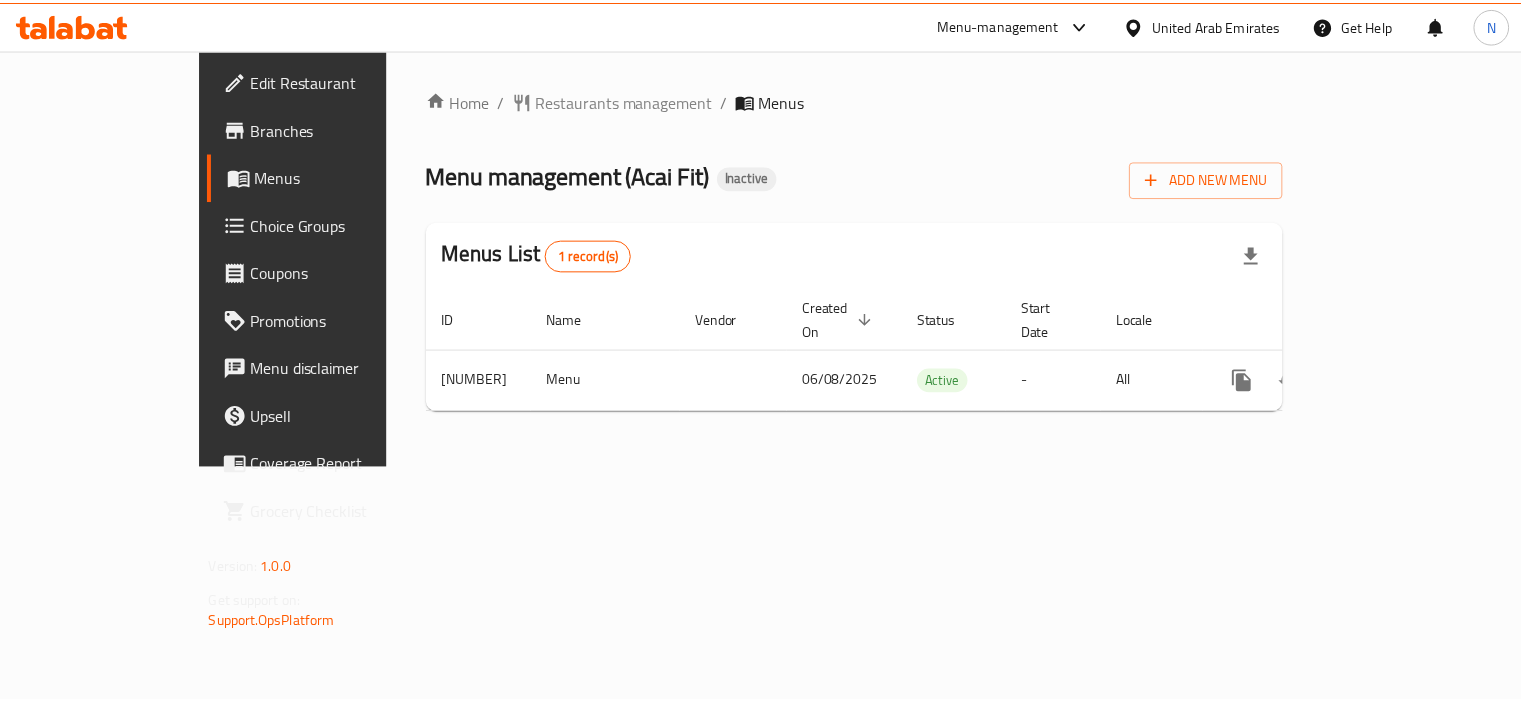scroll, scrollTop: 0, scrollLeft: 0, axis: both 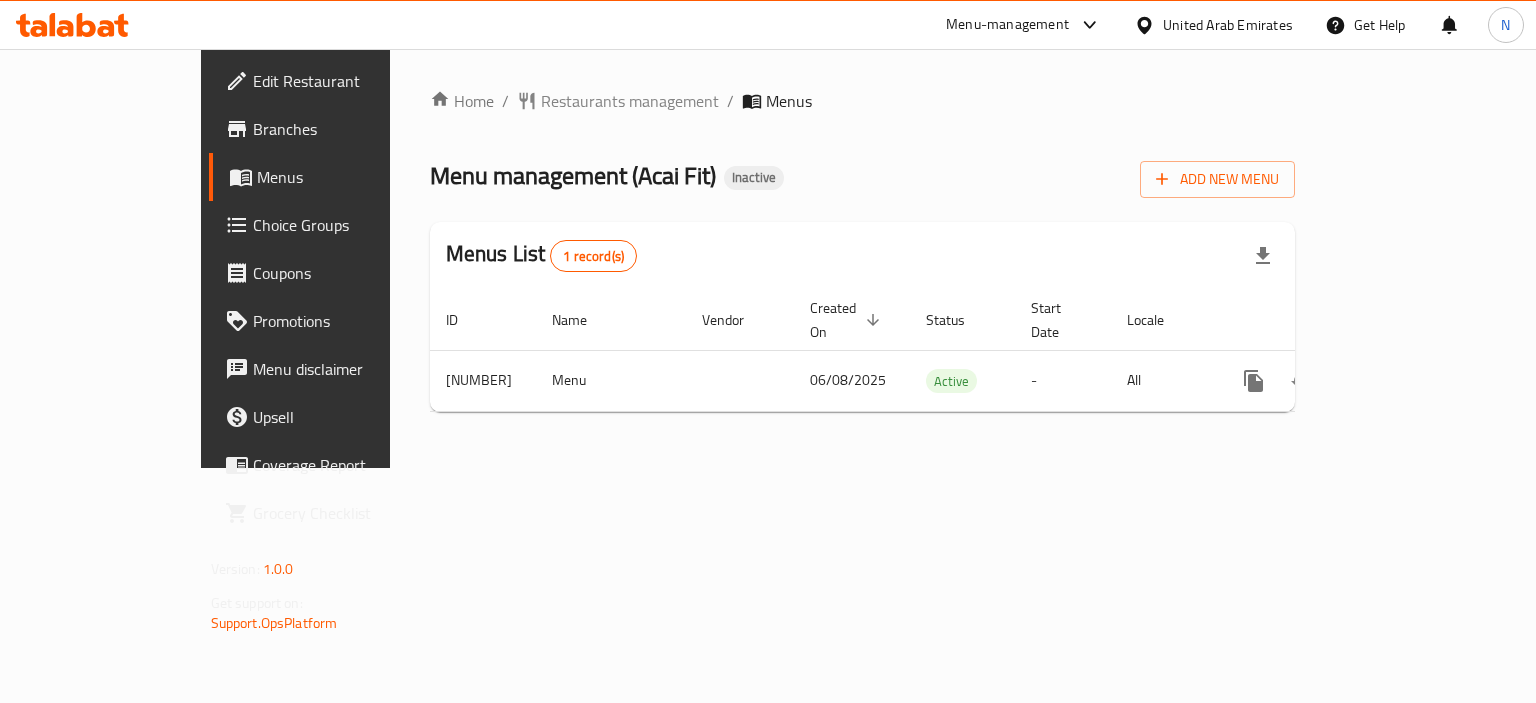 click on "Menus List   1 record(s)" at bounding box center [863, 256] 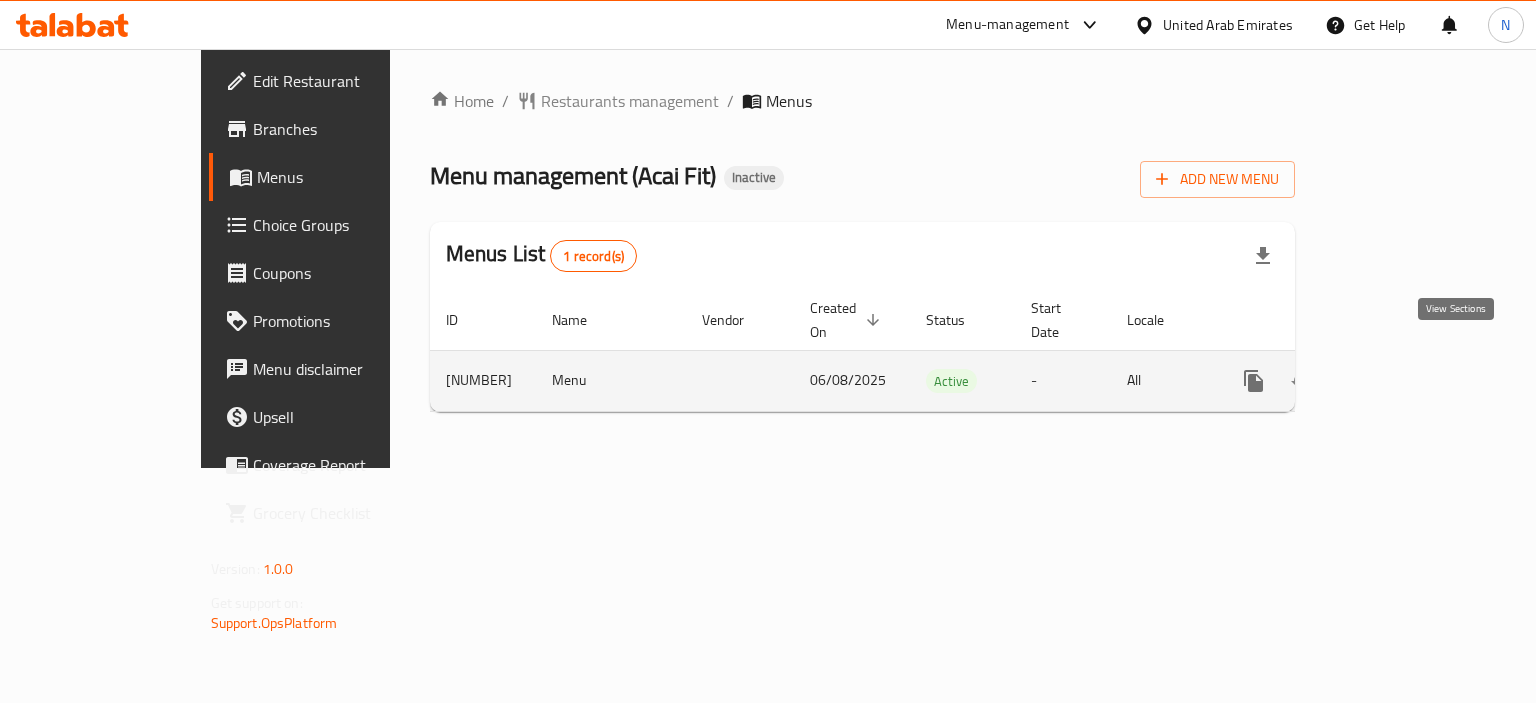 click 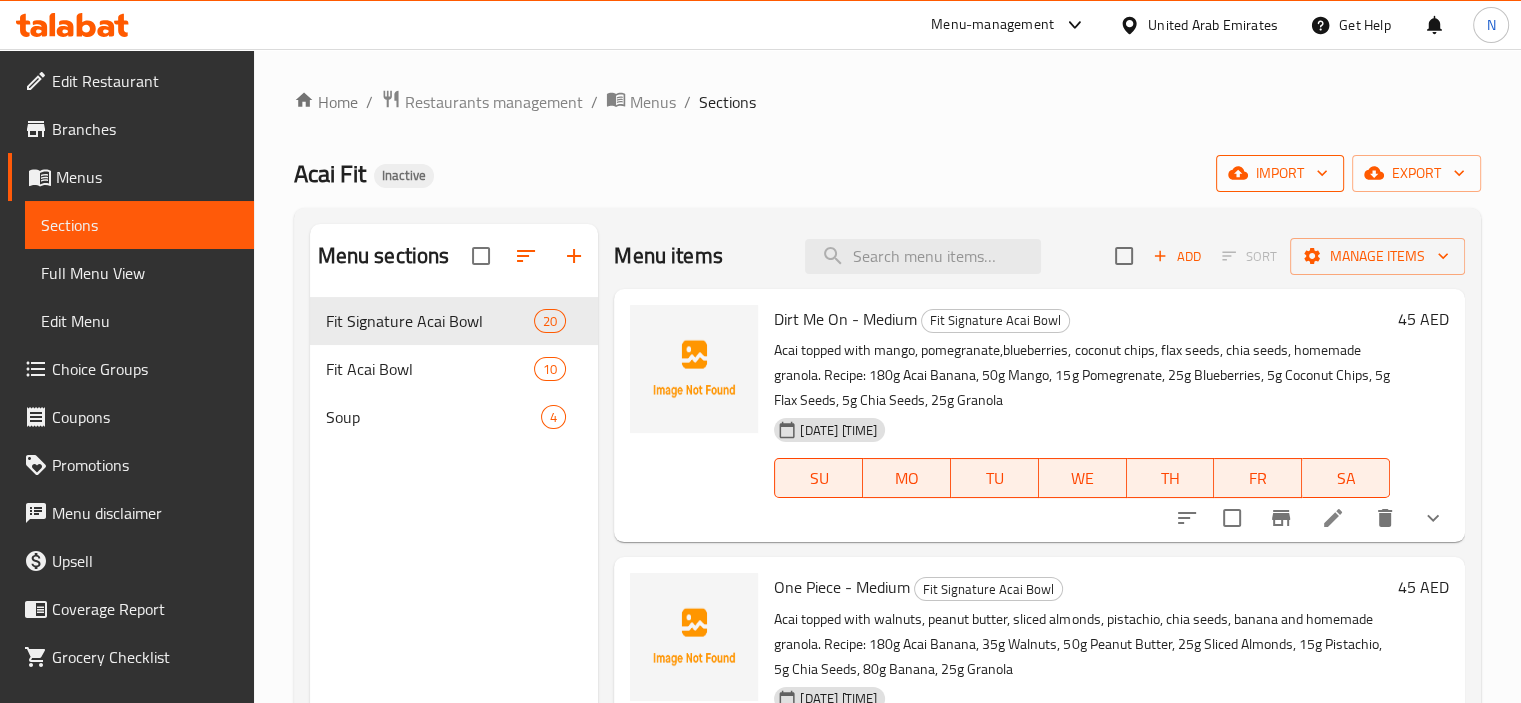 click on "import" at bounding box center [1280, 173] 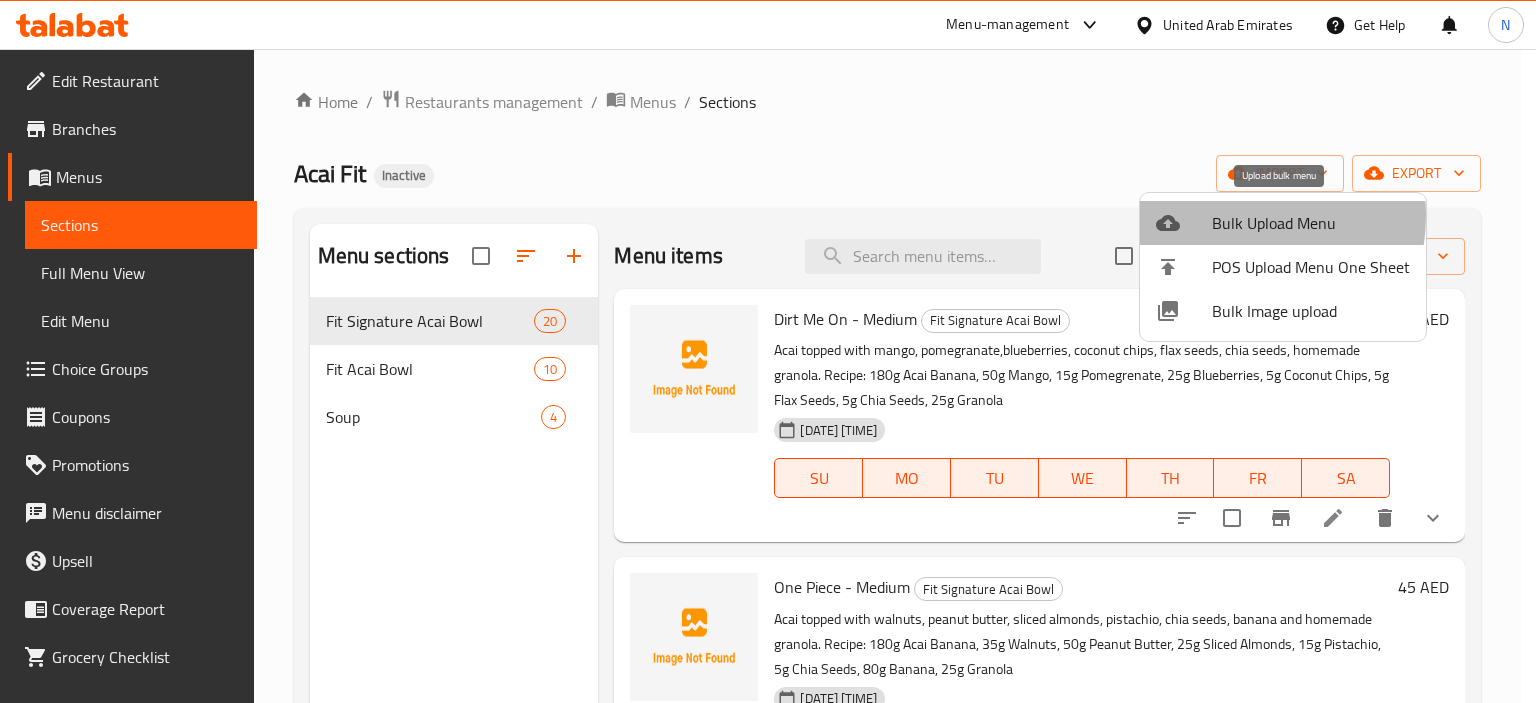 click on "Bulk Upload Menu" at bounding box center (1311, 223) 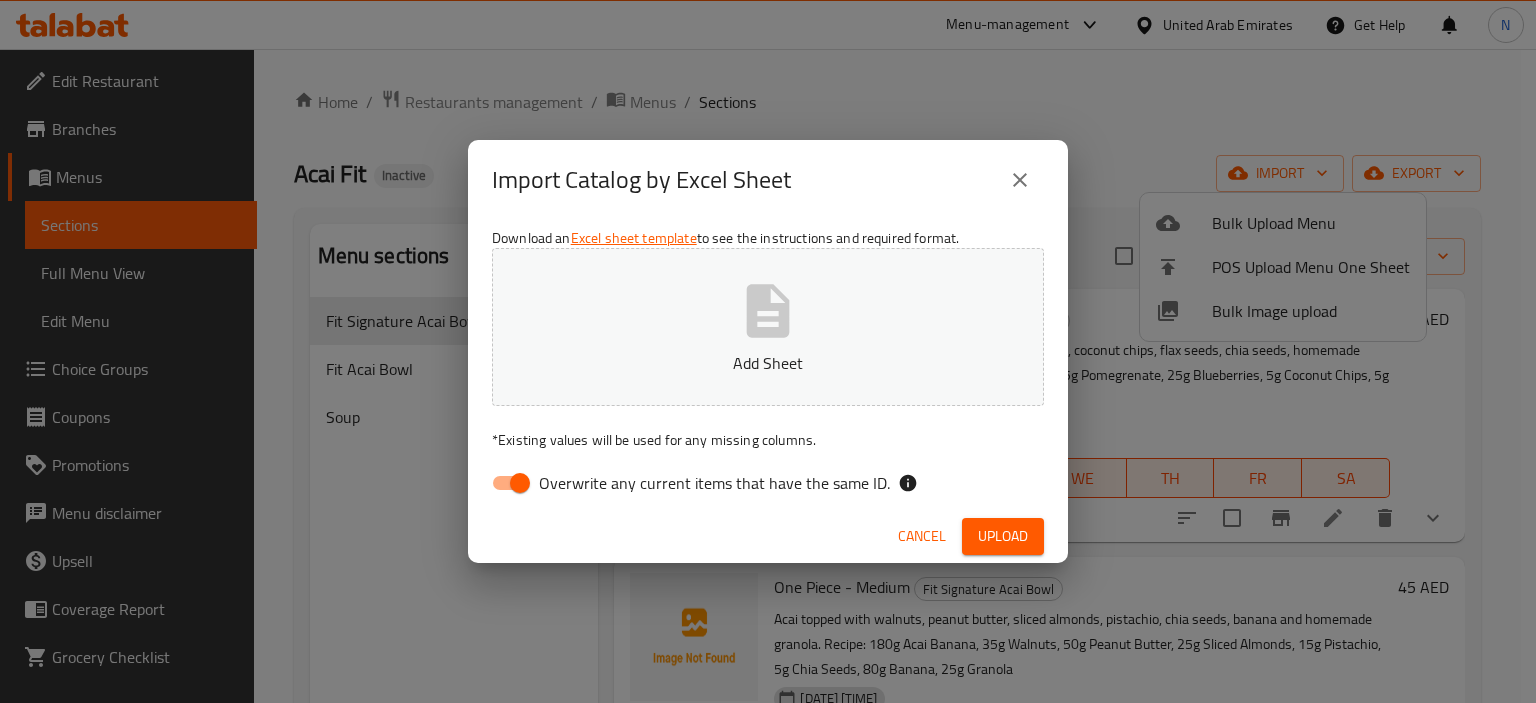 click on "Add Sheet" at bounding box center (768, 363) 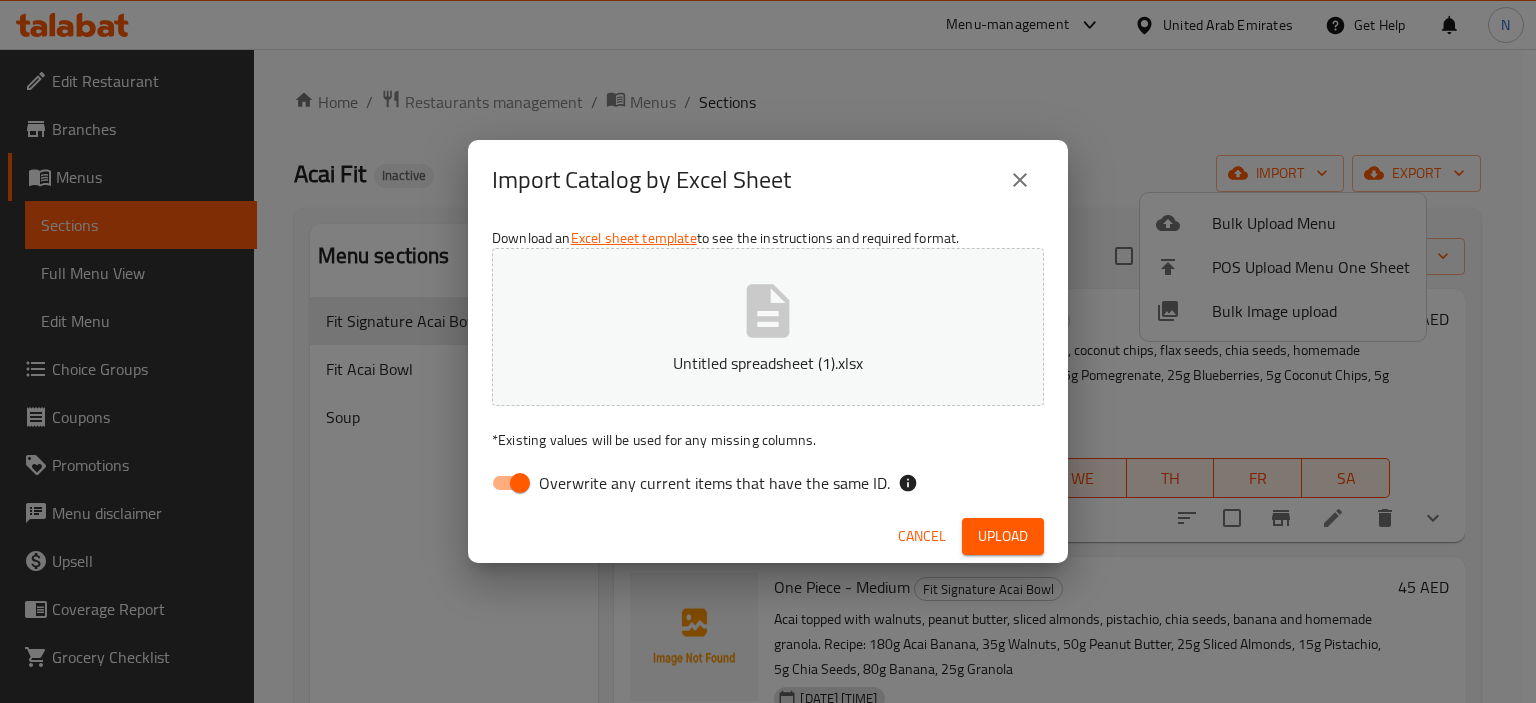 click on "Overwrite any current items that have the same ID." at bounding box center (520, 483) 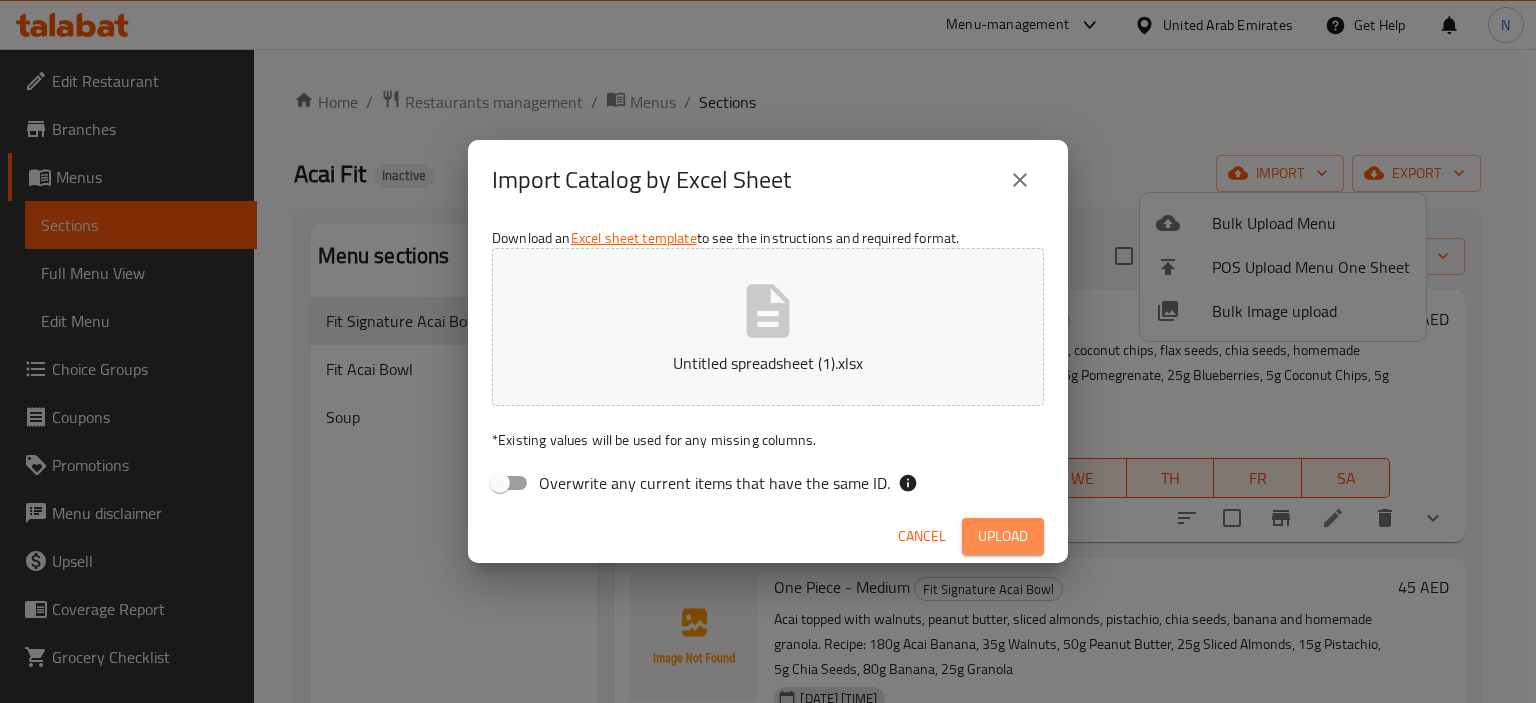 click on "Upload" at bounding box center (1003, 536) 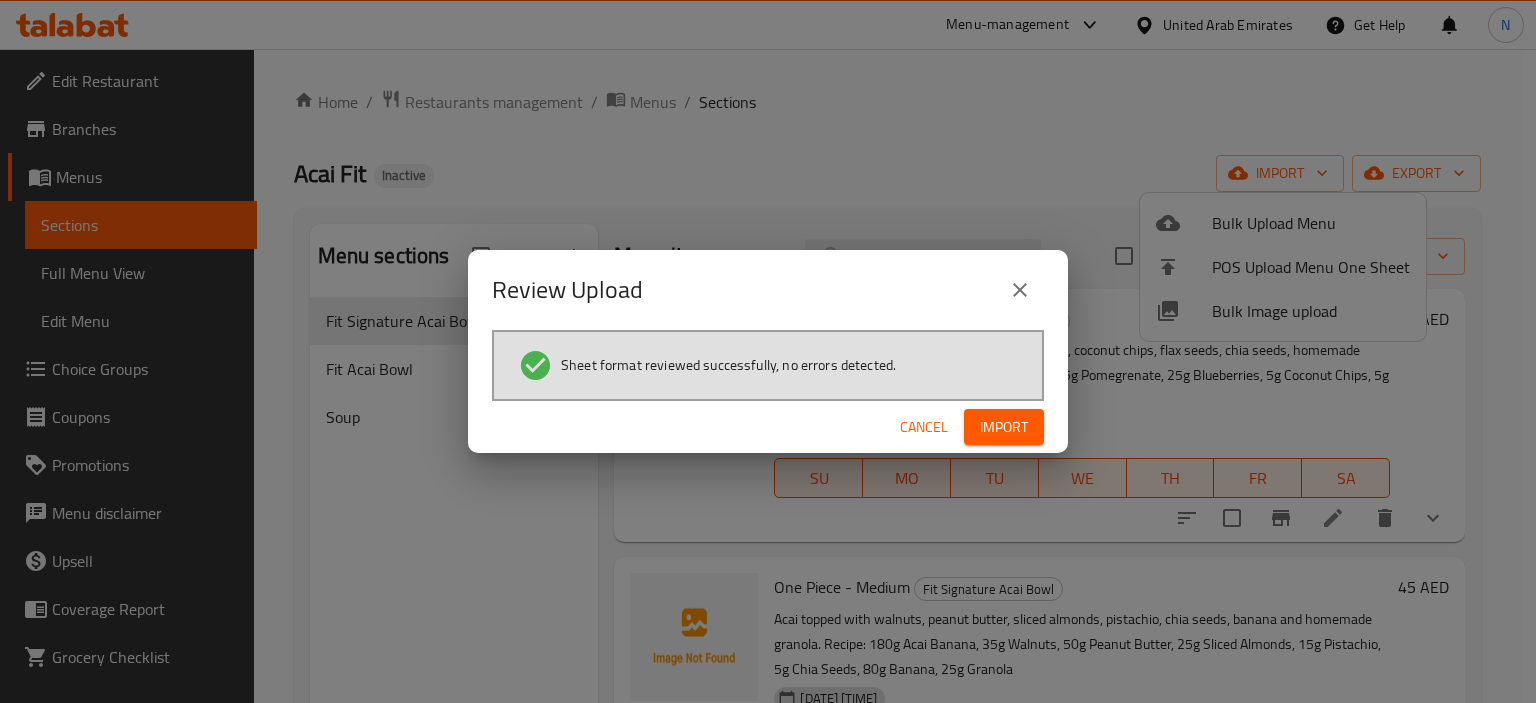 click on "Import" at bounding box center (1004, 427) 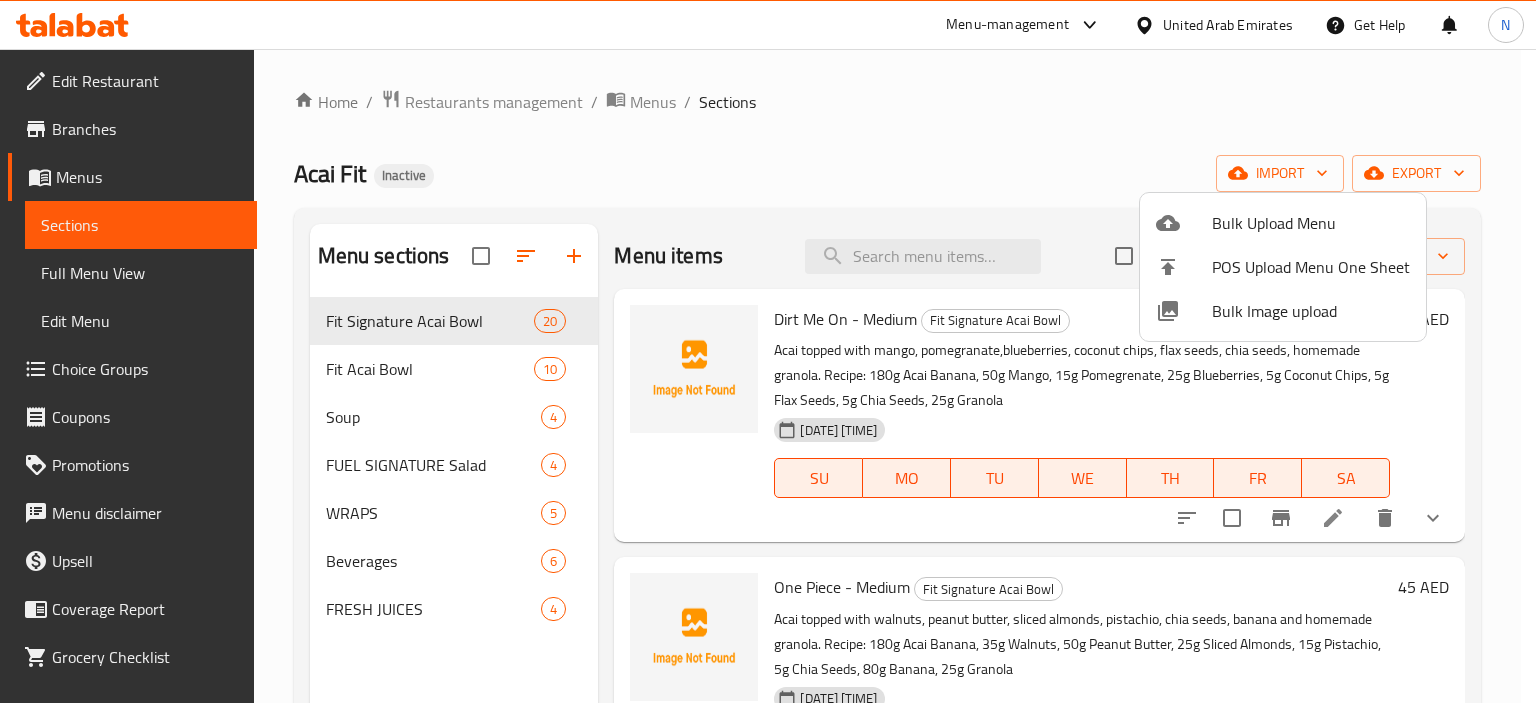 click at bounding box center [768, 351] 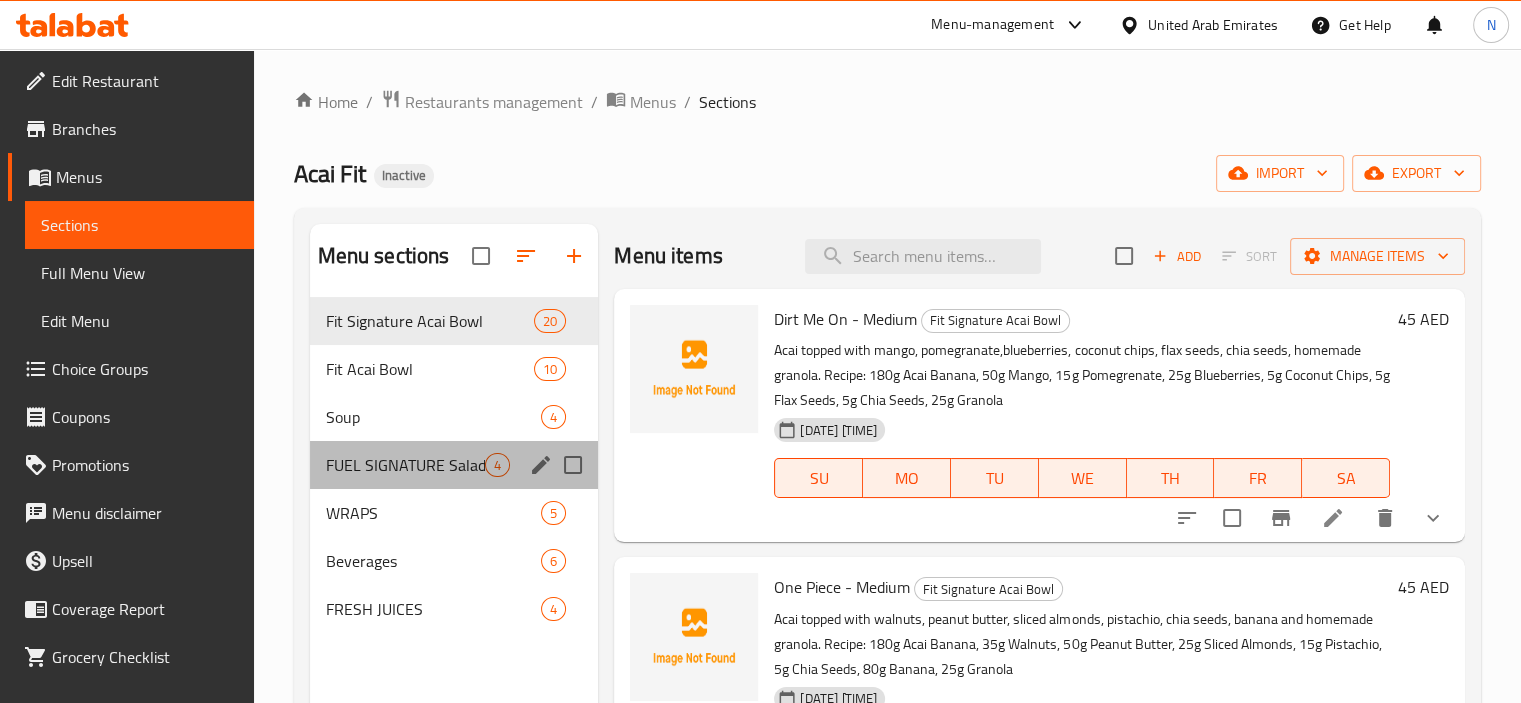 click on "FUEL SIGNATURE Salad 4" at bounding box center (454, 465) 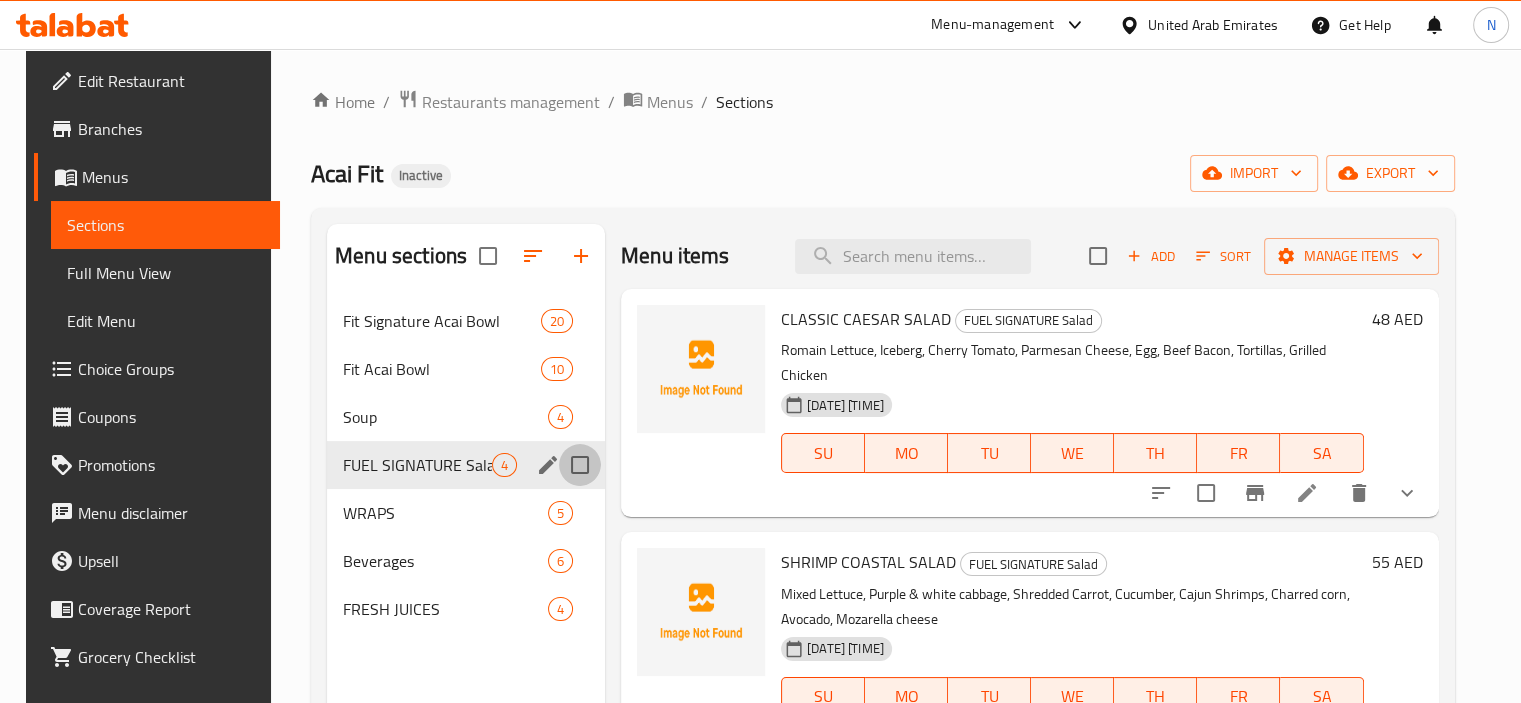 click at bounding box center (580, 465) 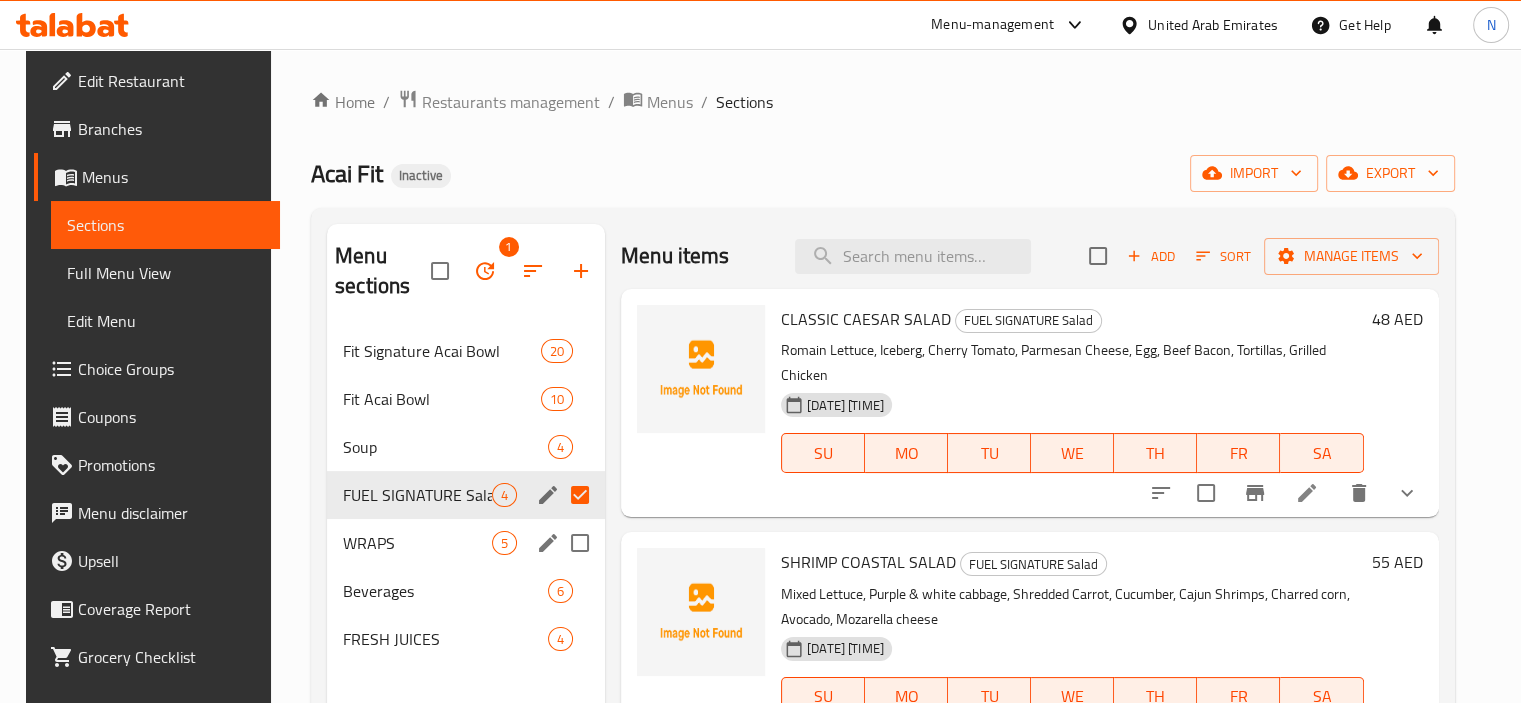 click at bounding box center (580, 543) 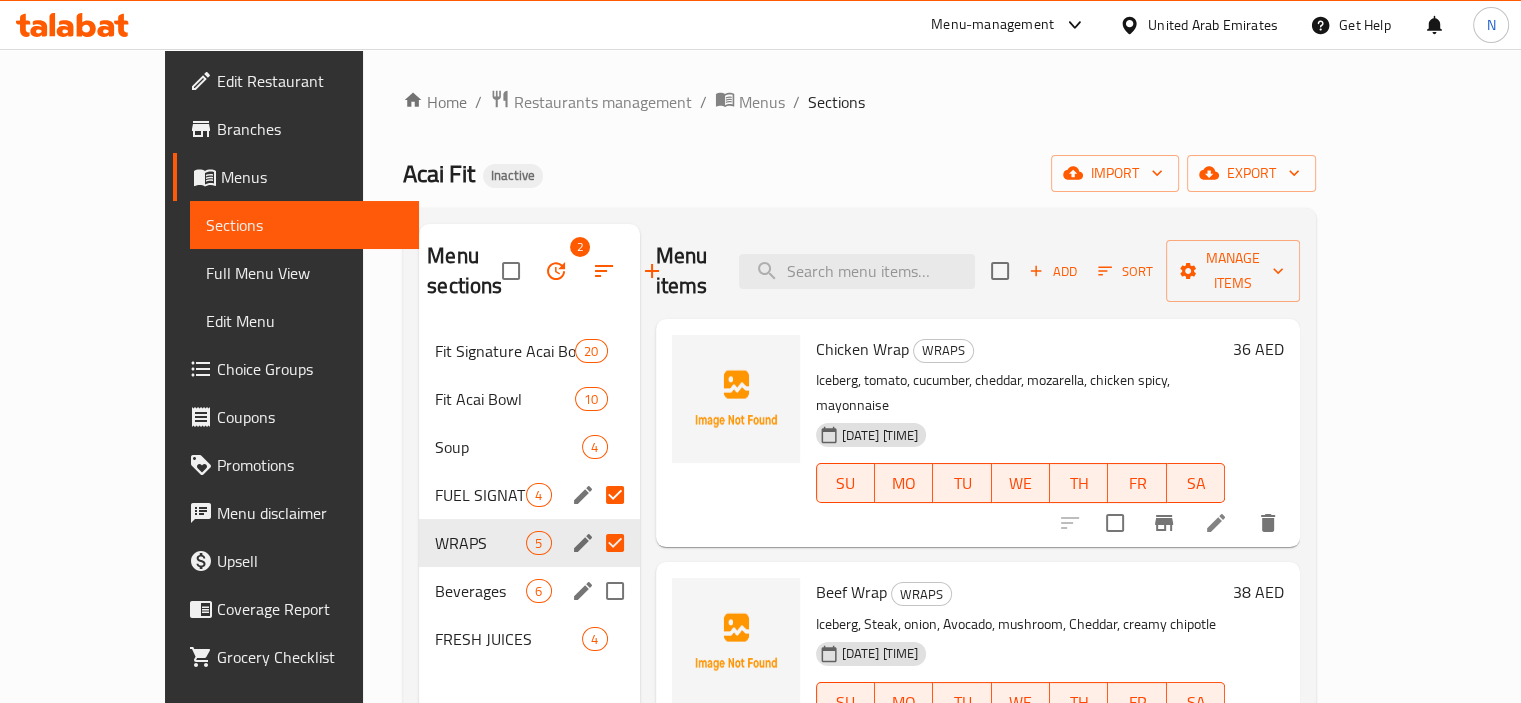 click at bounding box center (615, 591) 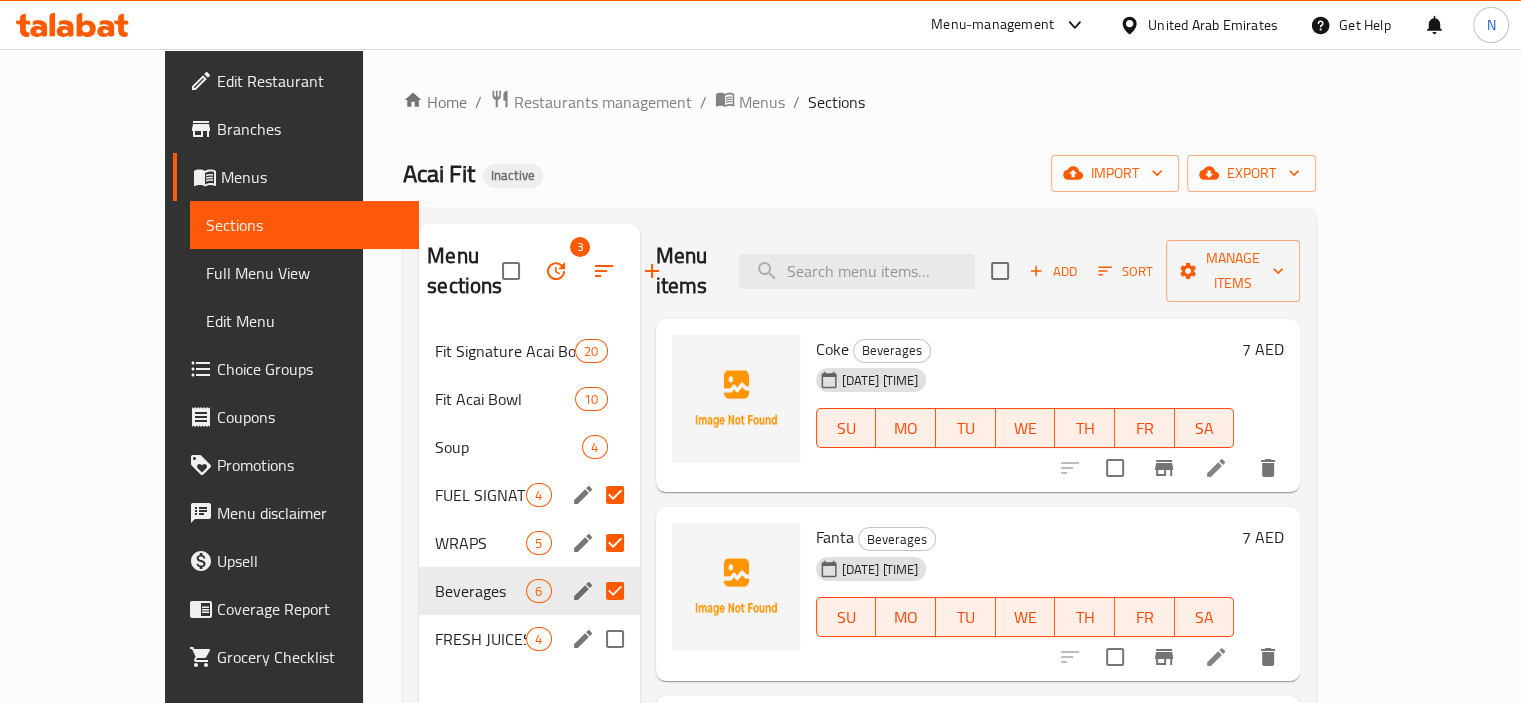 click at bounding box center (615, 639) 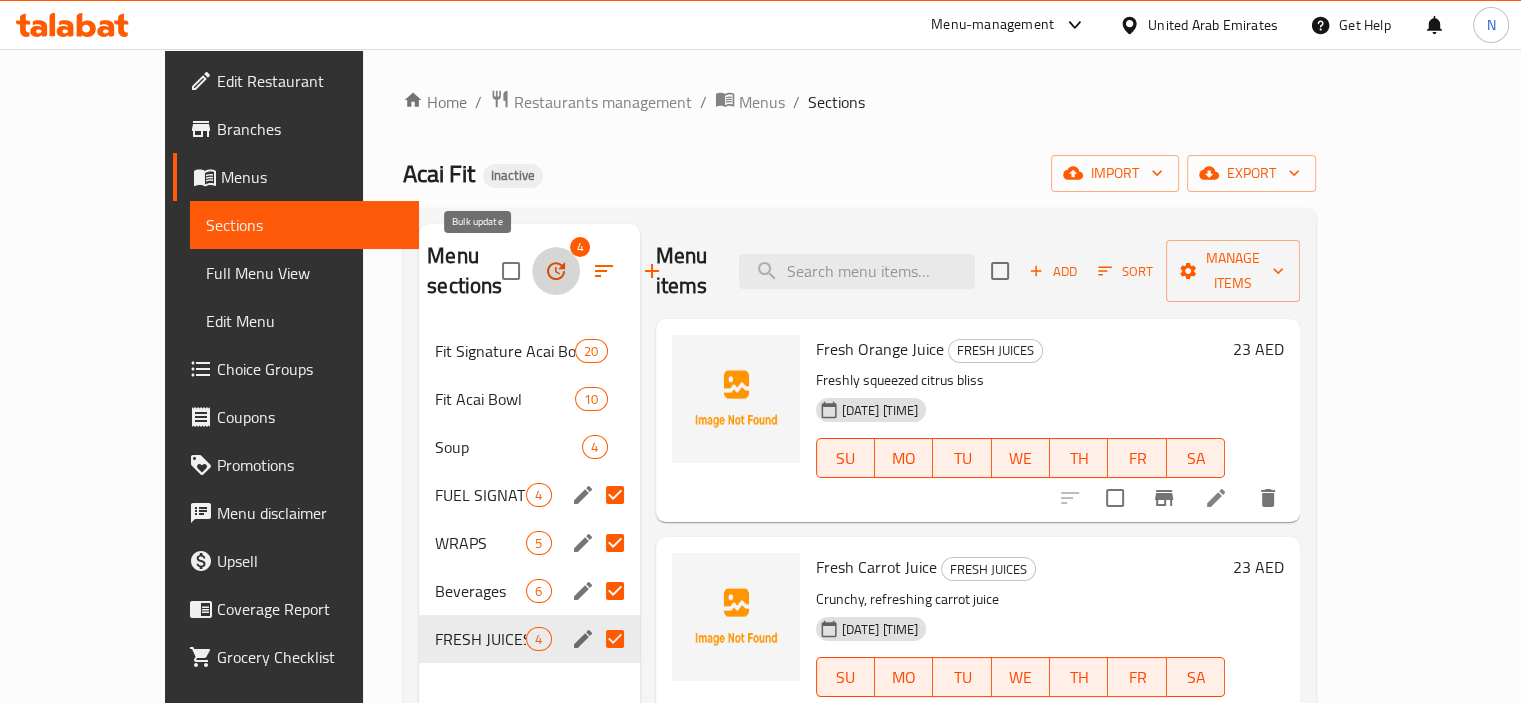 click 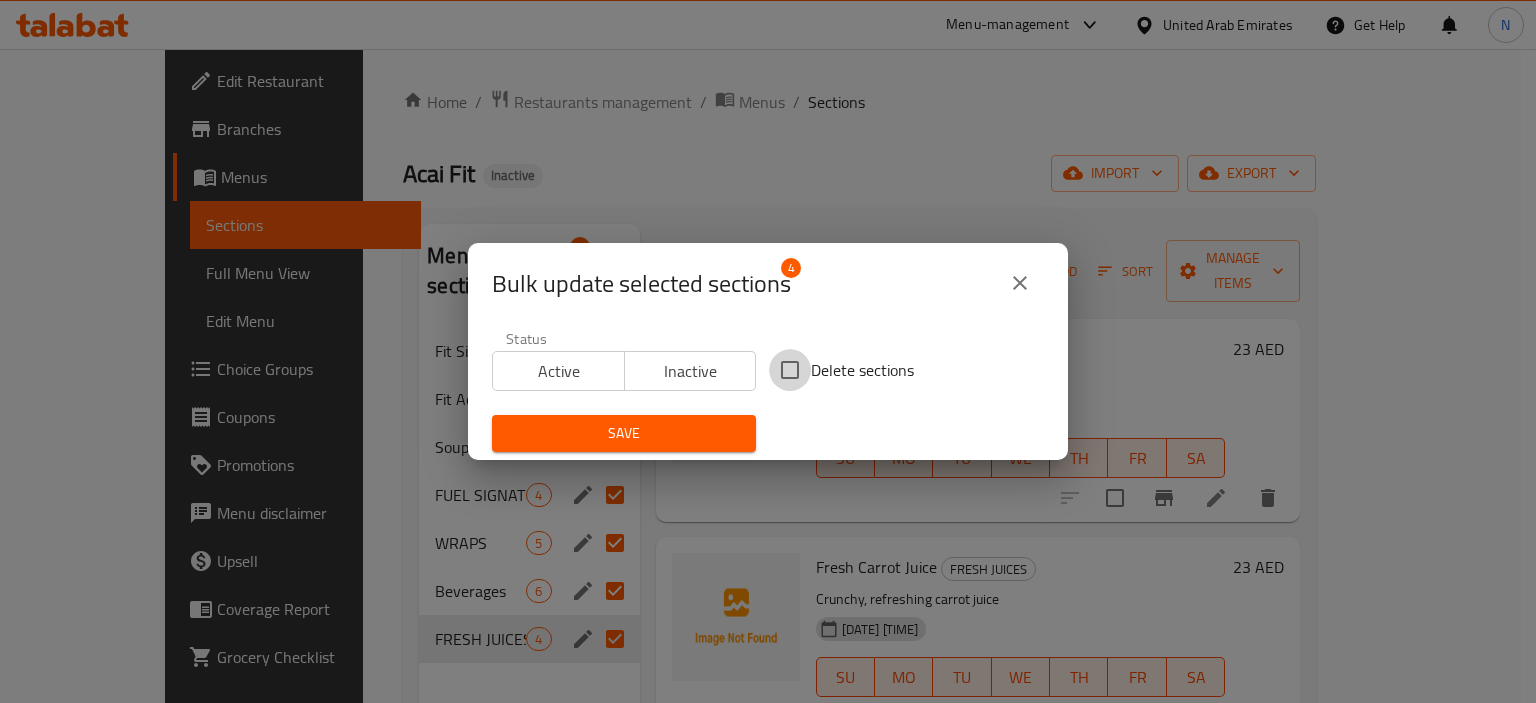 click on "Delete sections" at bounding box center (790, 370) 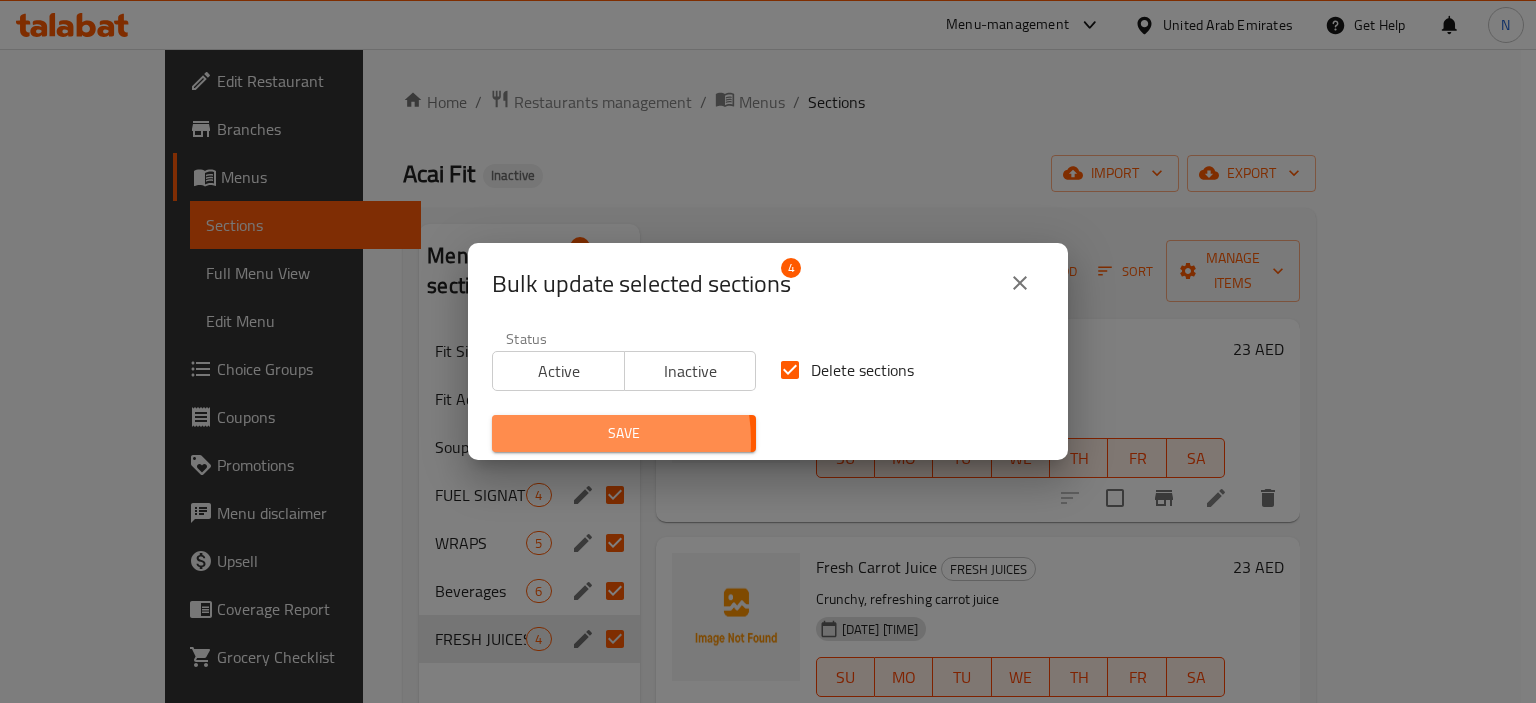 click on "Save" at bounding box center [624, 433] 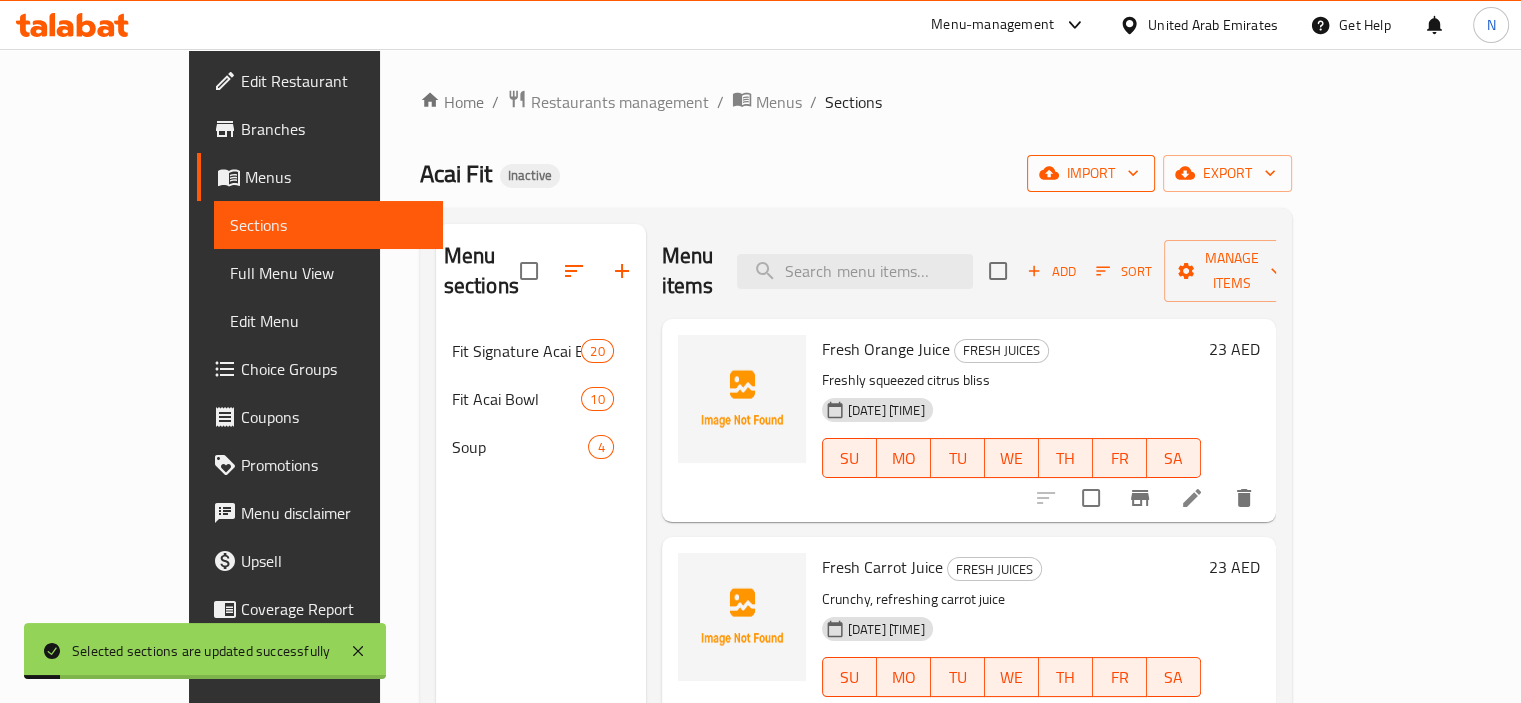 click on "import" at bounding box center [1091, 173] 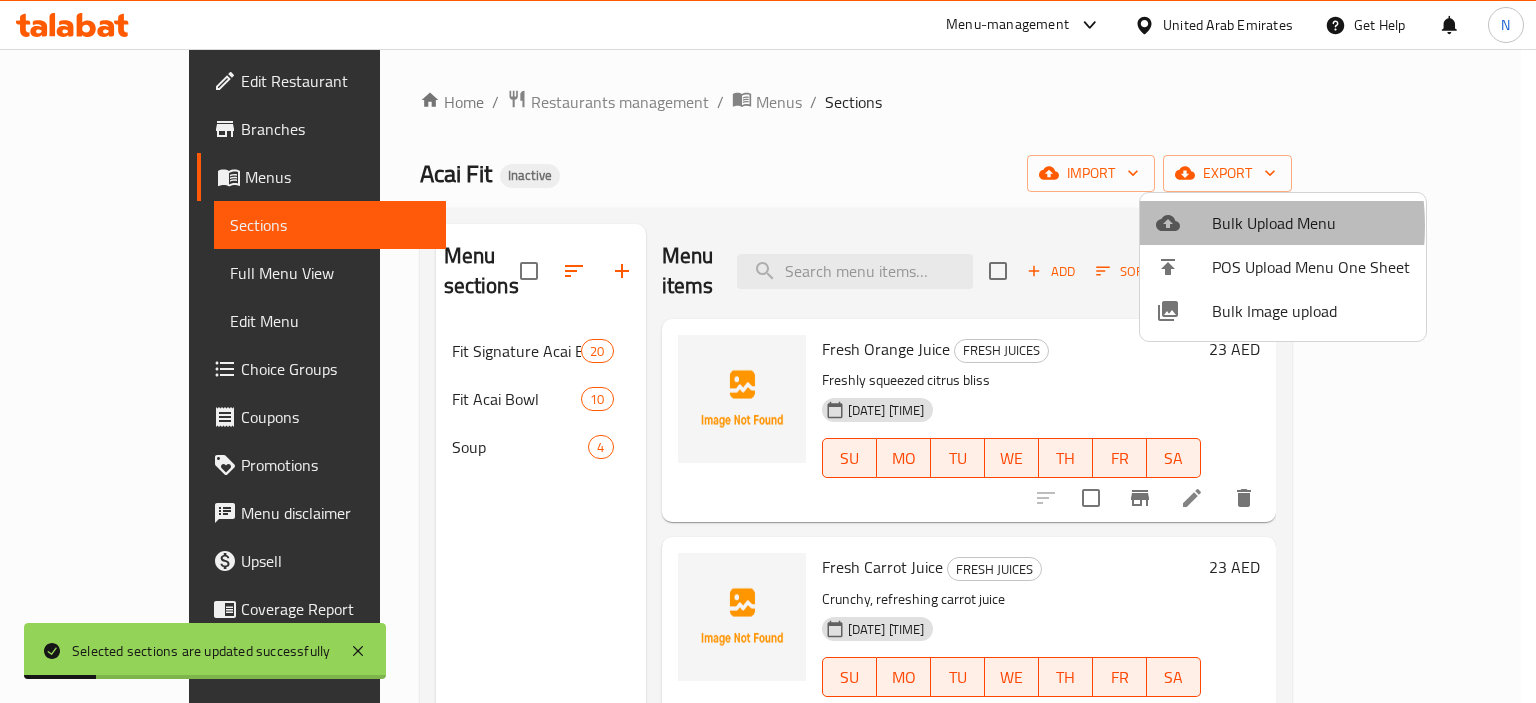 click 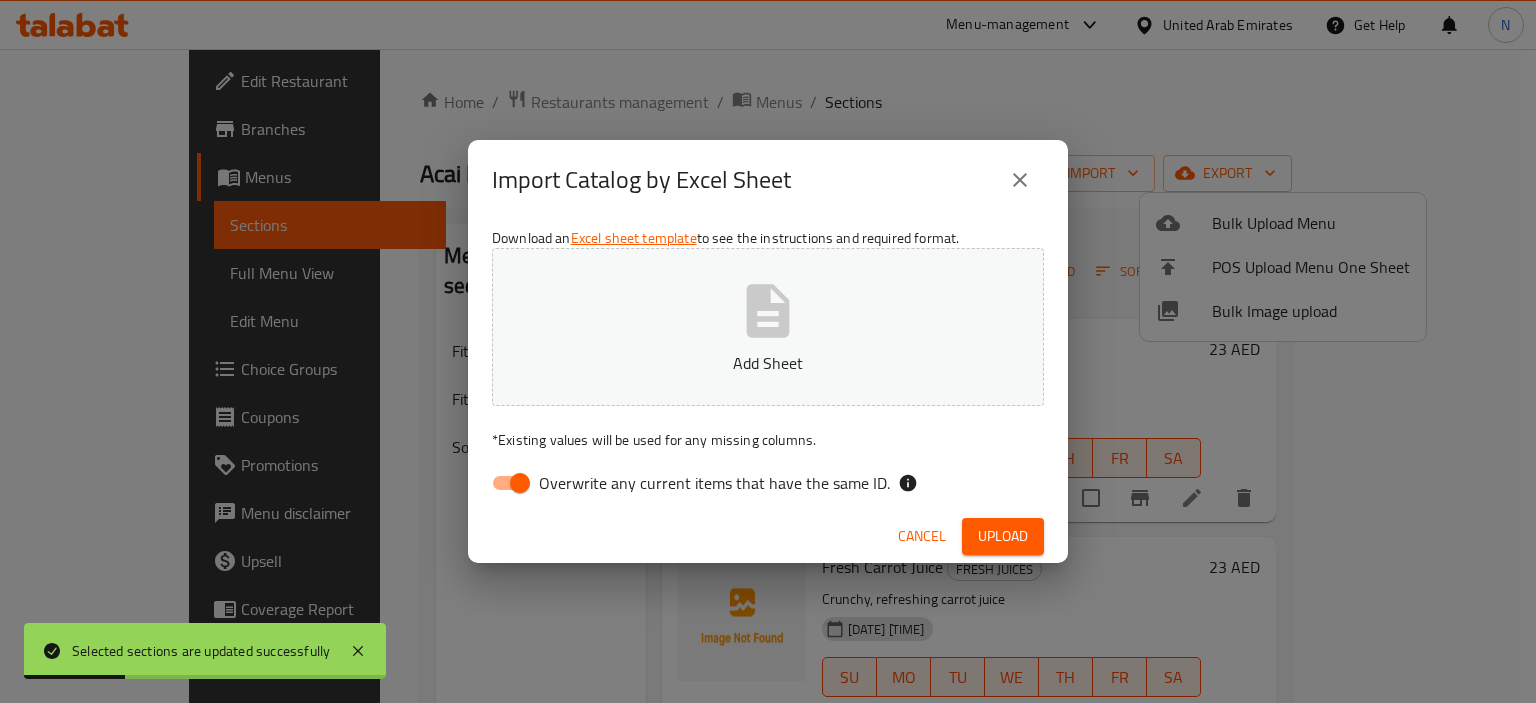 click on "Add Sheet" at bounding box center (768, 327) 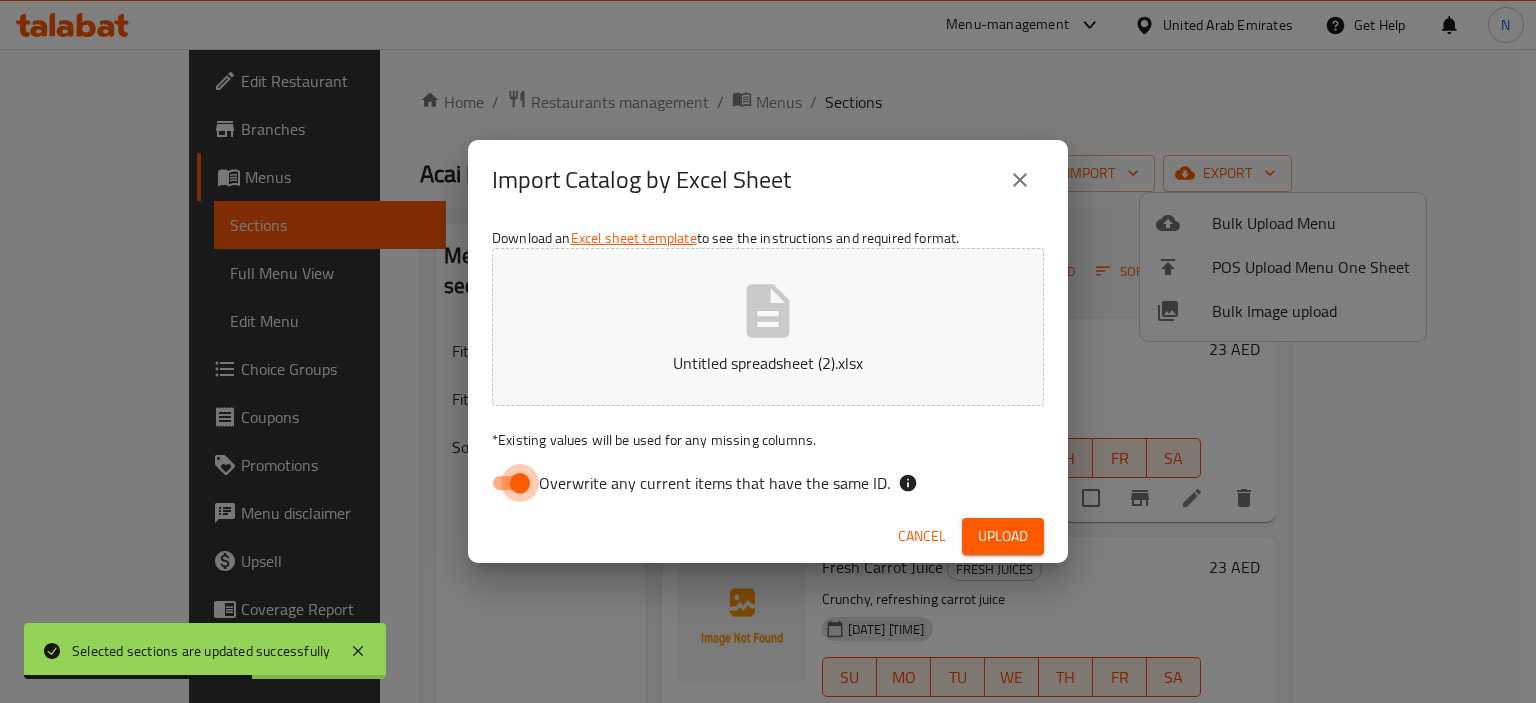 click on "Overwrite any current items that have the same ID." at bounding box center (520, 483) 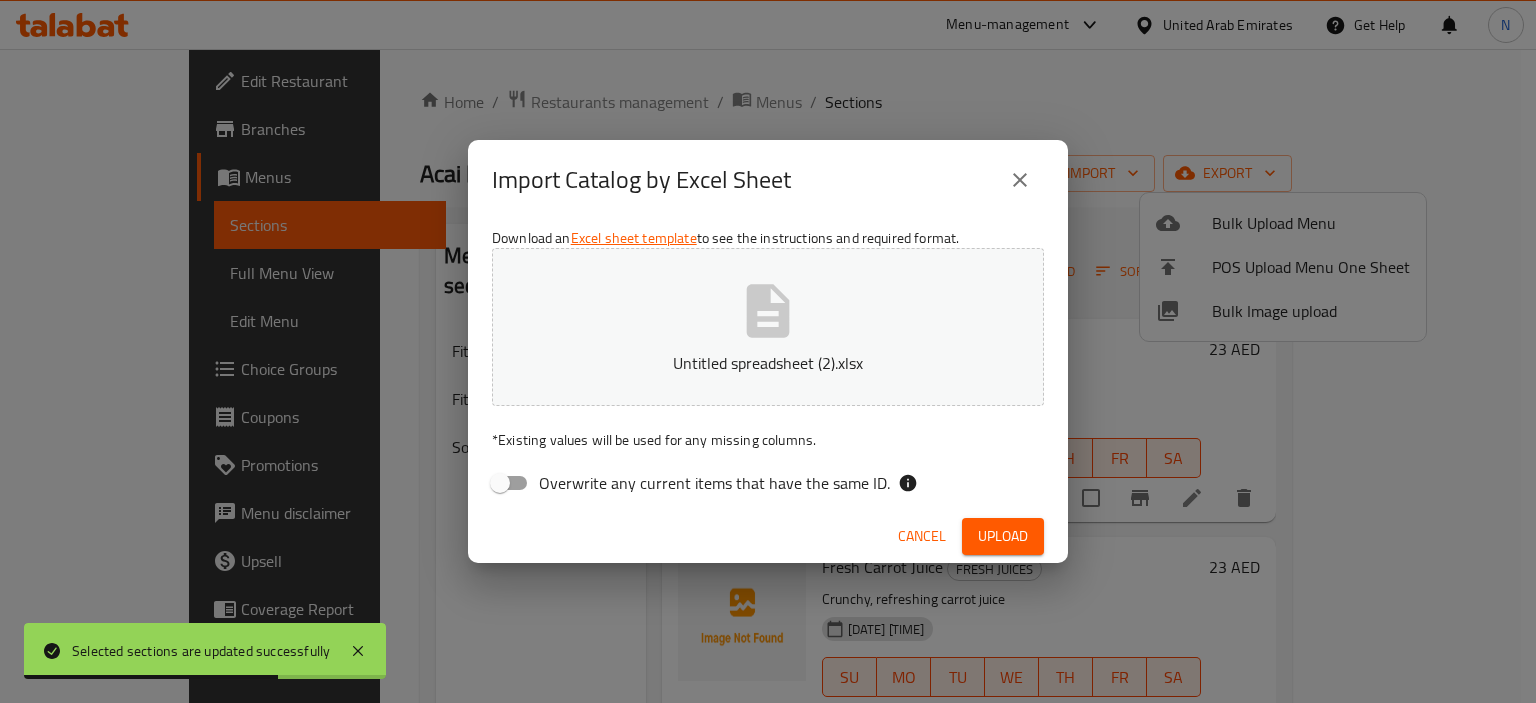 click on "Upload" at bounding box center [1003, 536] 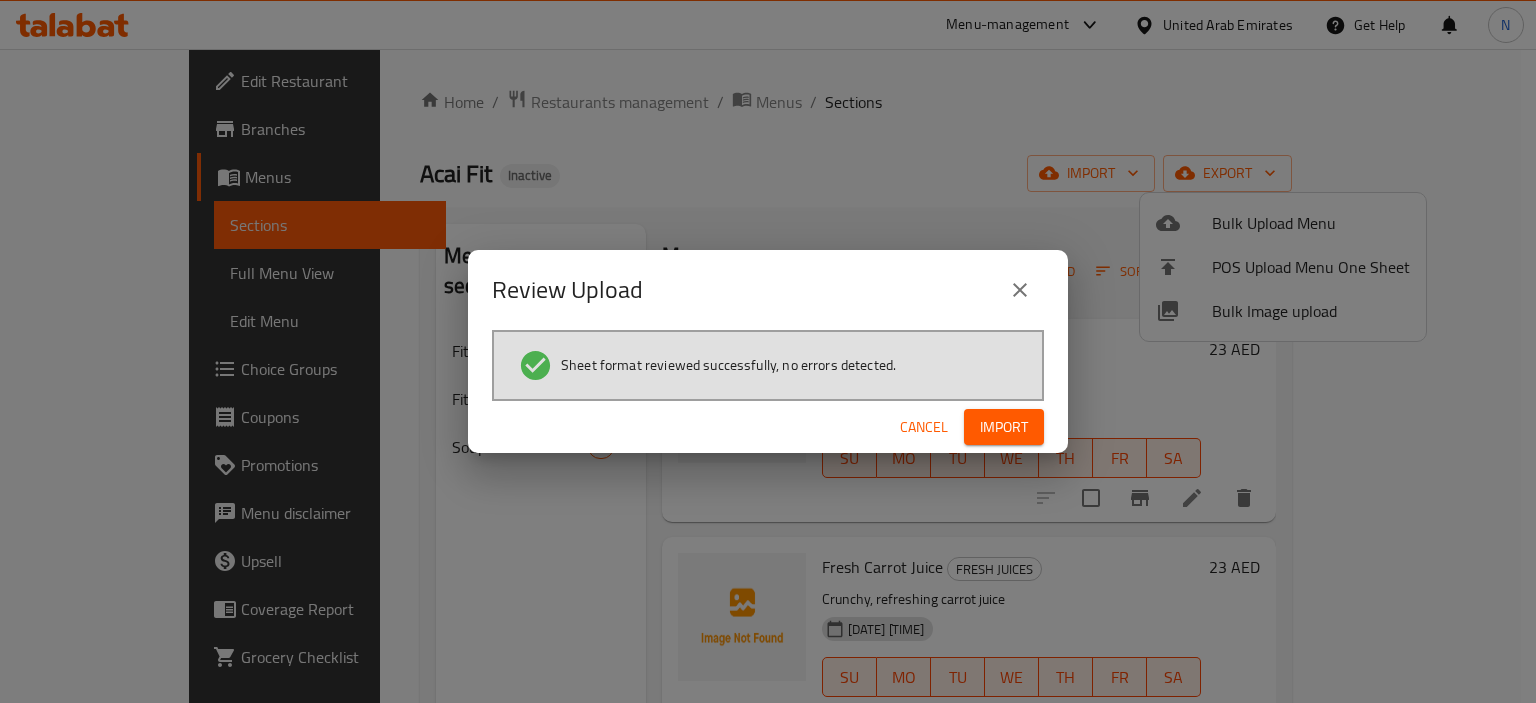 click on "Import" at bounding box center (1004, 427) 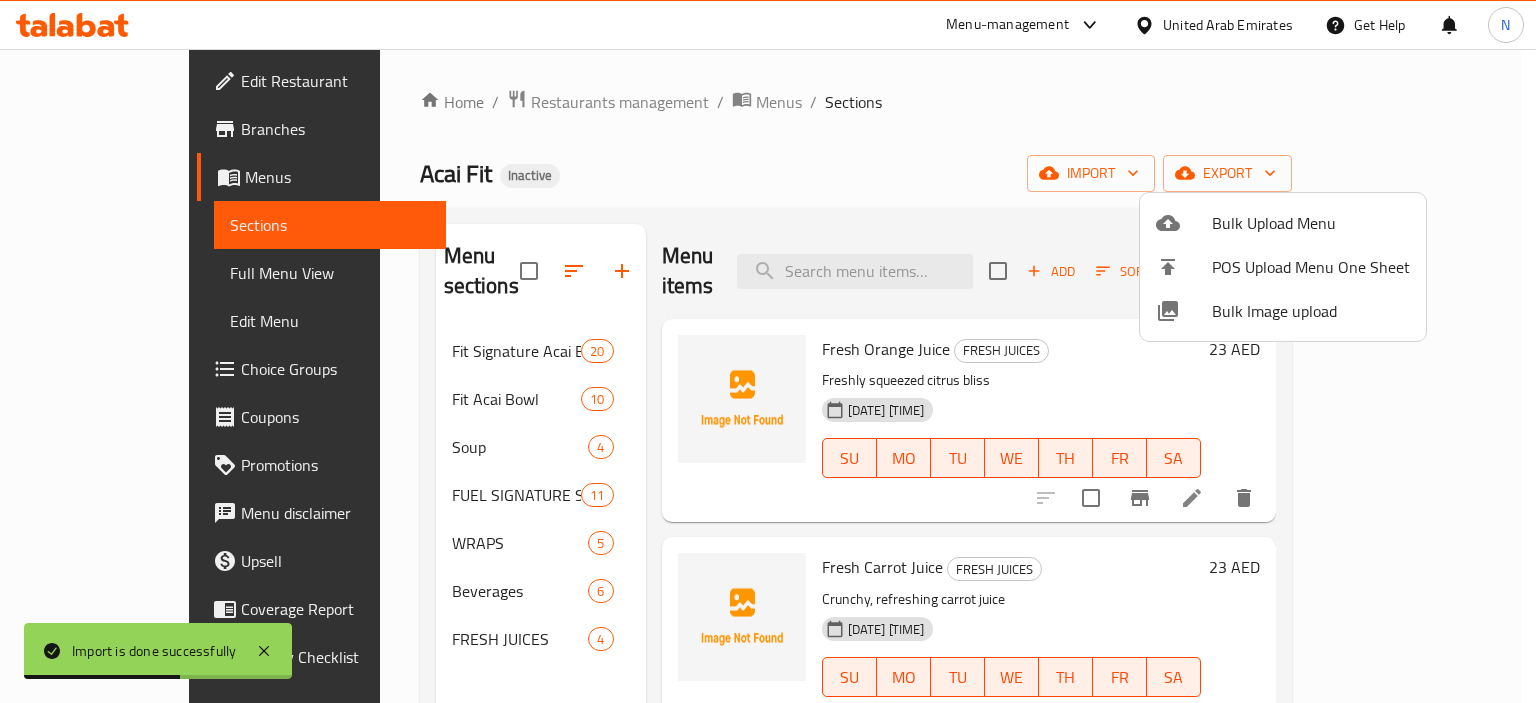 click at bounding box center (768, 351) 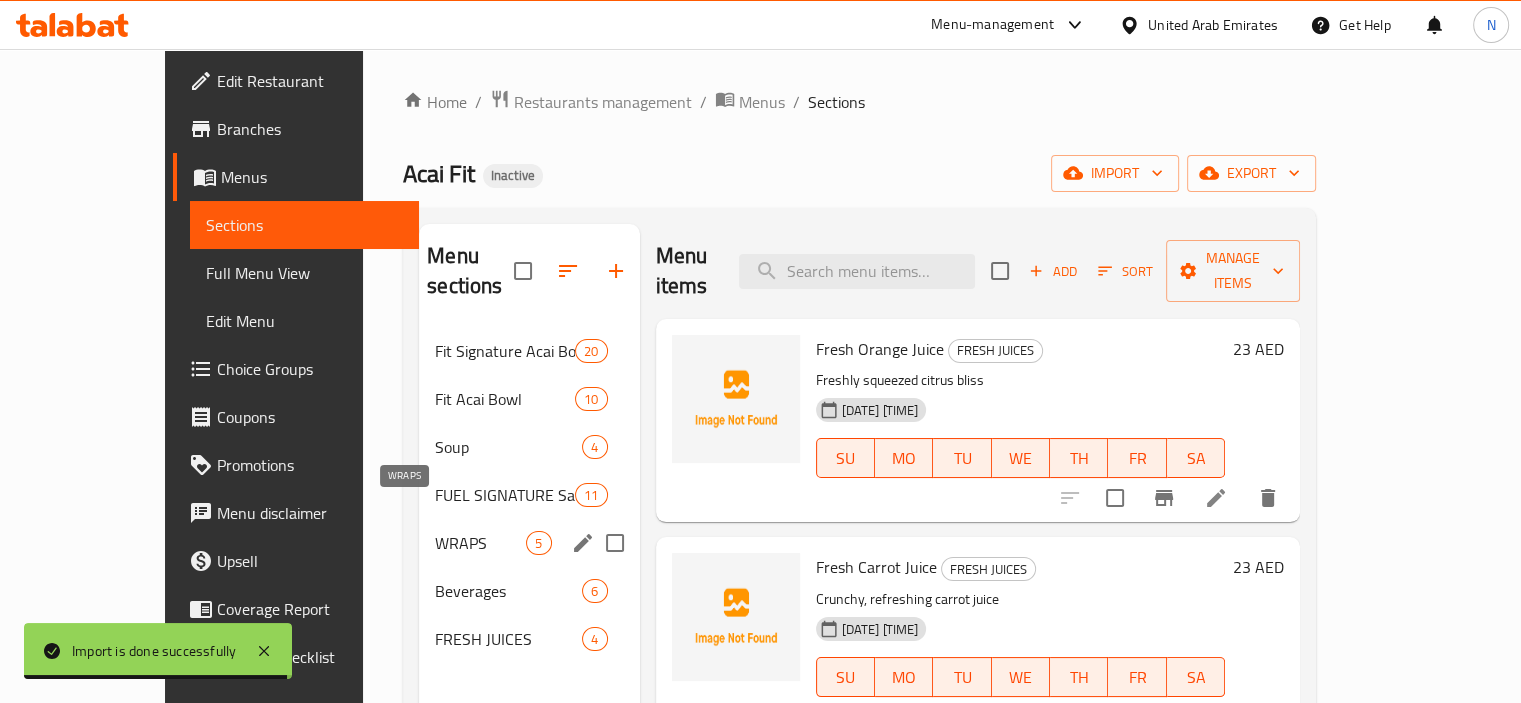 click on "WRAPS" at bounding box center [480, 543] 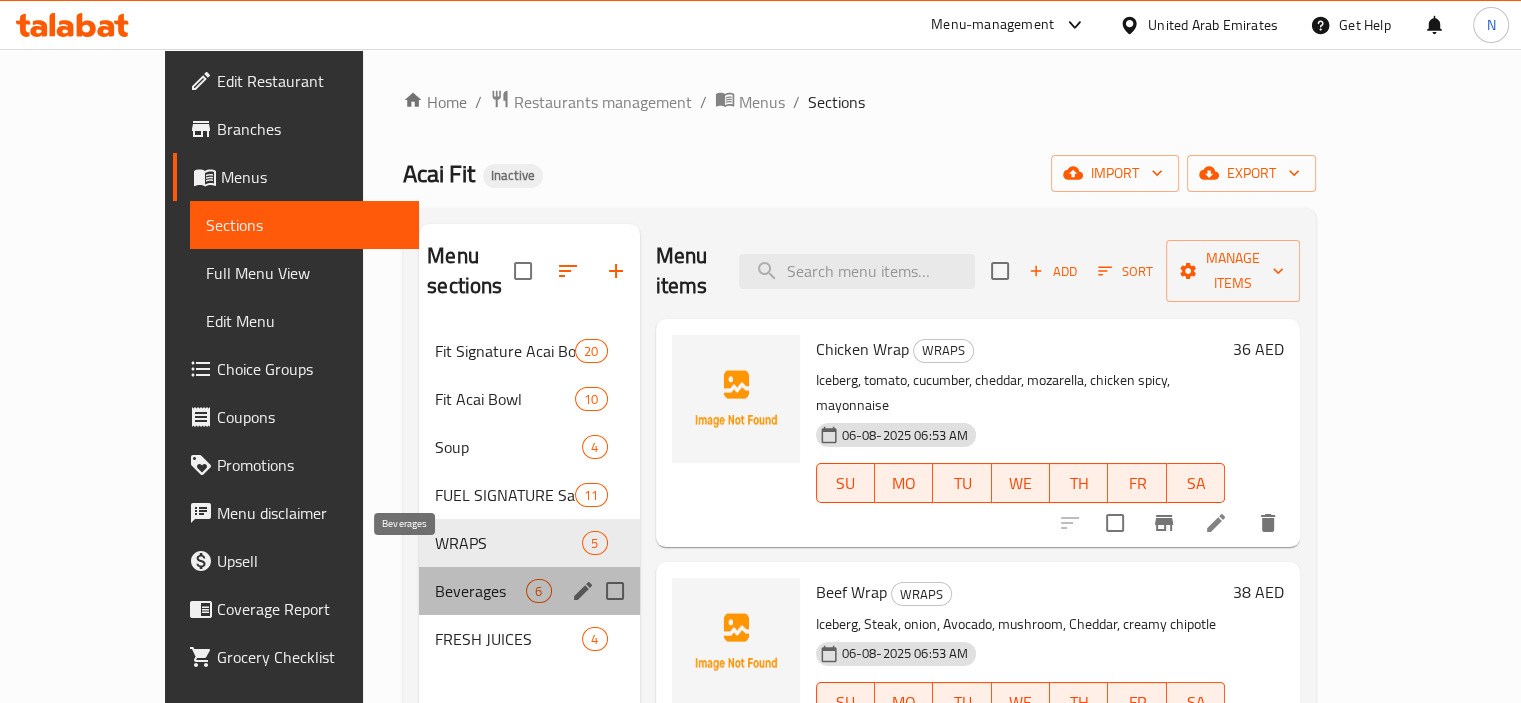 click on "Beverages" at bounding box center (480, 591) 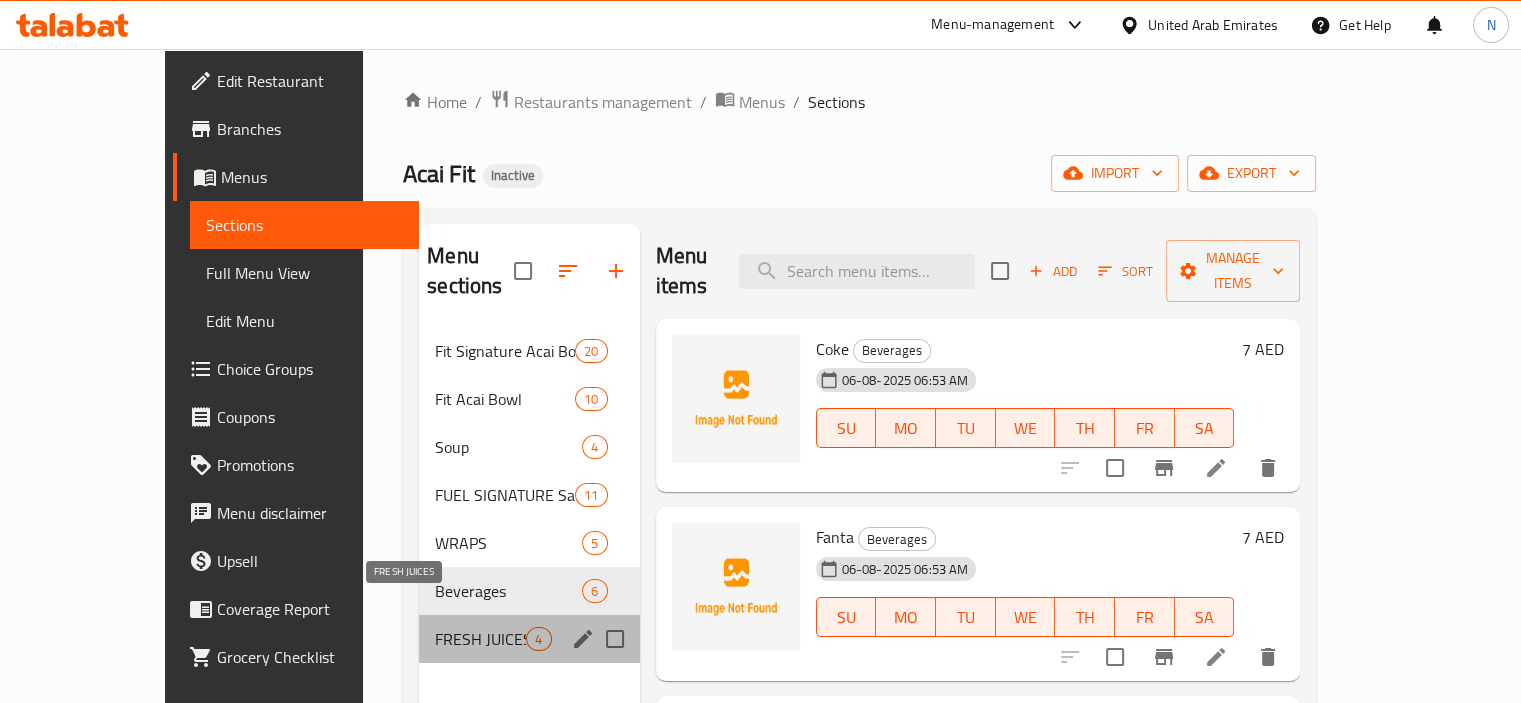 click on "FRESH JUICES" at bounding box center (480, 639) 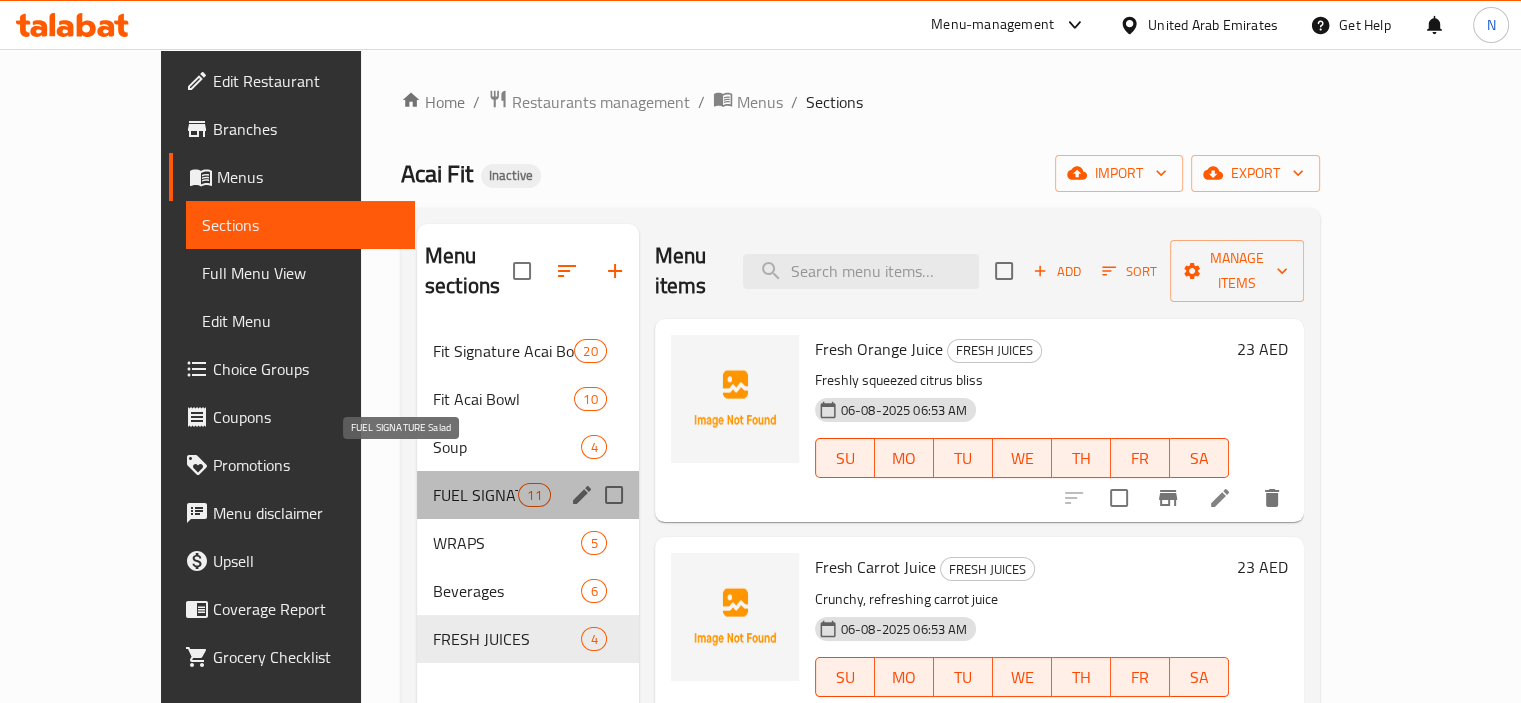 click on "FUEL SIGNATURE Salad" at bounding box center (475, 495) 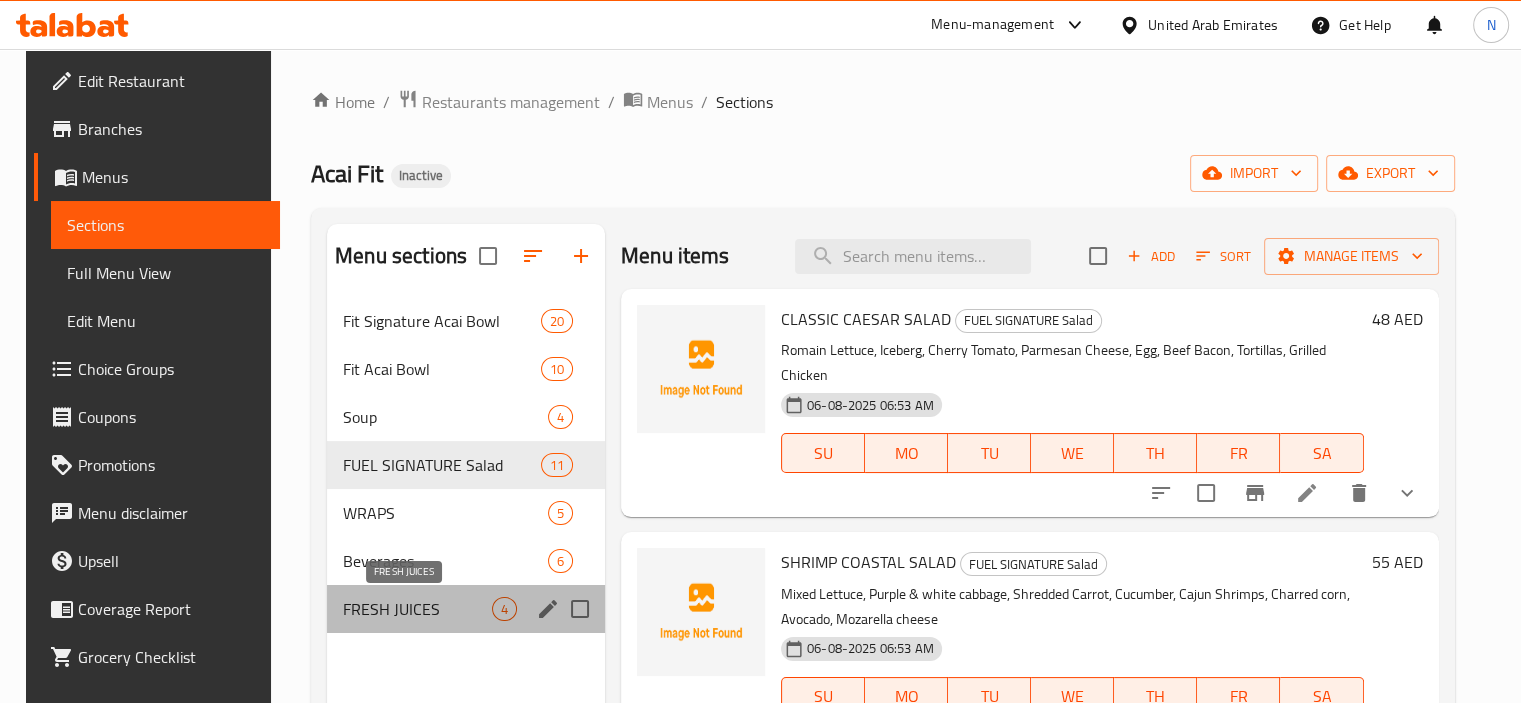 click on "FRESH JUICES" at bounding box center (417, 609) 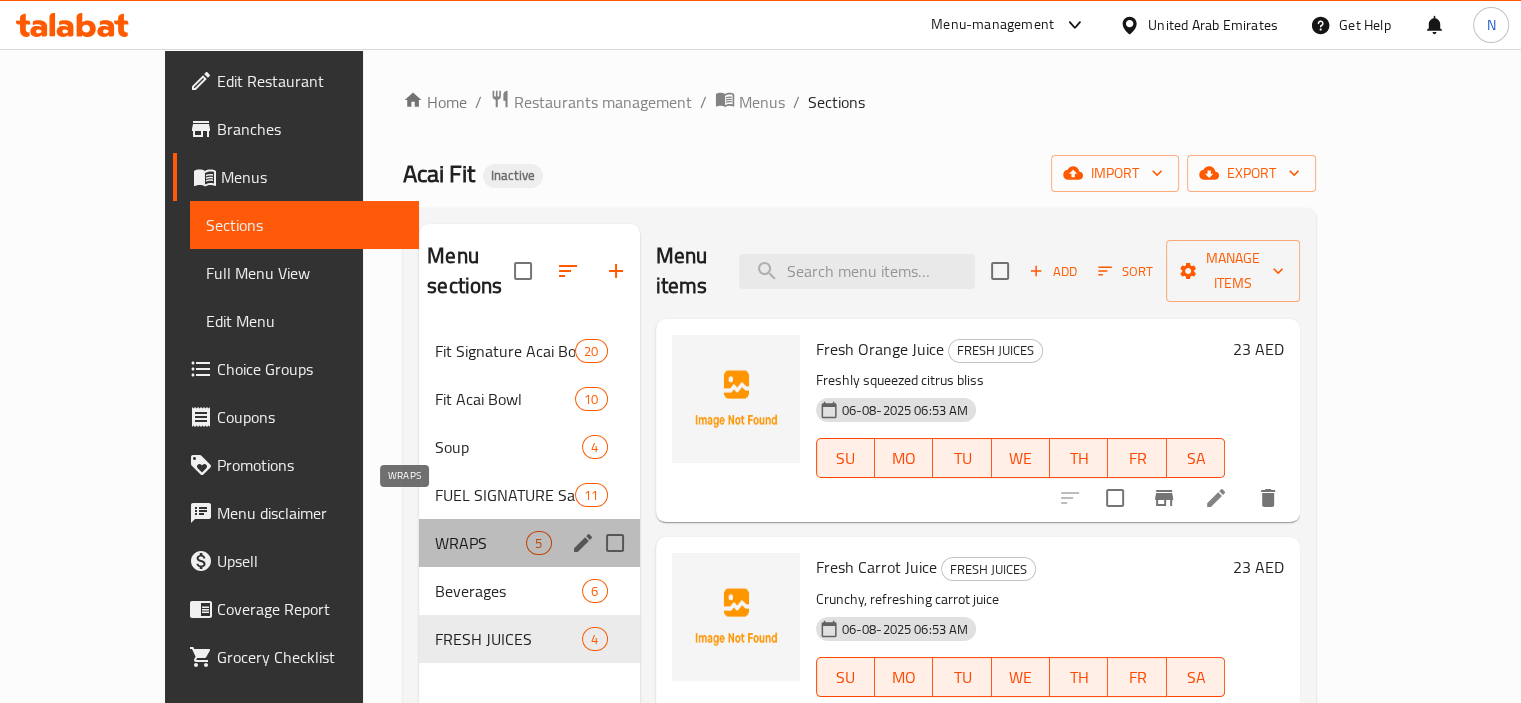 click on "WRAPS" at bounding box center [480, 543] 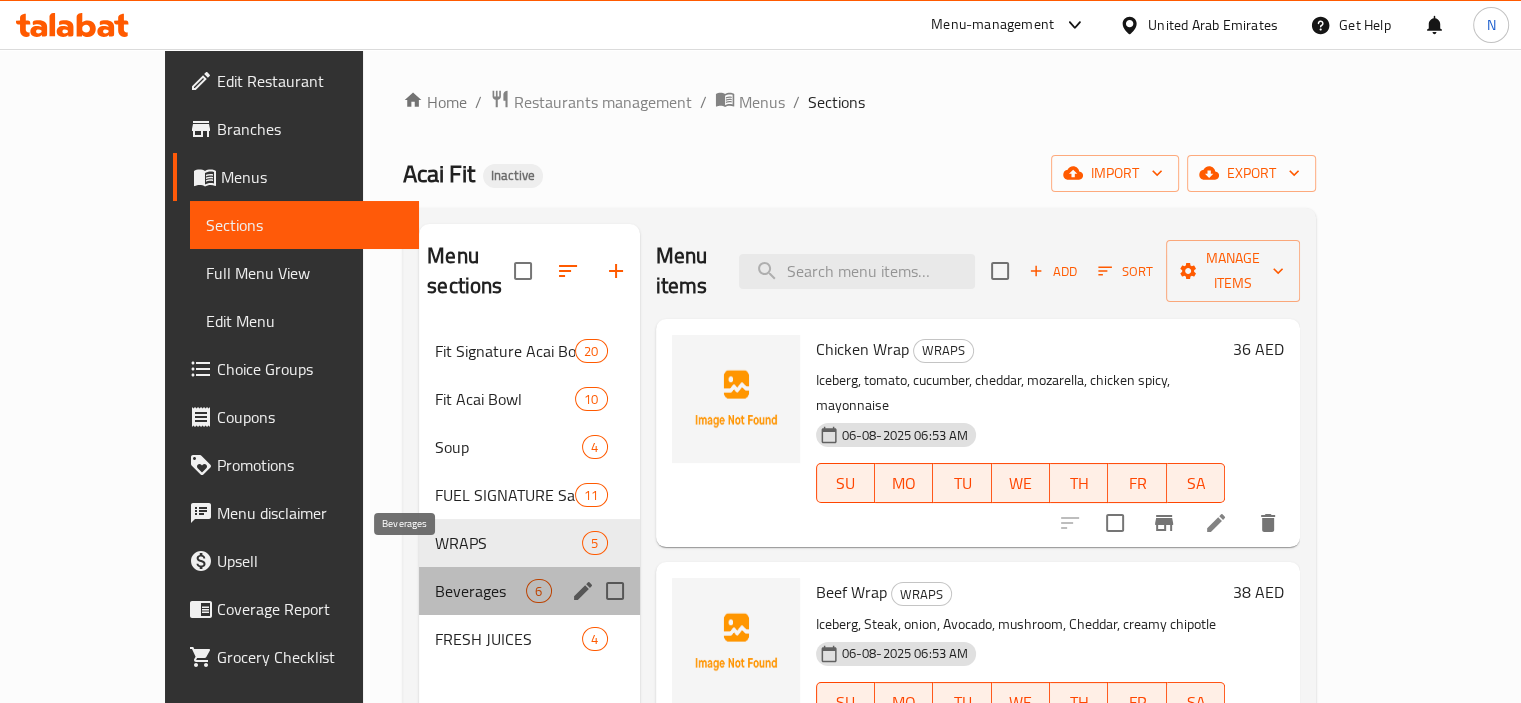click on "Beverages" at bounding box center [480, 591] 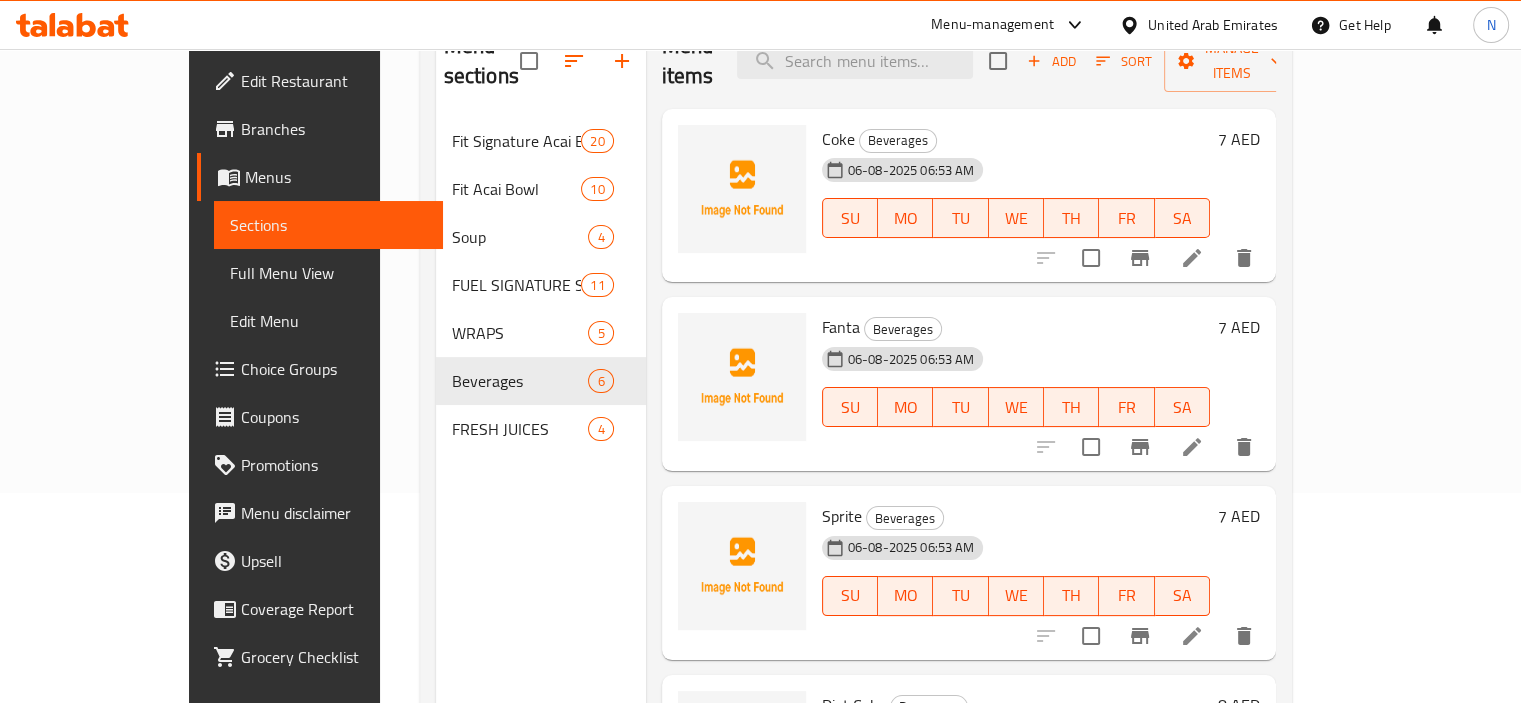 scroll, scrollTop: 280, scrollLeft: 0, axis: vertical 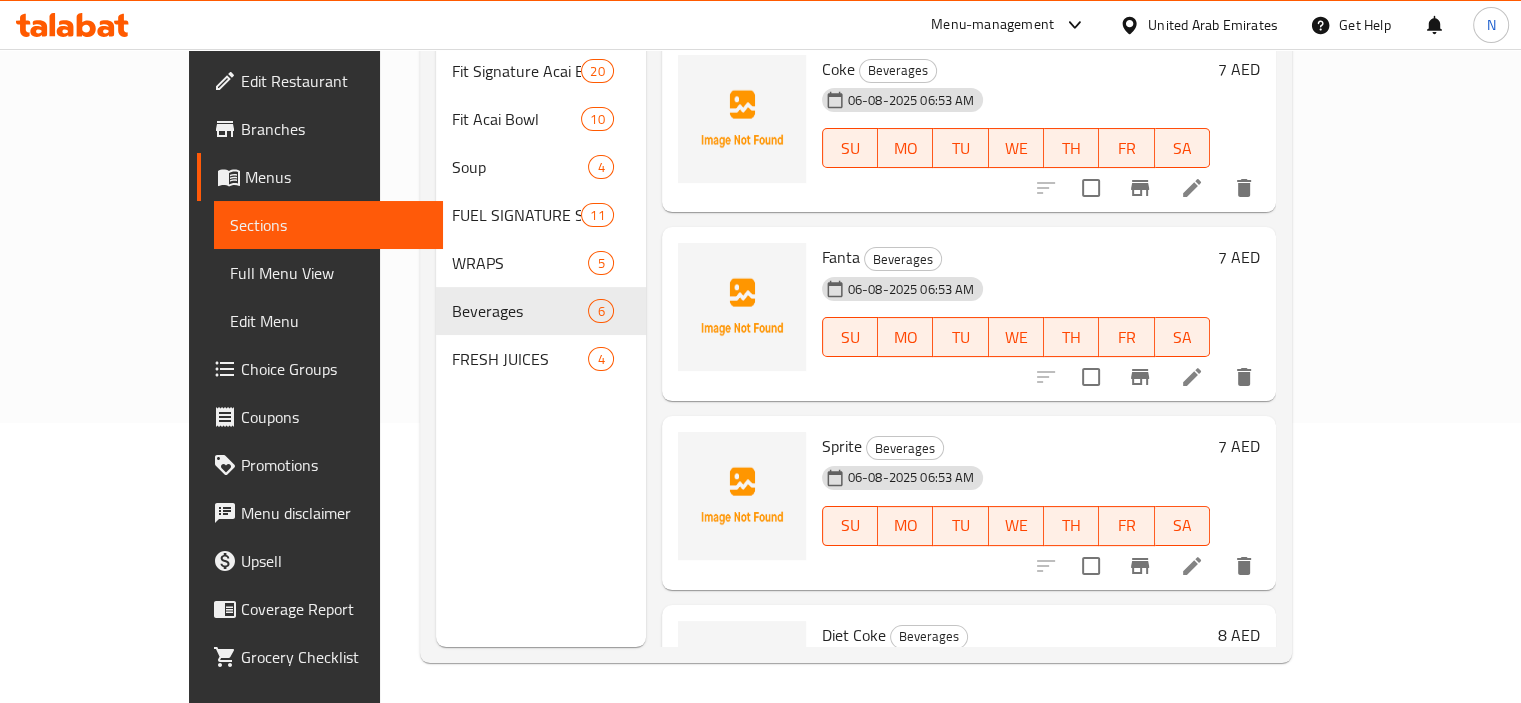 click on "FR" at bounding box center (1126, 337) 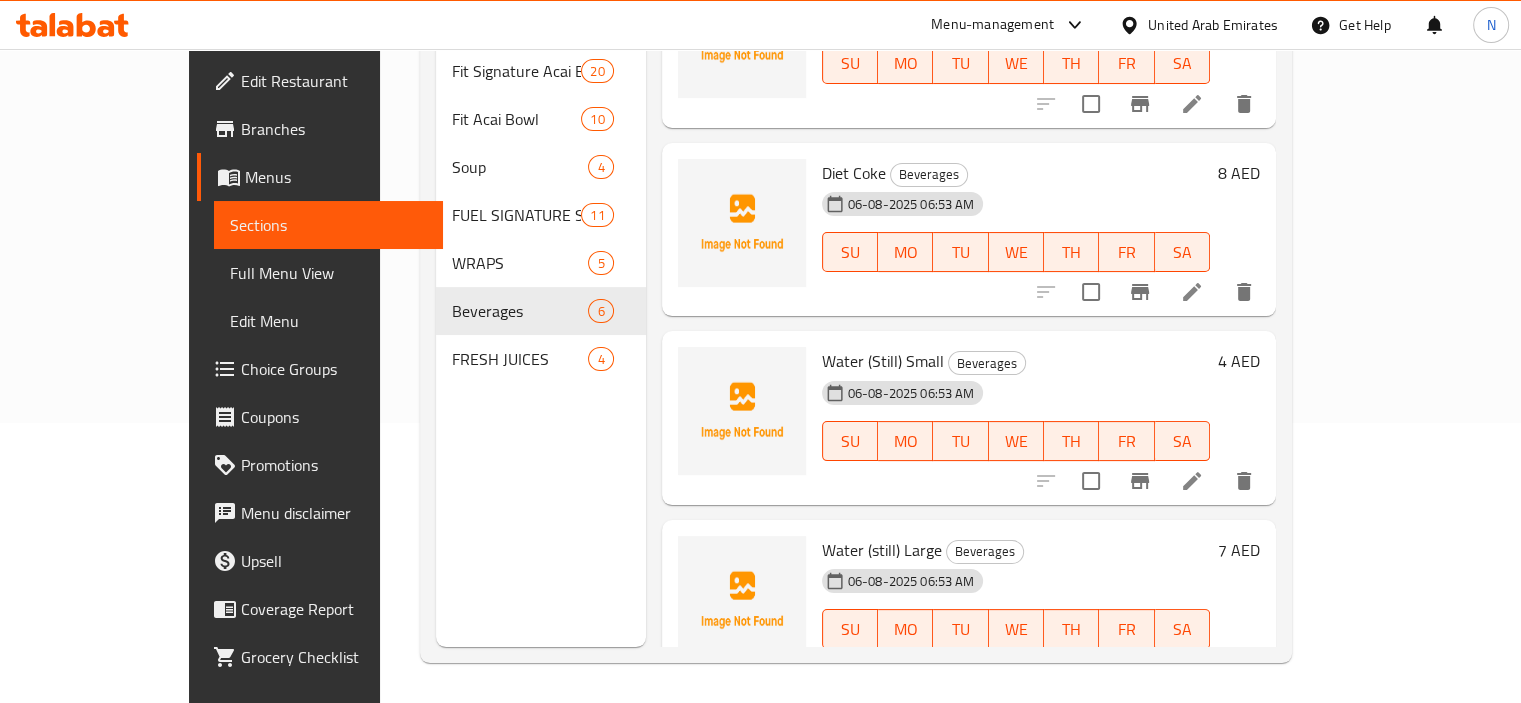 scroll, scrollTop: 478, scrollLeft: 0, axis: vertical 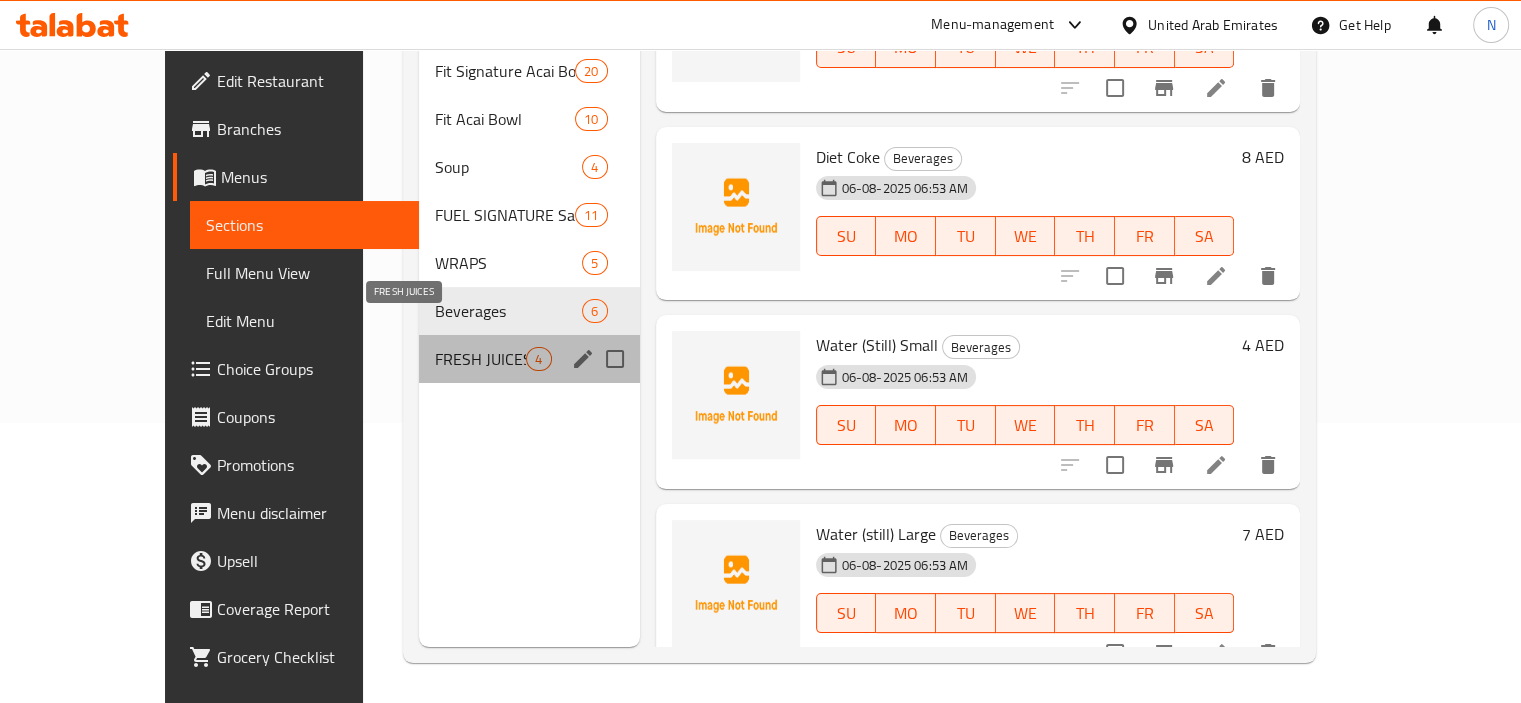 click on "FRESH JUICES" at bounding box center [480, 359] 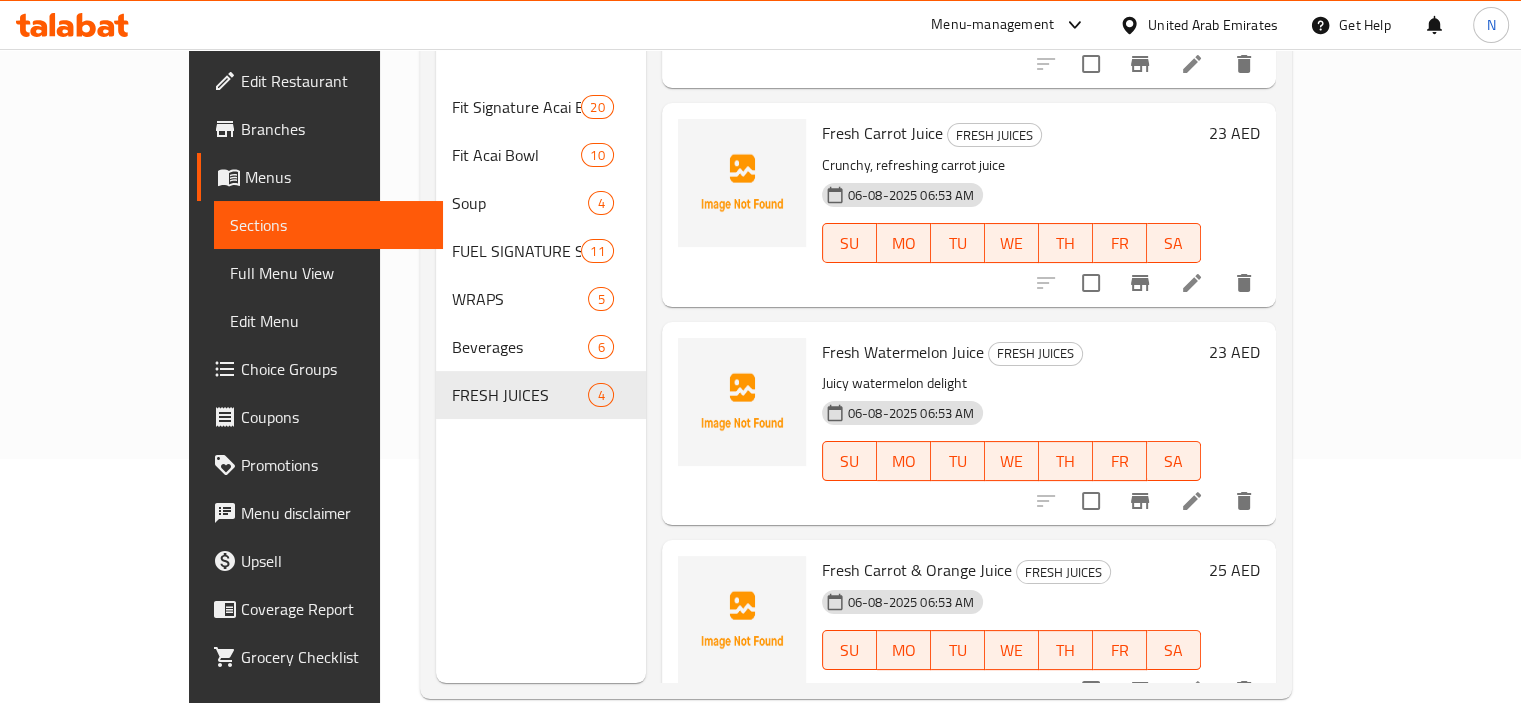 scroll, scrollTop: 240, scrollLeft: 0, axis: vertical 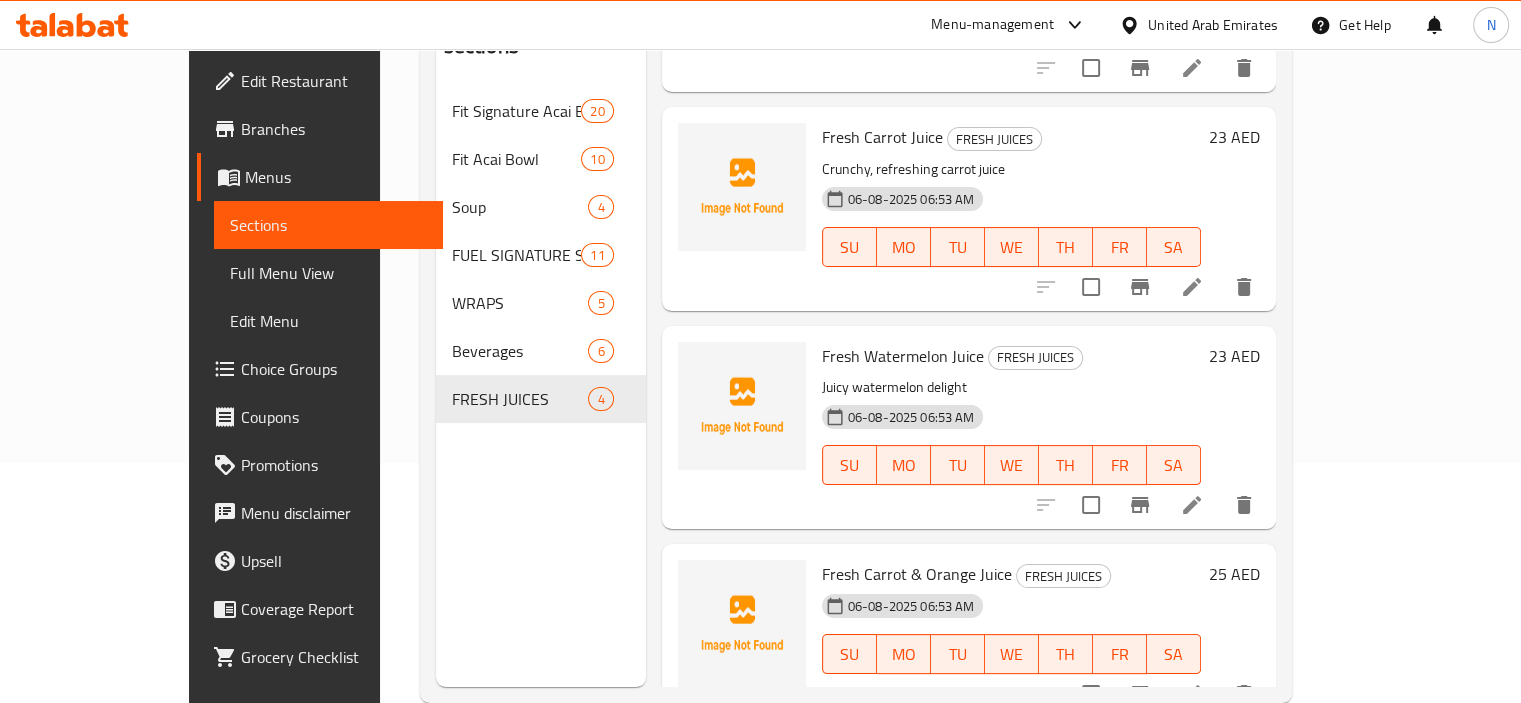click on "Fresh Watermelon Juice   FRESH JUICES" at bounding box center [1011, 356] 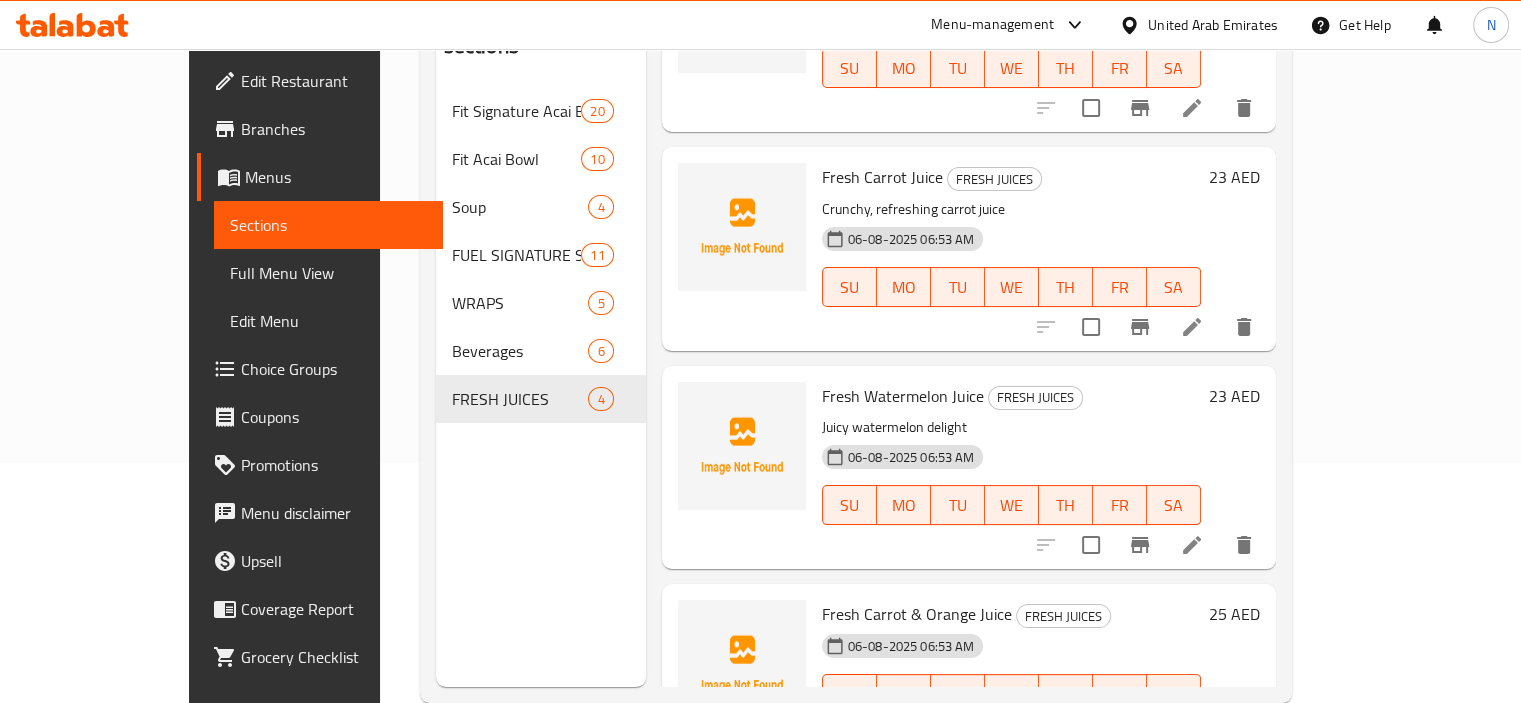 scroll, scrollTop: 78, scrollLeft: 0, axis: vertical 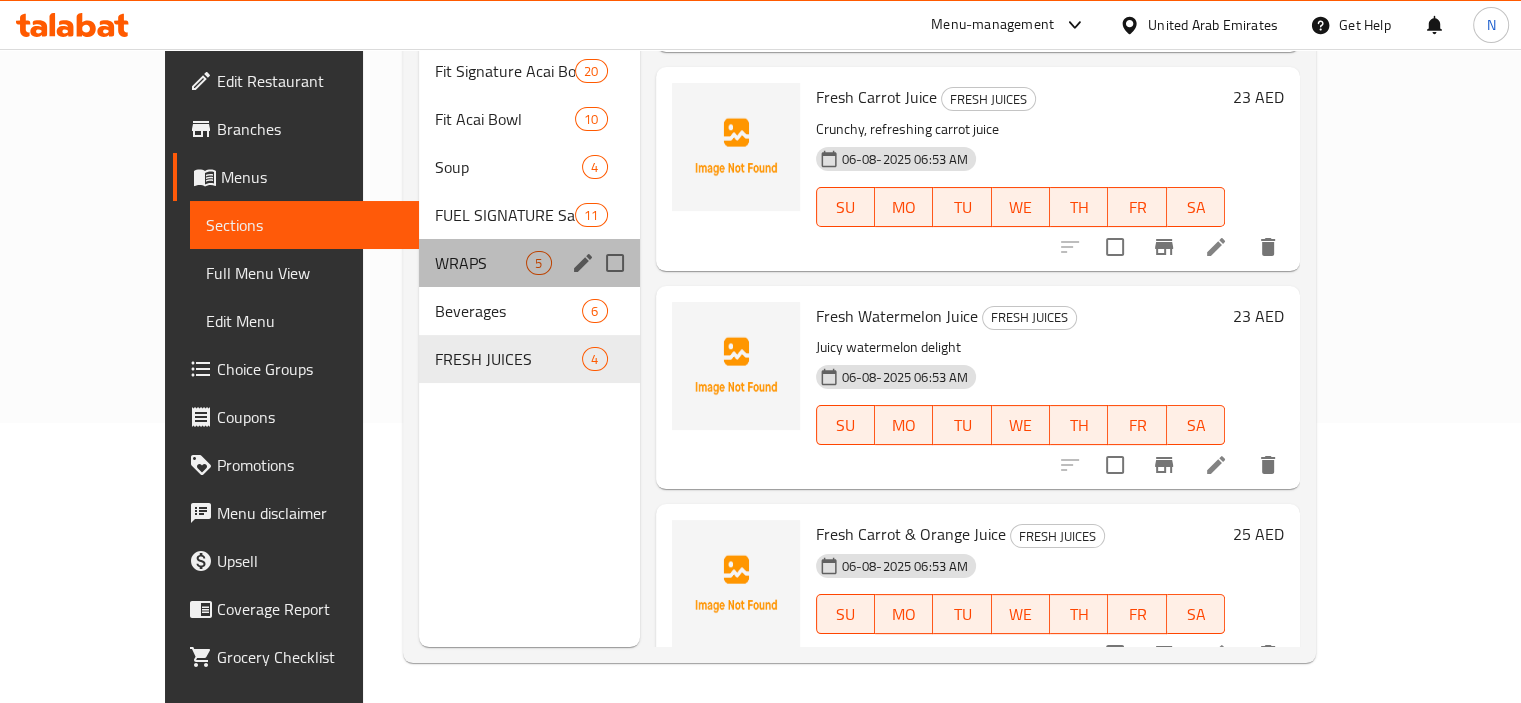 click on "WRAPS 5" at bounding box center (529, 263) 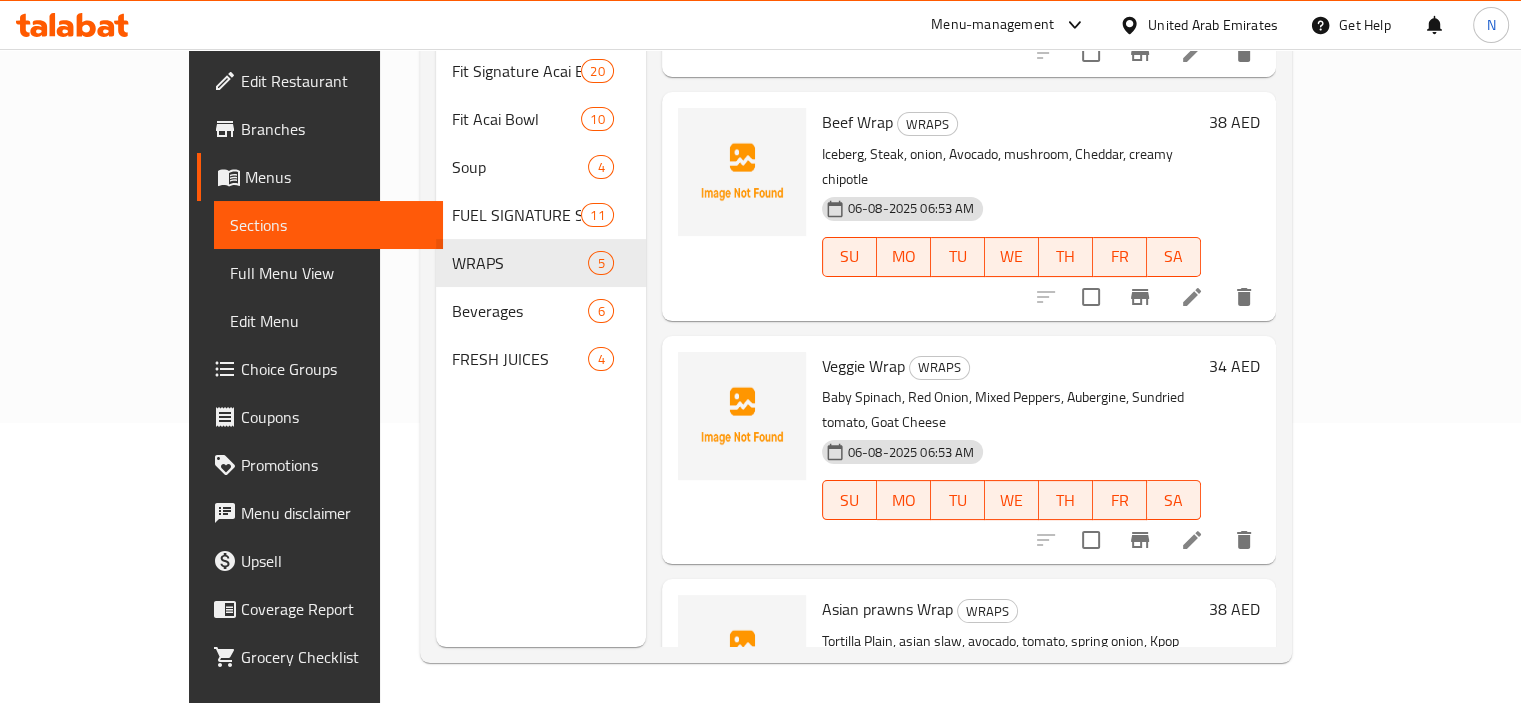 click on "Iceberg, Steak, onion, Avocado, mushroom, Cheddar, creamy chipotle" at bounding box center (1011, 167) 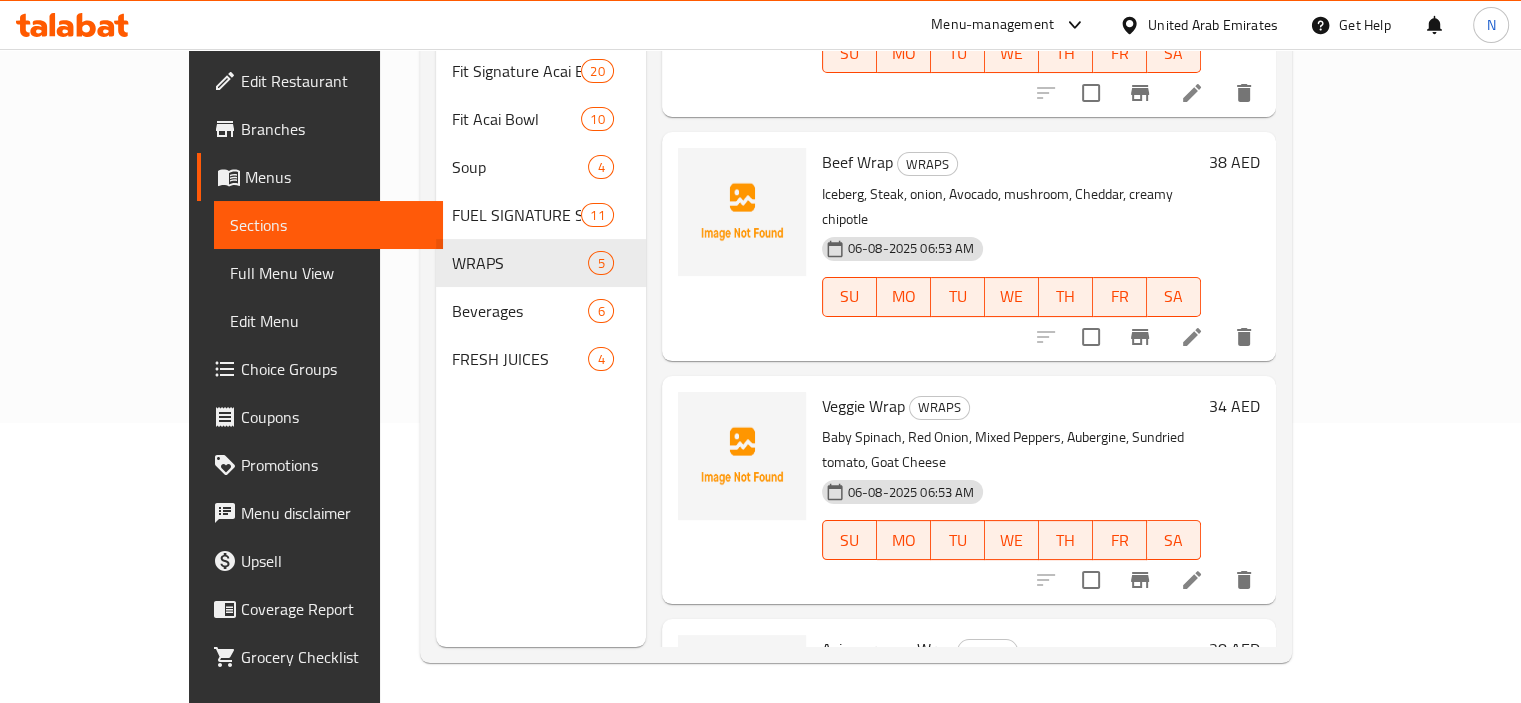 scroll, scrollTop: 79, scrollLeft: 0, axis: vertical 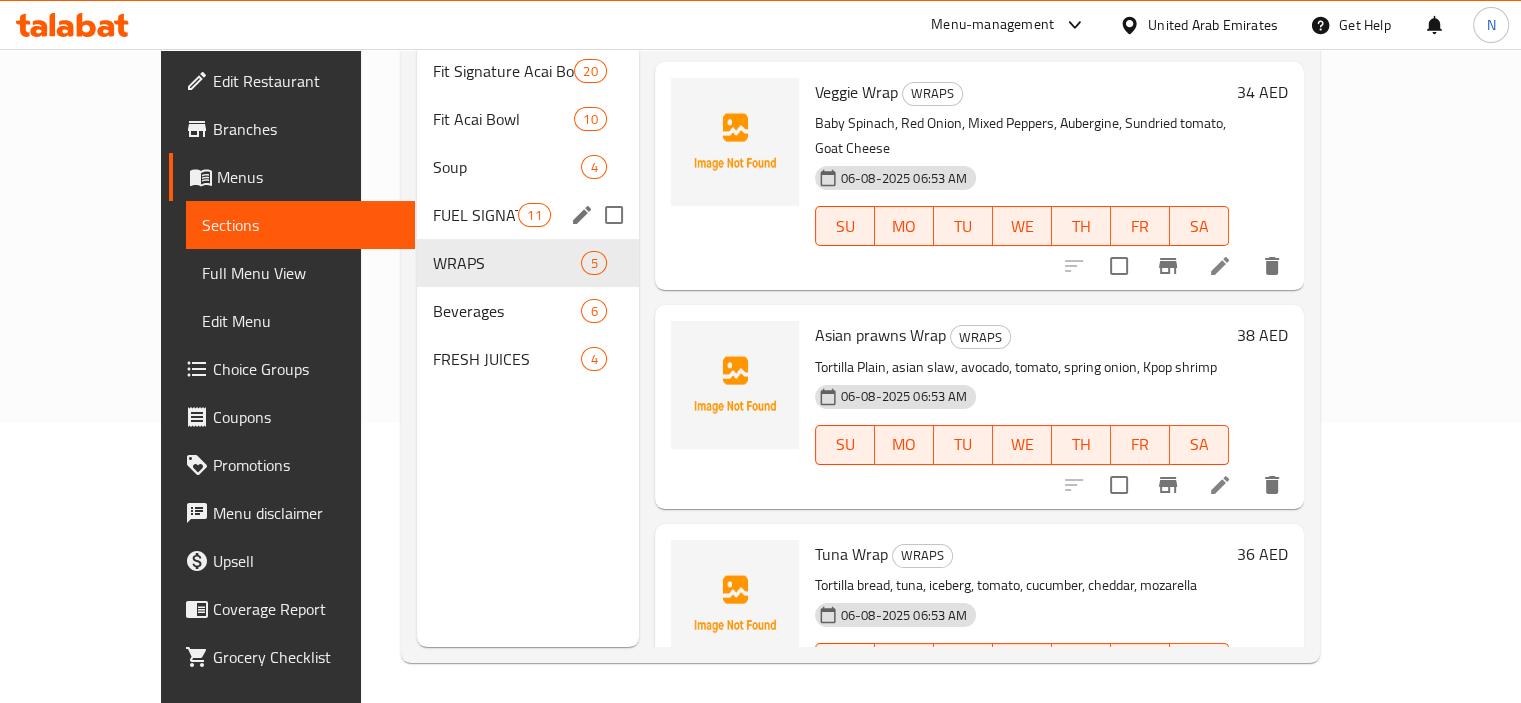click on "FUEL SIGNATURE Salad" at bounding box center (475, 215) 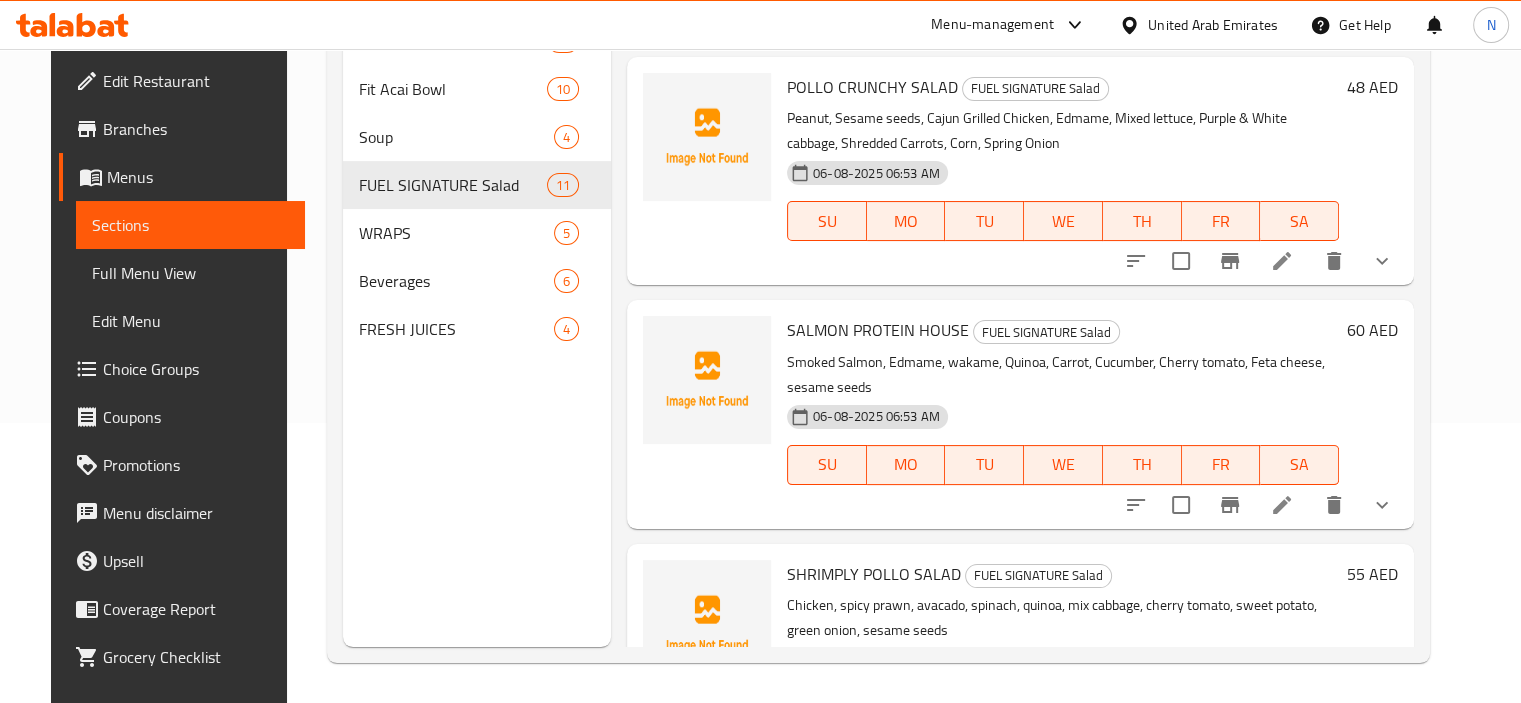 click at bounding box center [1259, 261] 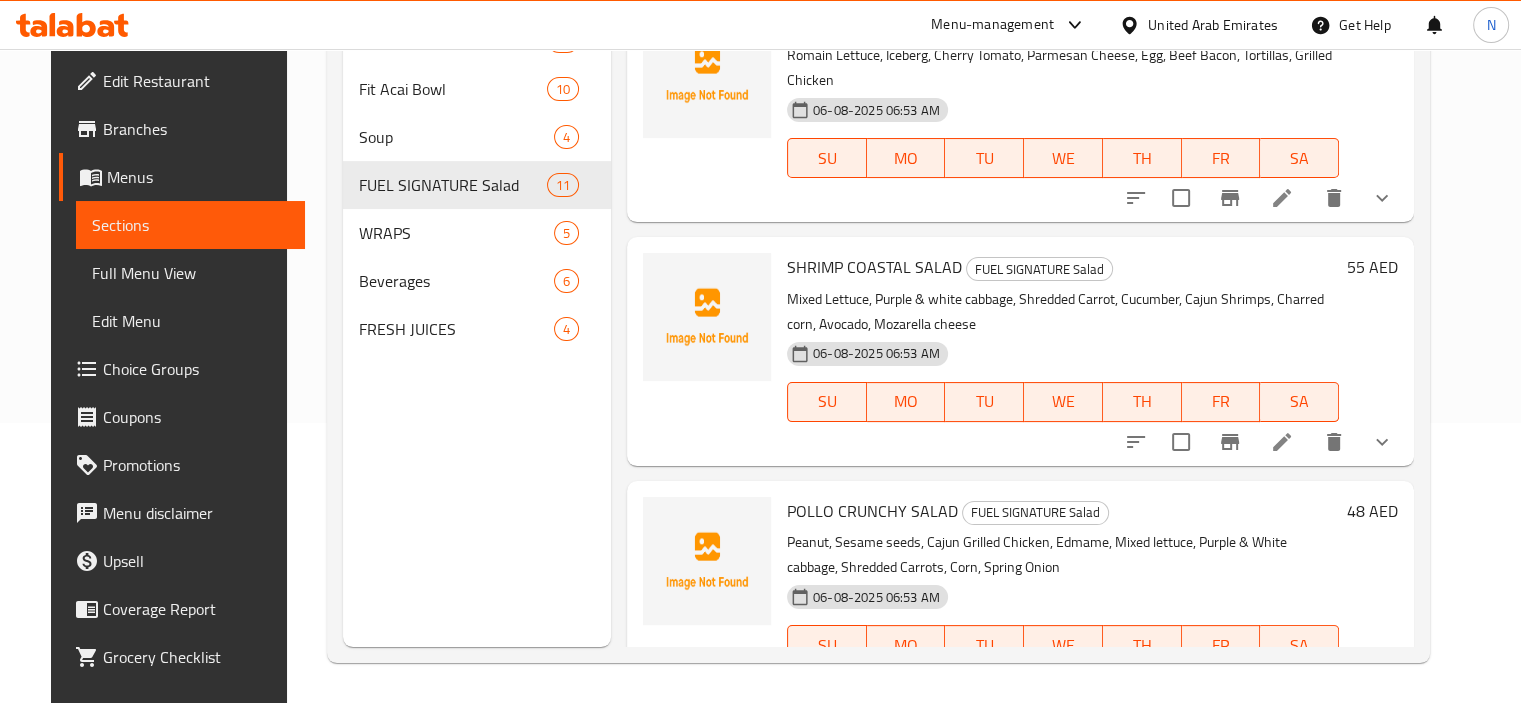 scroll, scrollTop: 0, scrollLeft: 0, axis: both 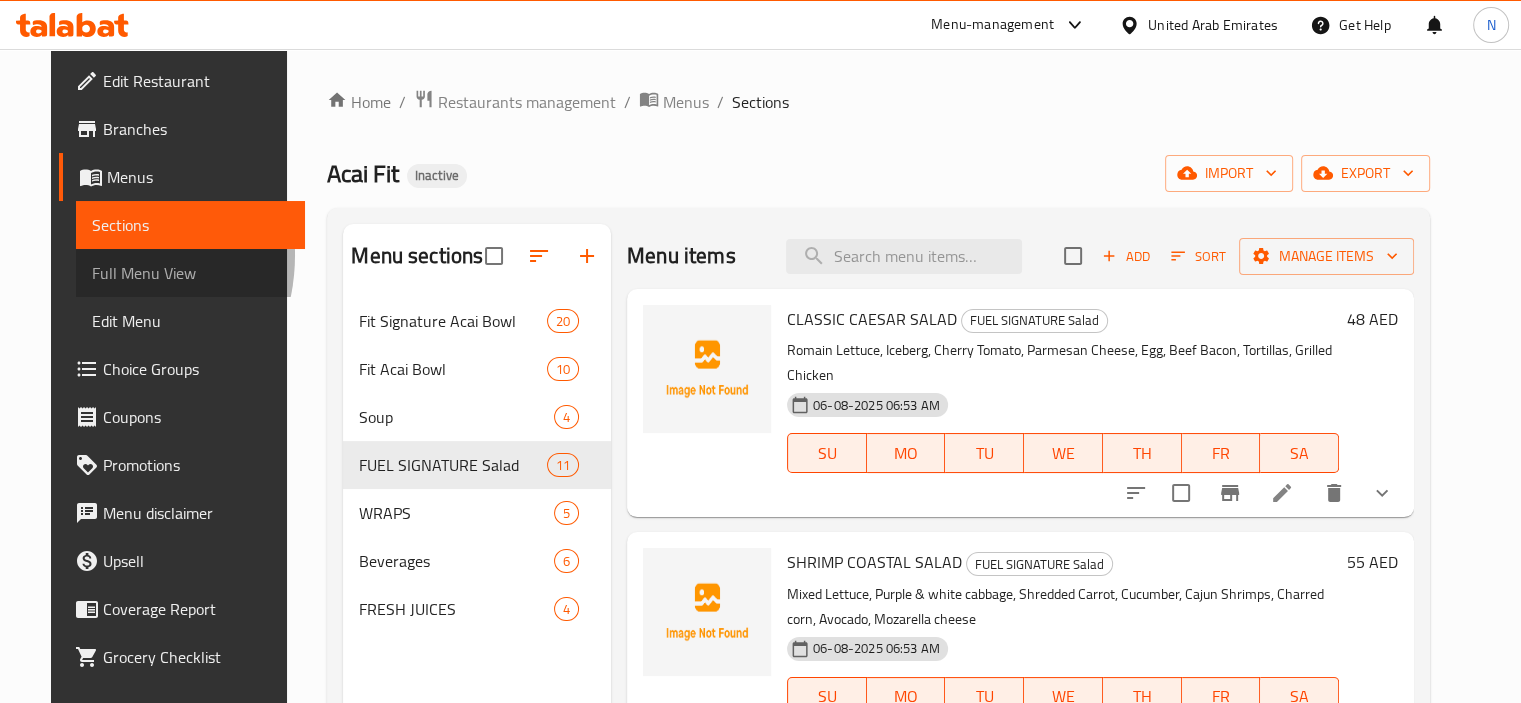 click on "Full Menu View" at bounding box center (190, 273) 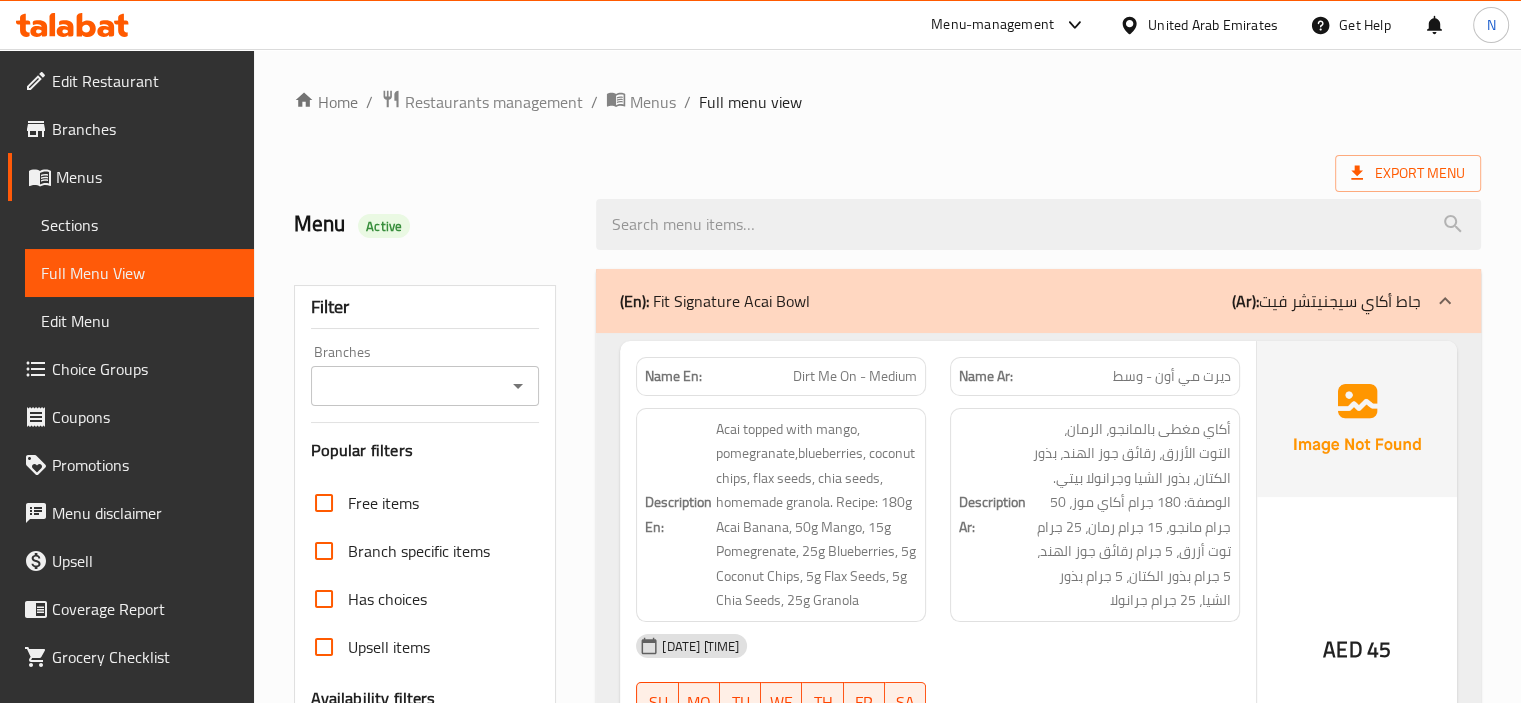 click on "Filter Branches Branches Popular filters Free items Branch specific items Has choices Upsell items Availability filters Available Not available View filters Collapse sections Collapse categories Collapse Choices" at bounding box center (433, 13076) 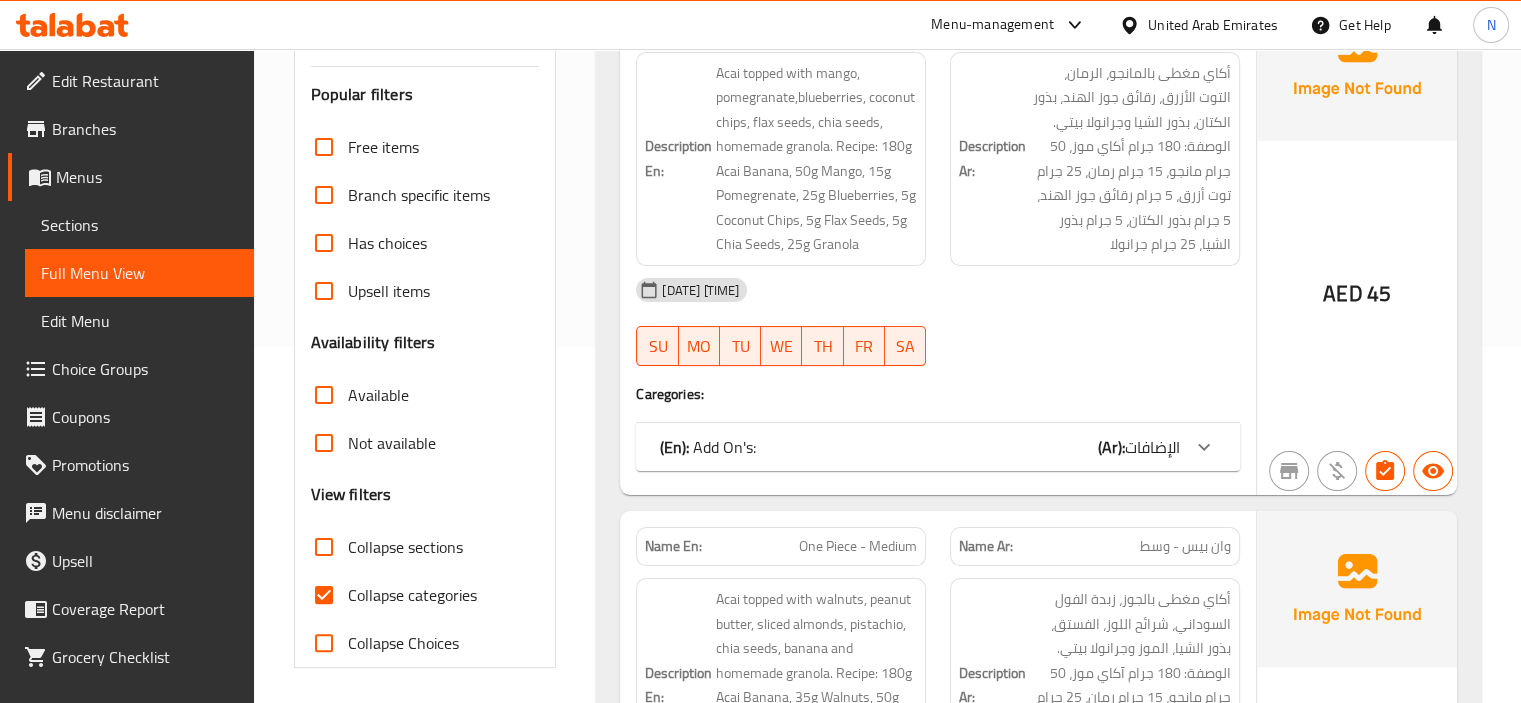 scroll, scrollTop: 360, scrollLeft: 0, axis: vertical 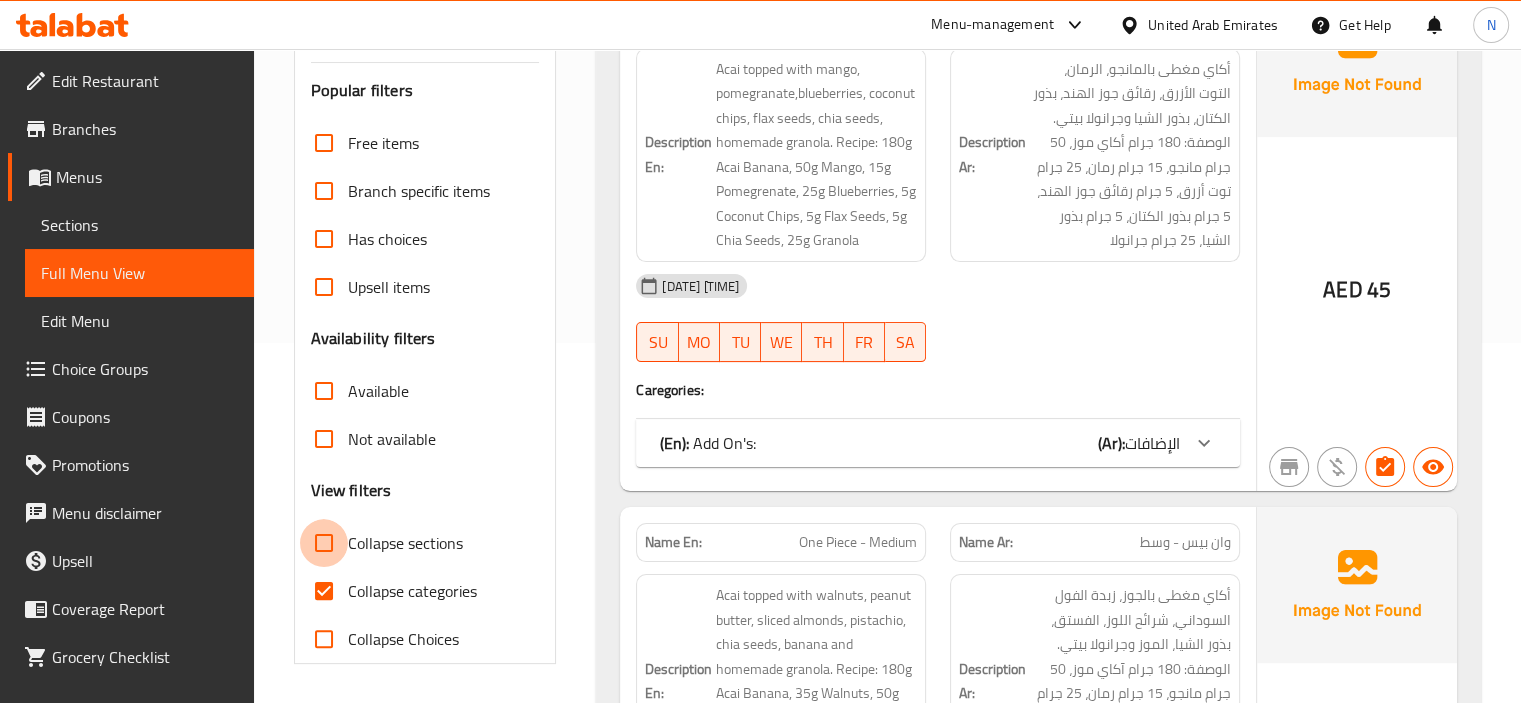 click on "Collapse sections" at bounding box center [324, 543] 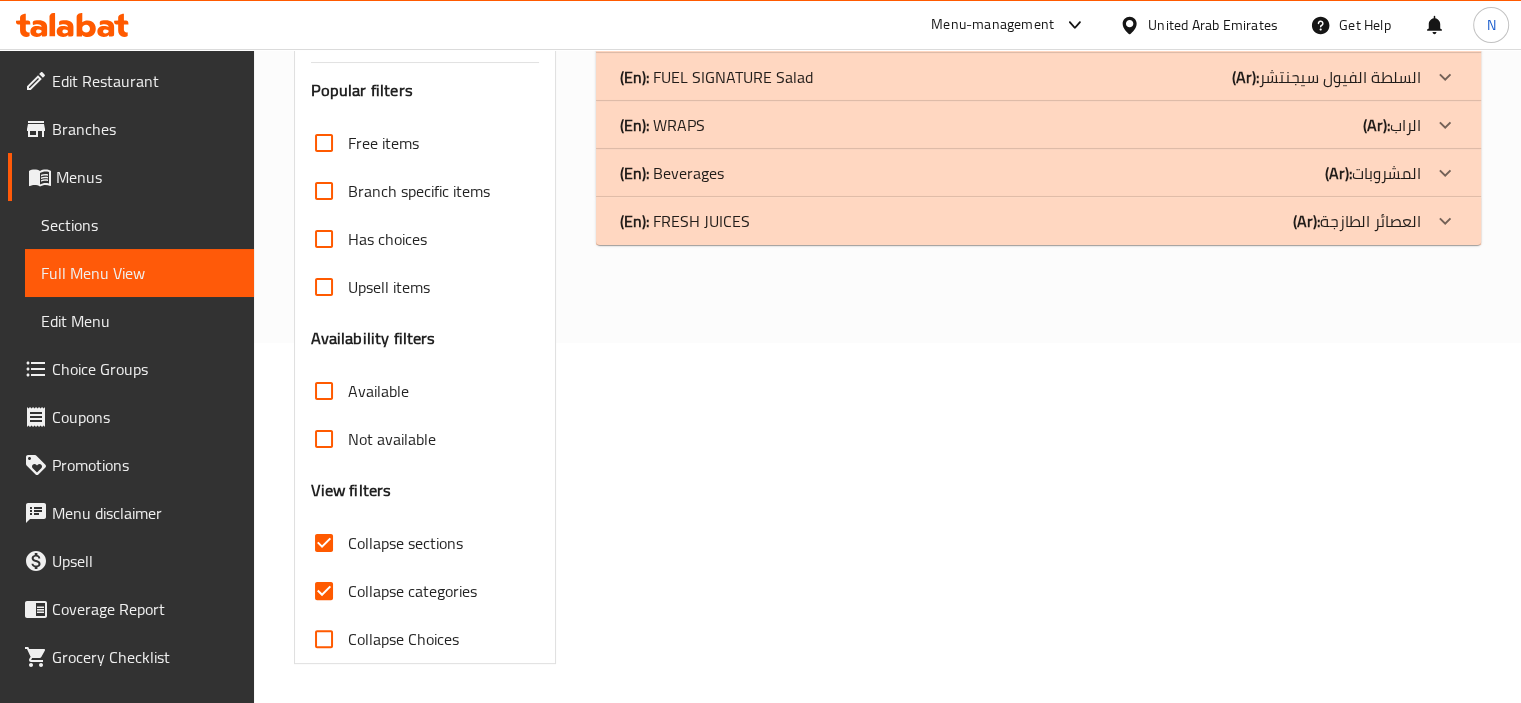 click on "(En):   FRESH JUICES" at bounding box center (715, -67) 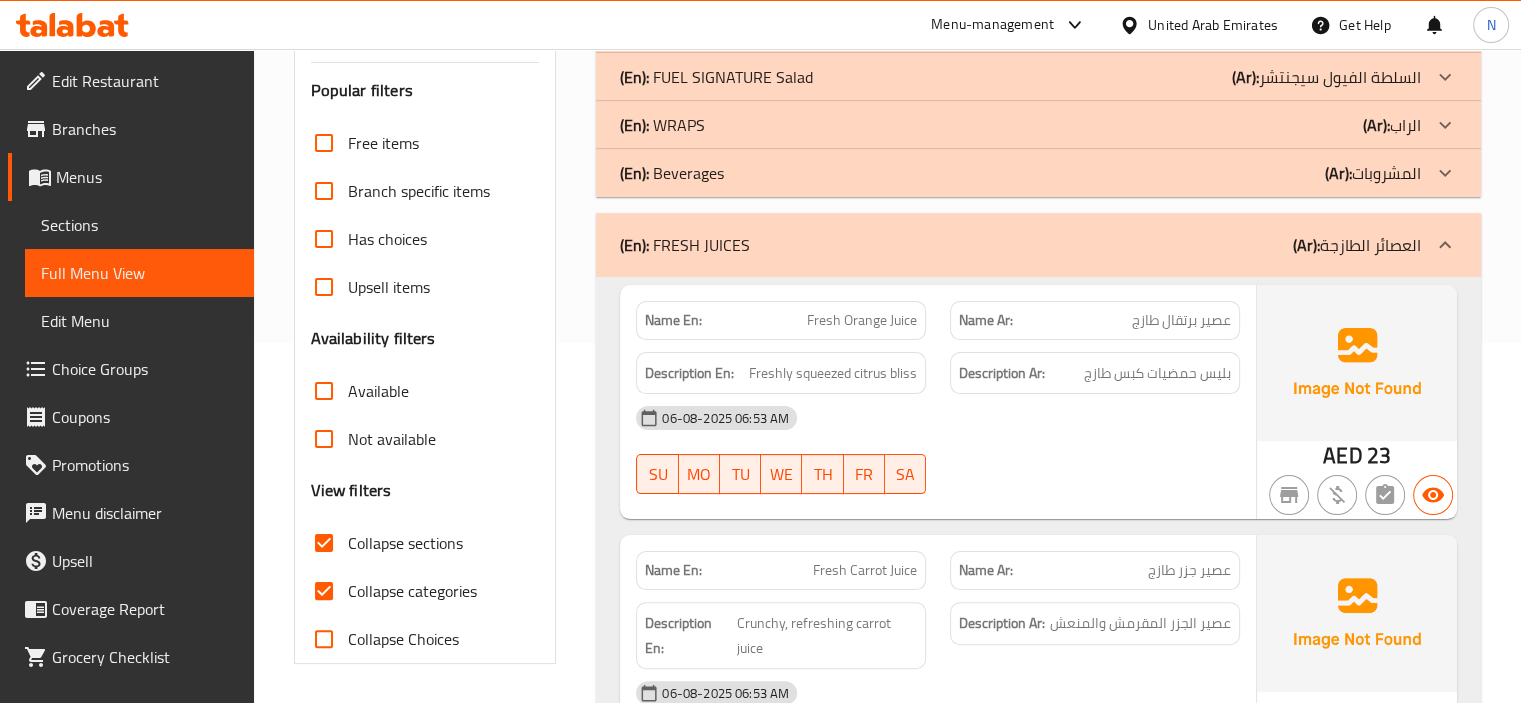 click on "(En):   Beverages (Ar): المشروبات" at bounding box center [1020, -67] 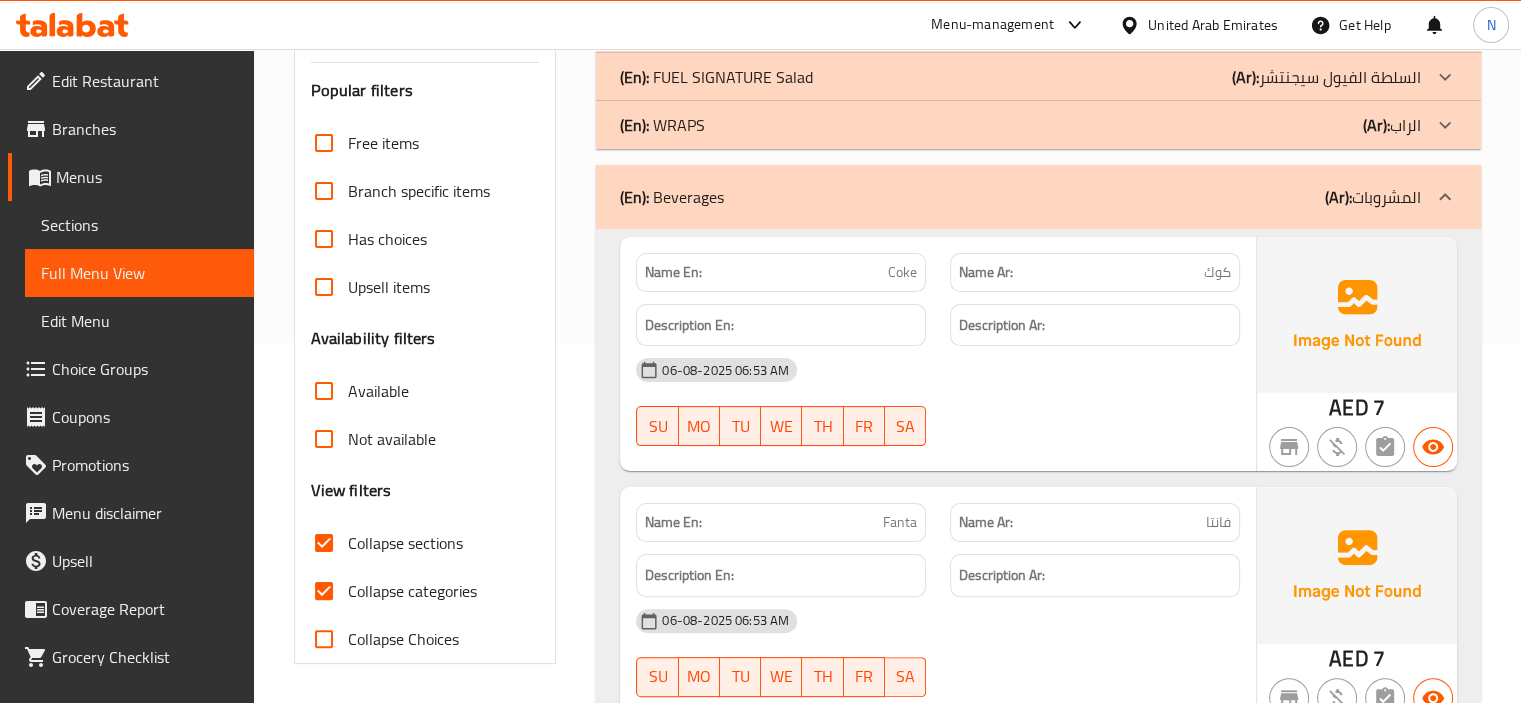 click on "(En):   WRAPS (Ar): الراب" at bounding box center (1020, -67) 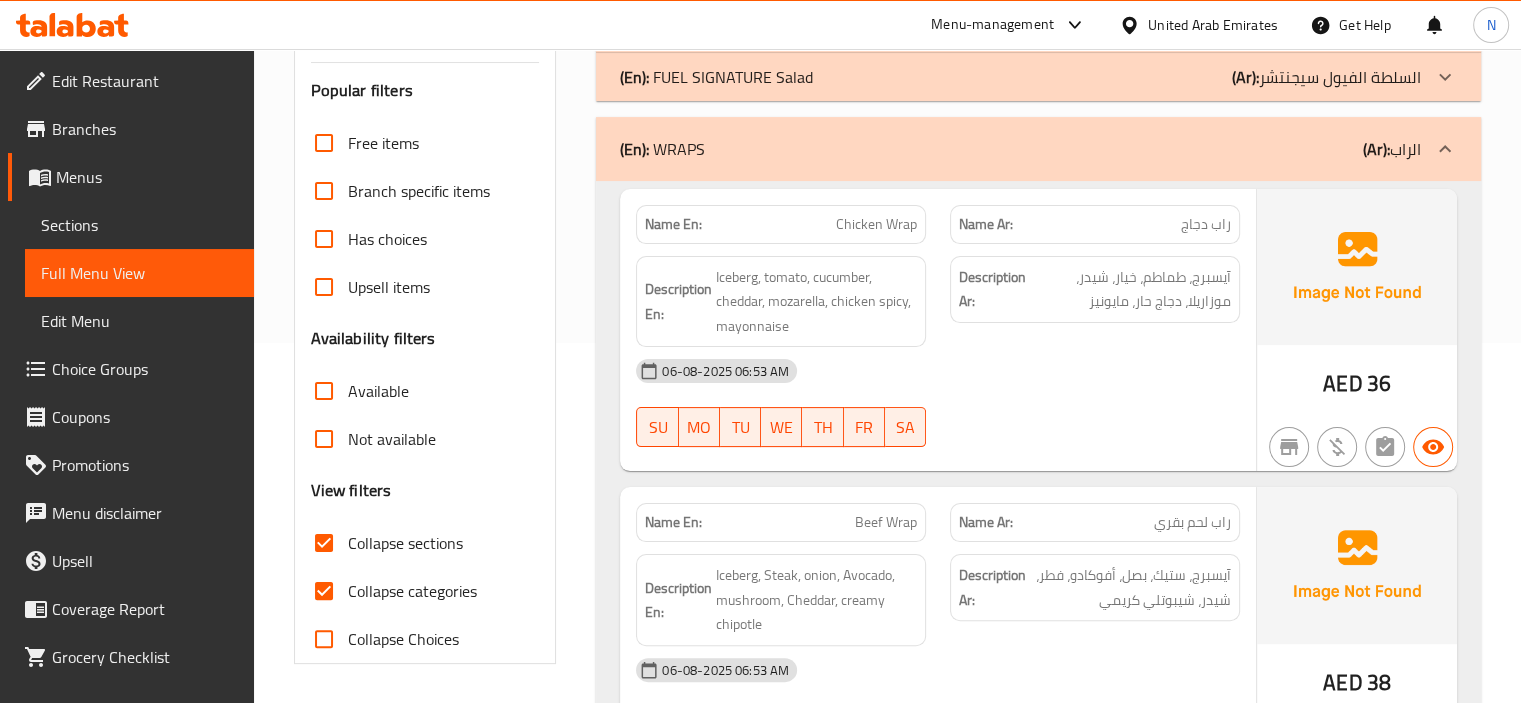click on "(En):   FUEL SIGNATURE Salad" at bounding box center [715, -67] 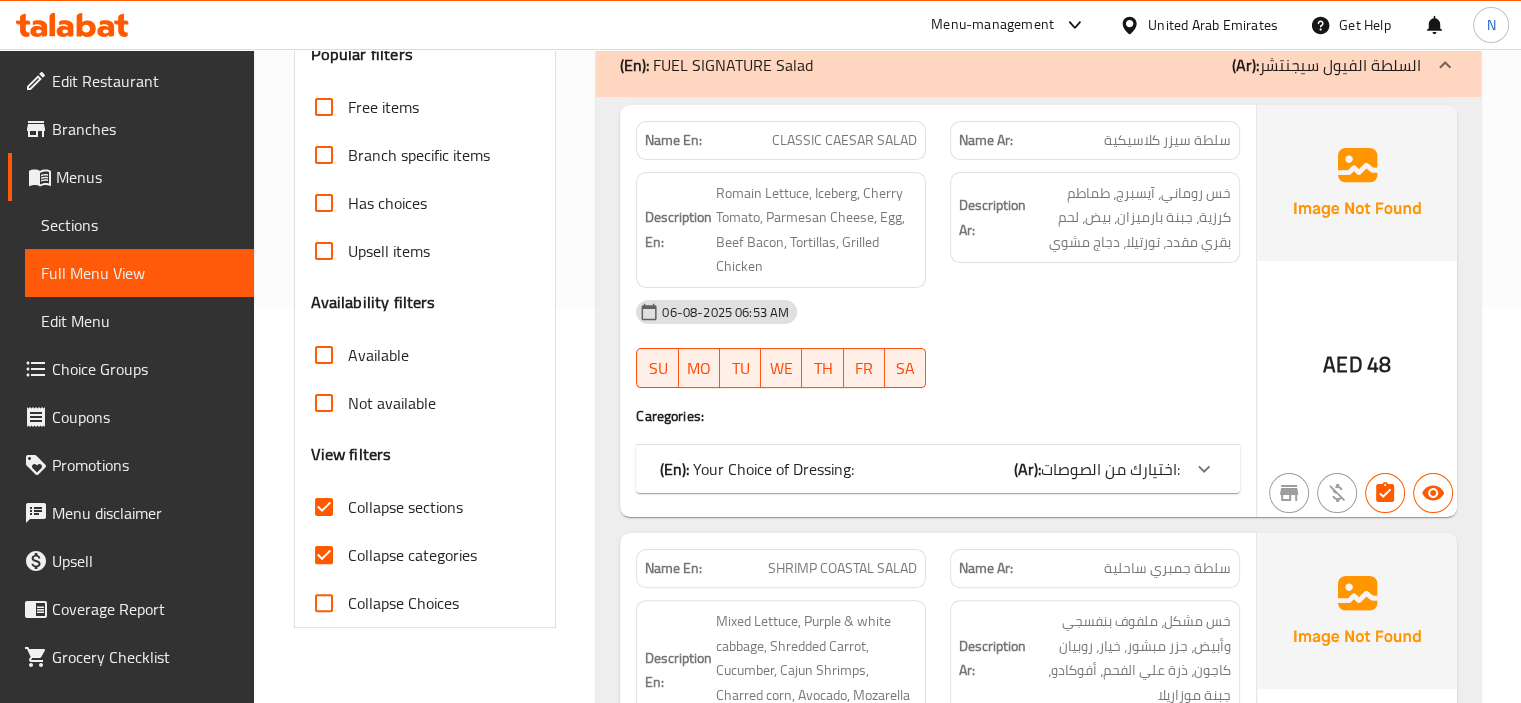 scroll, scrollTop: 400, scrollLeft: 0, axis: vertical 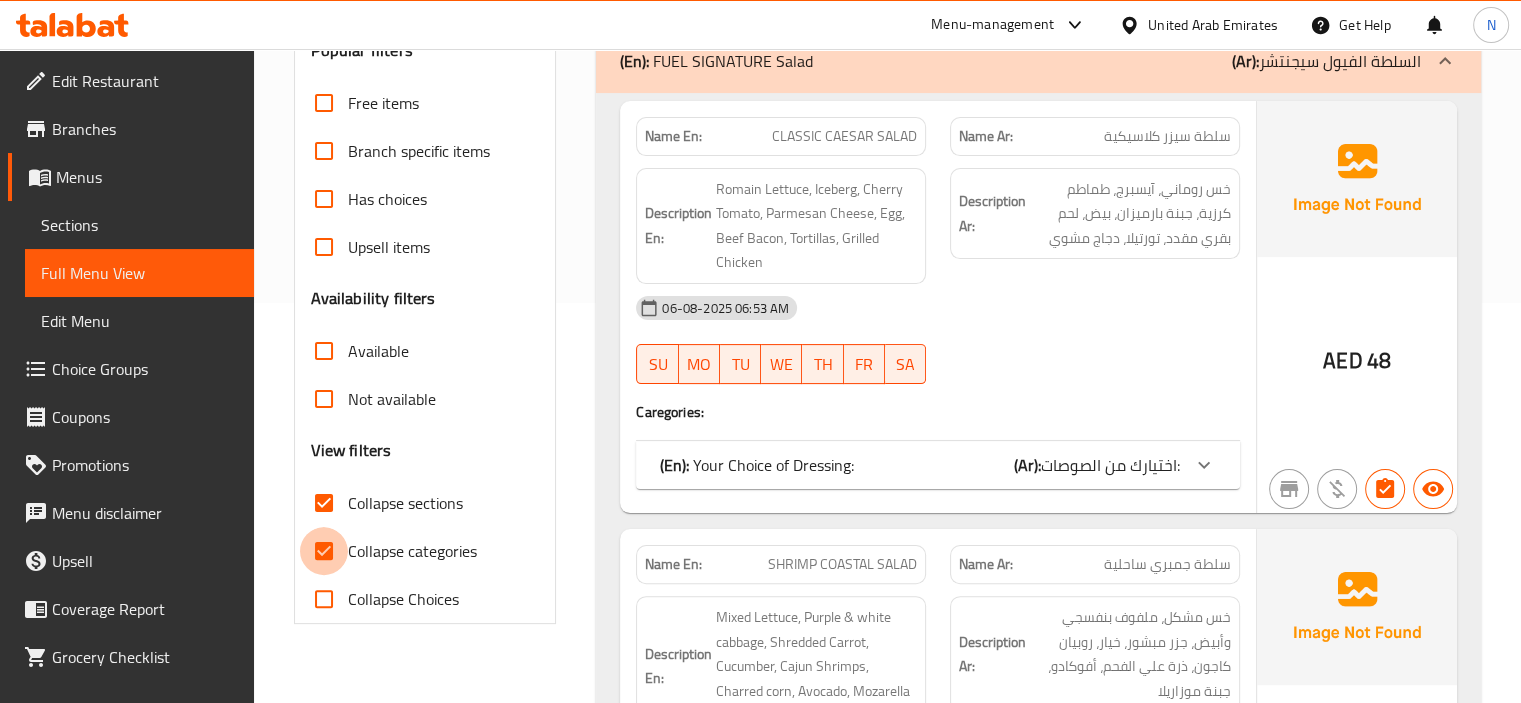 click on "Collapse categories" at bounding box center (324, 551) 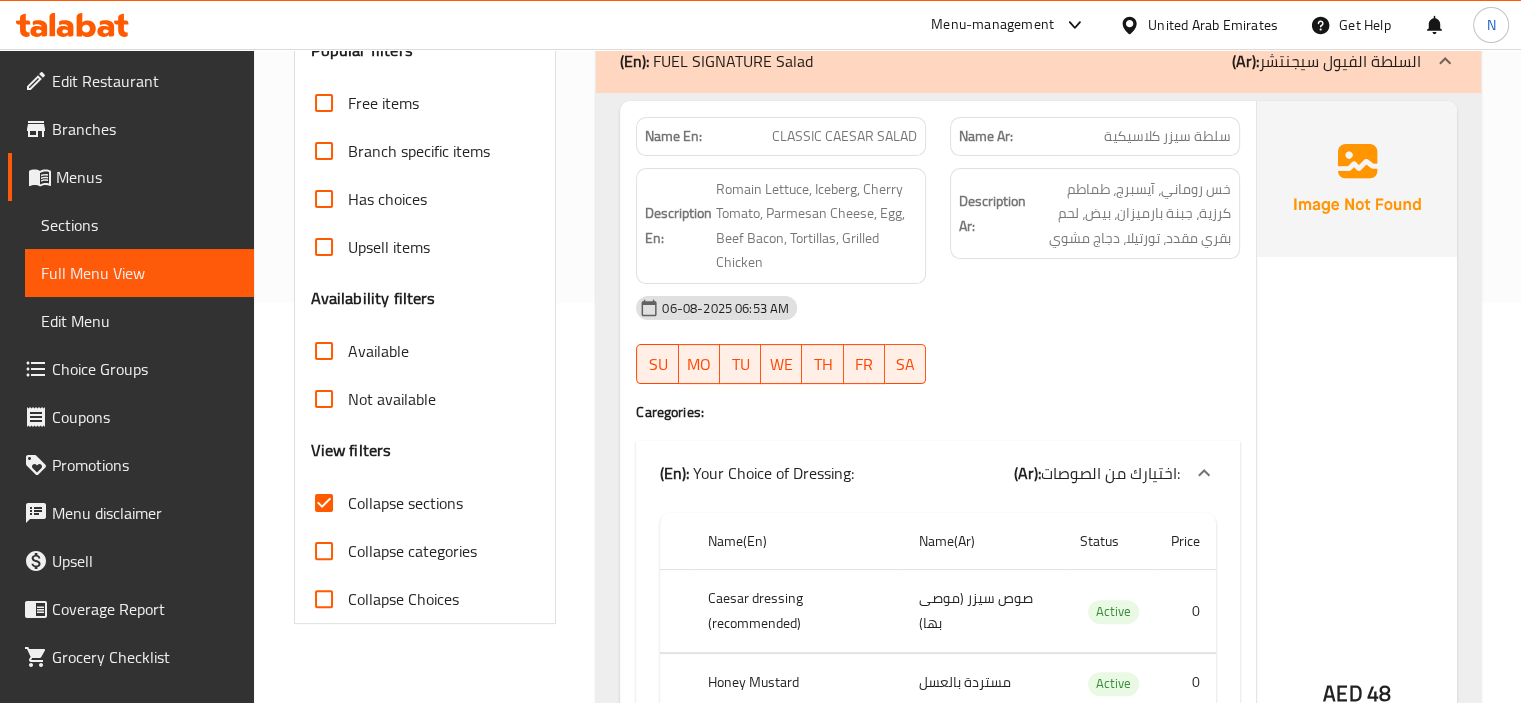 click on "Filter Branches Branches Popular filters Free items Branch specific items Has choices Upsell items Availability filters Available Not available View filters Collapse sections Collapse categories Collapse Choices" at bounding box center (425, 254) 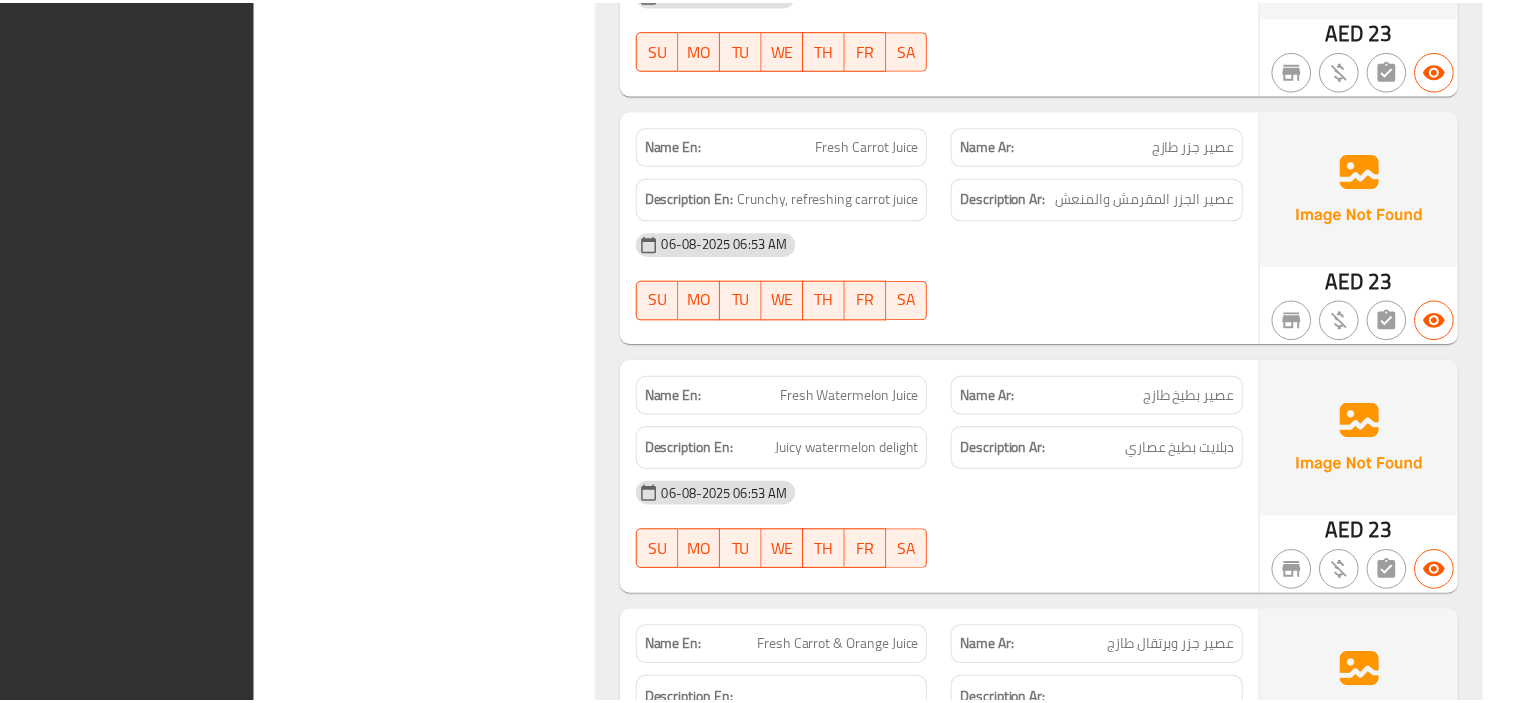 scroll, scrollTop: 16229, scrollLeft: 0, axis: vertical 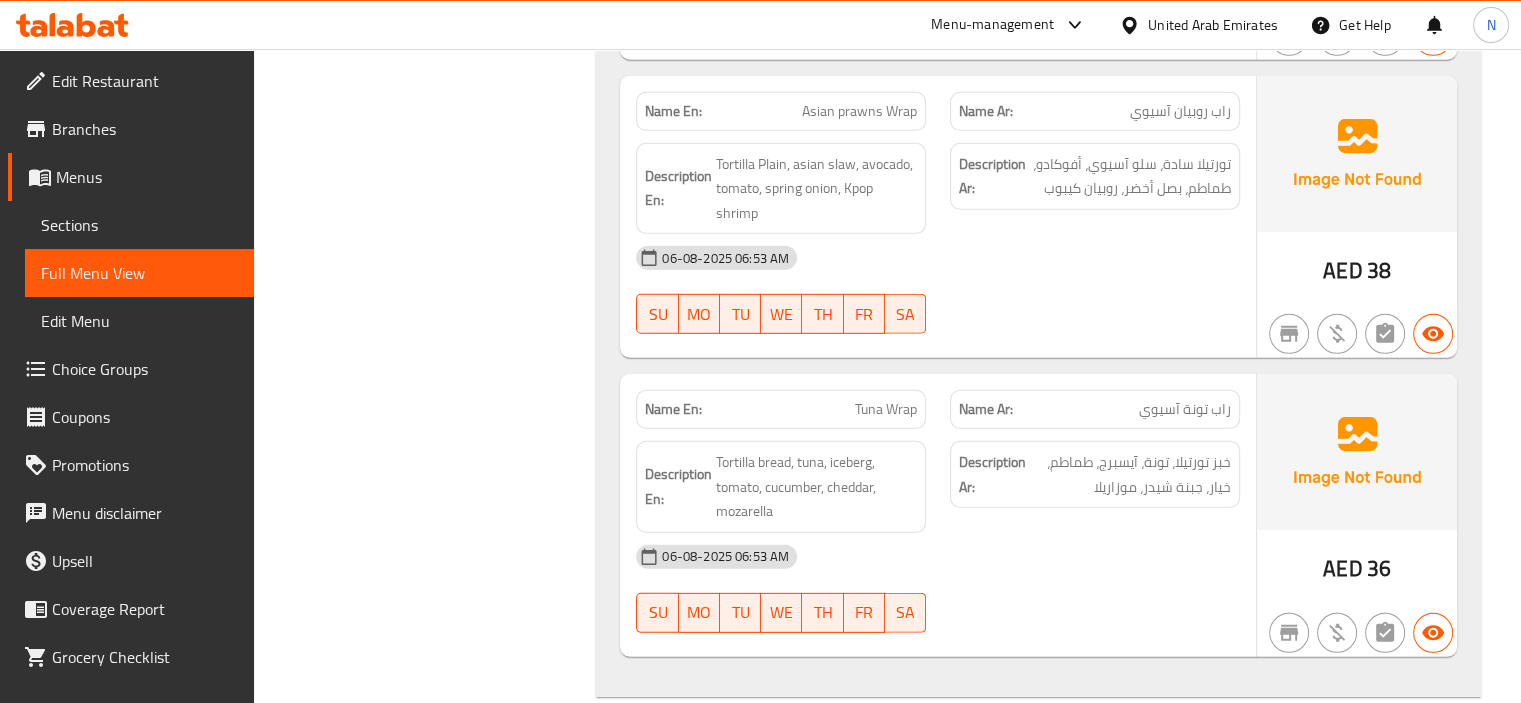 click on "Tuna Wrap" at bounding box center (842, -8633) 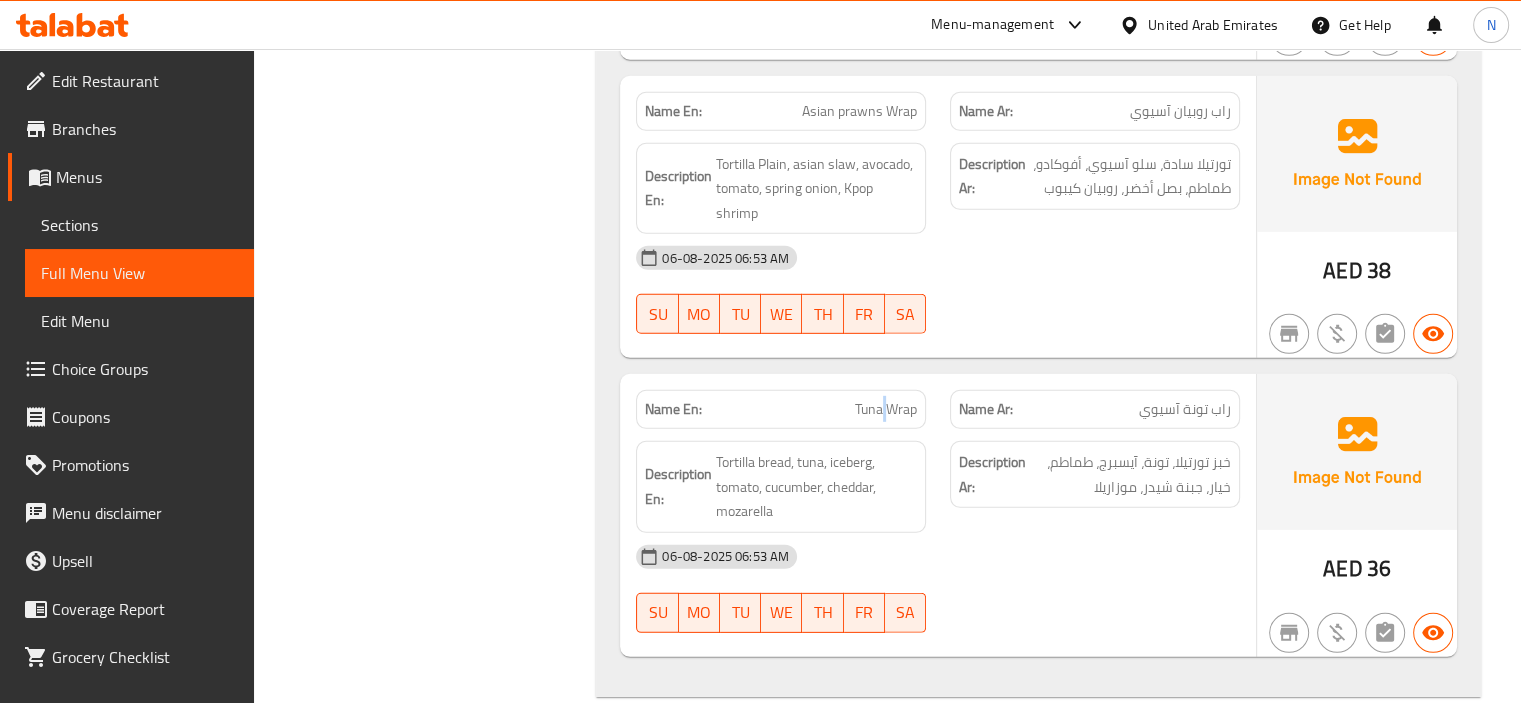 click on "Tuna Wrap" at bounding box center (842, -8633) 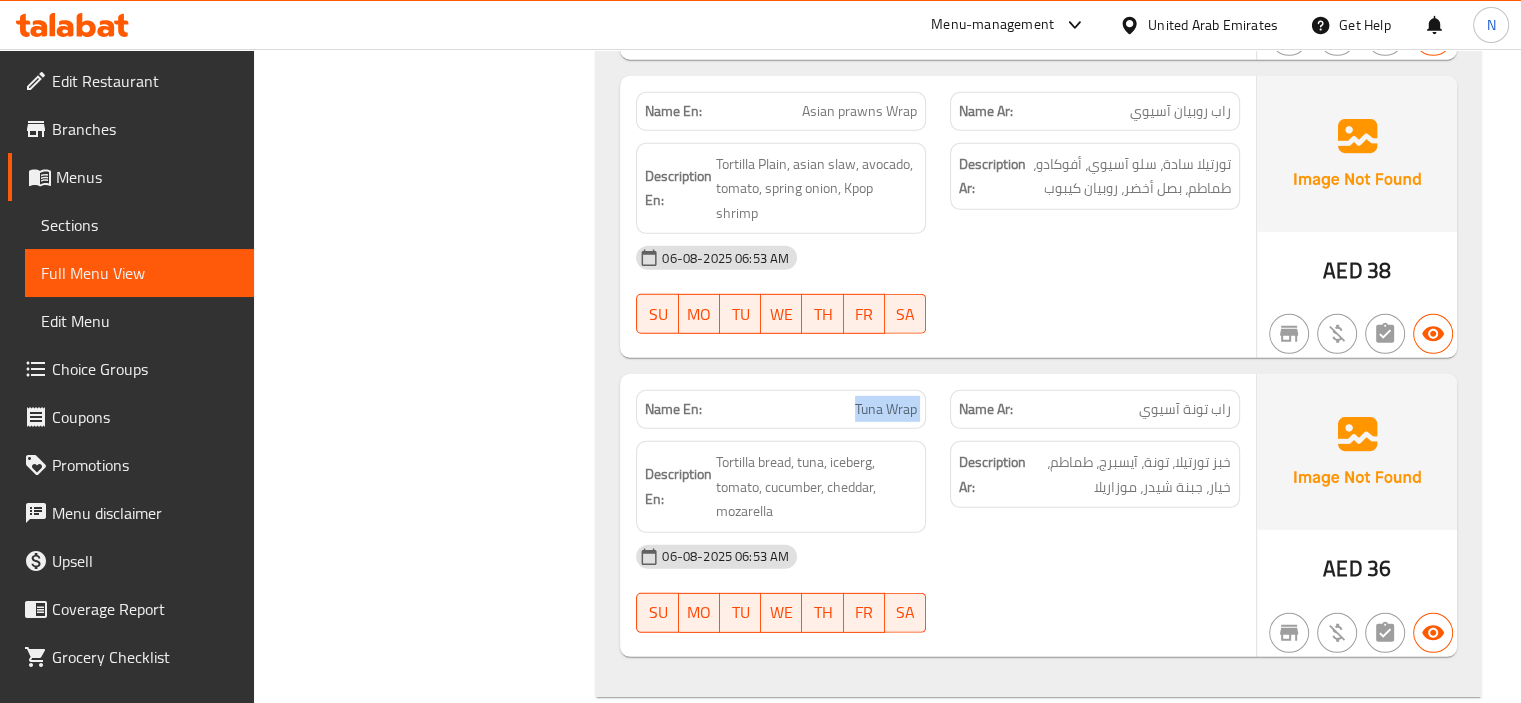 click on "Tuna Wrap" at bounding box center [842, -8633] 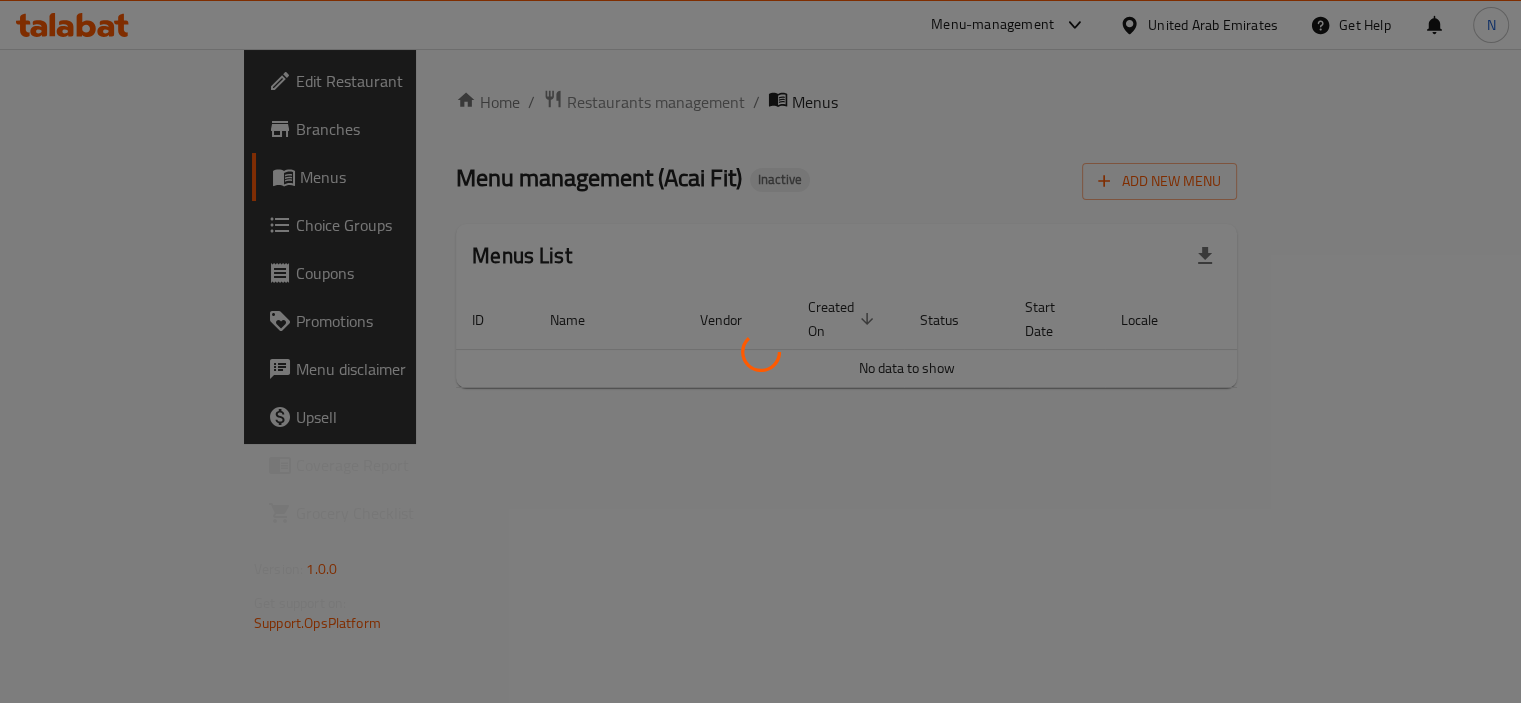 scroll, scrollTop: 0, scrollLeft: 0, axis: both 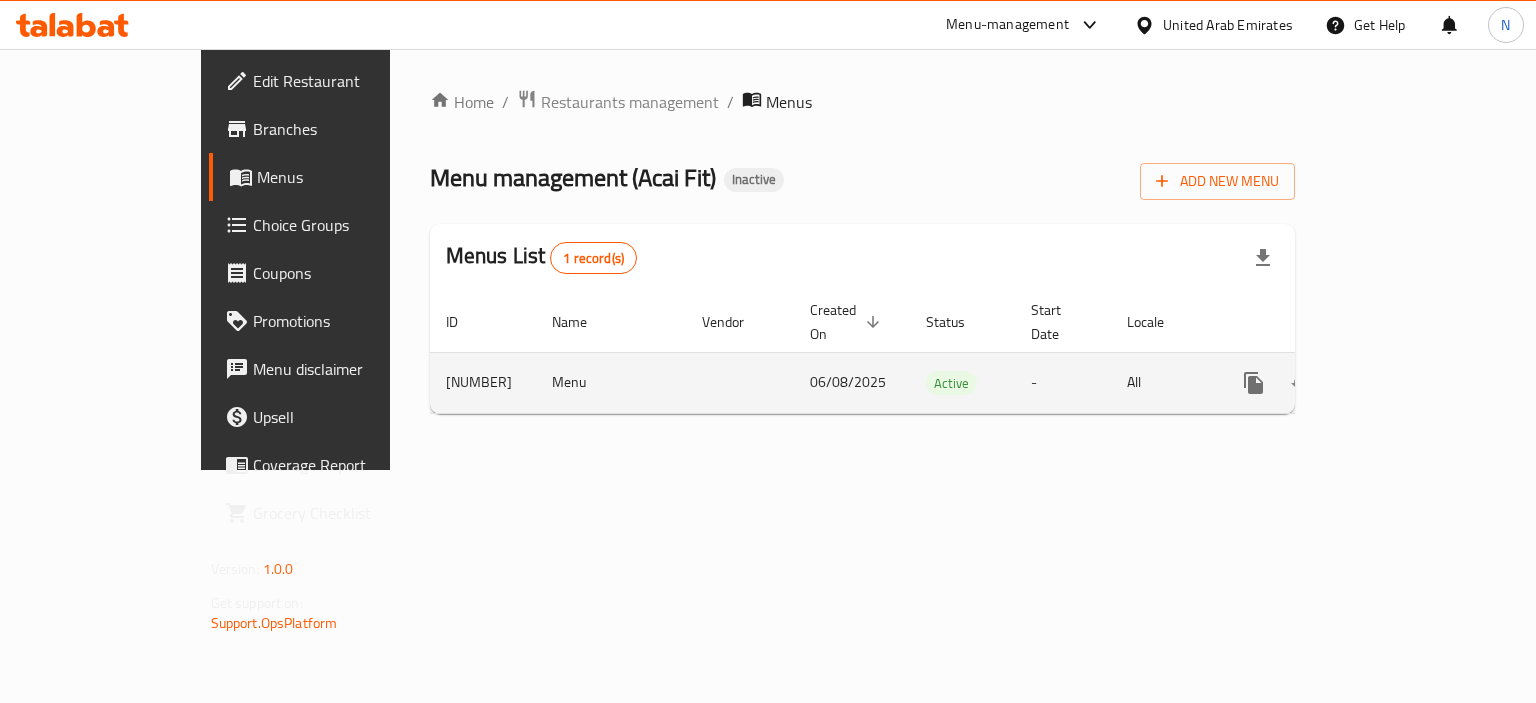 click 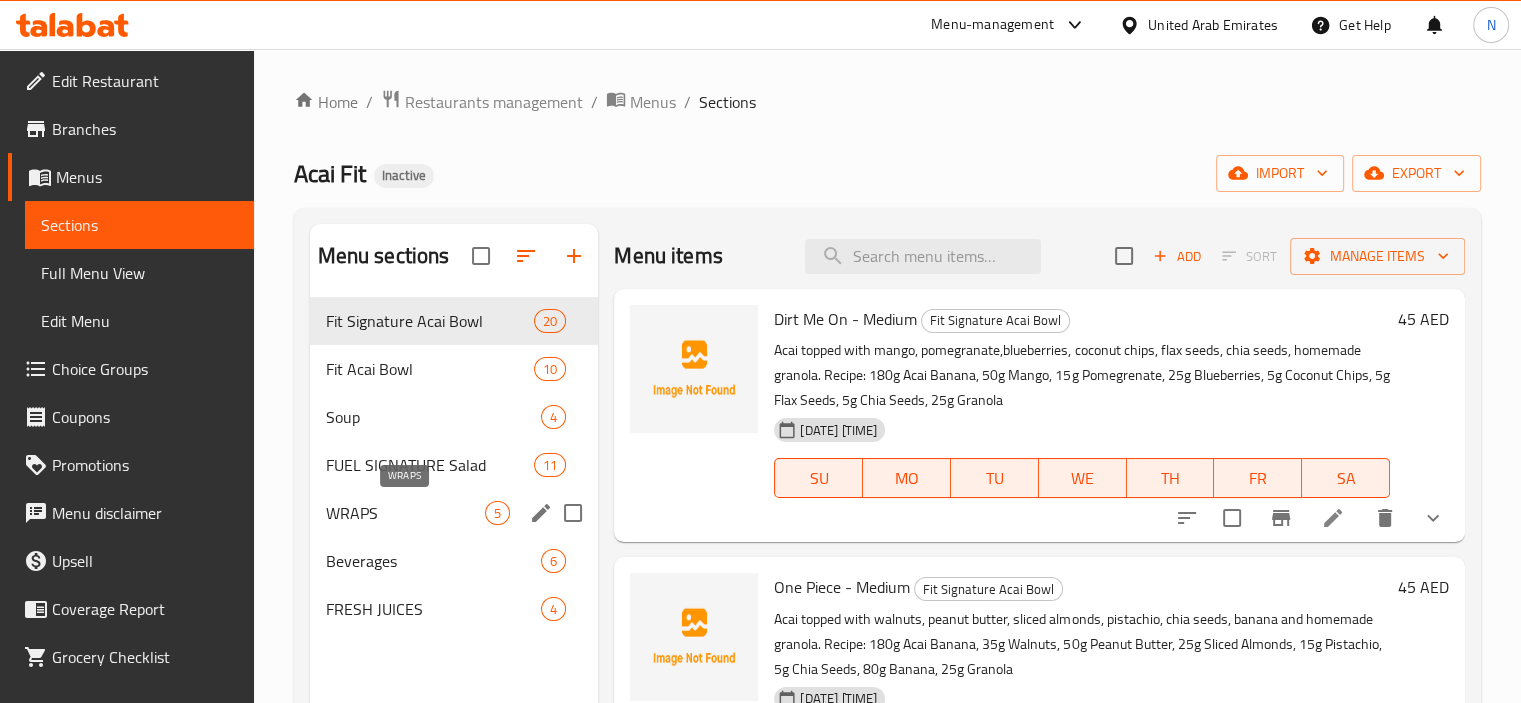 click on "WRAPS" at bounding box center [406, 513] 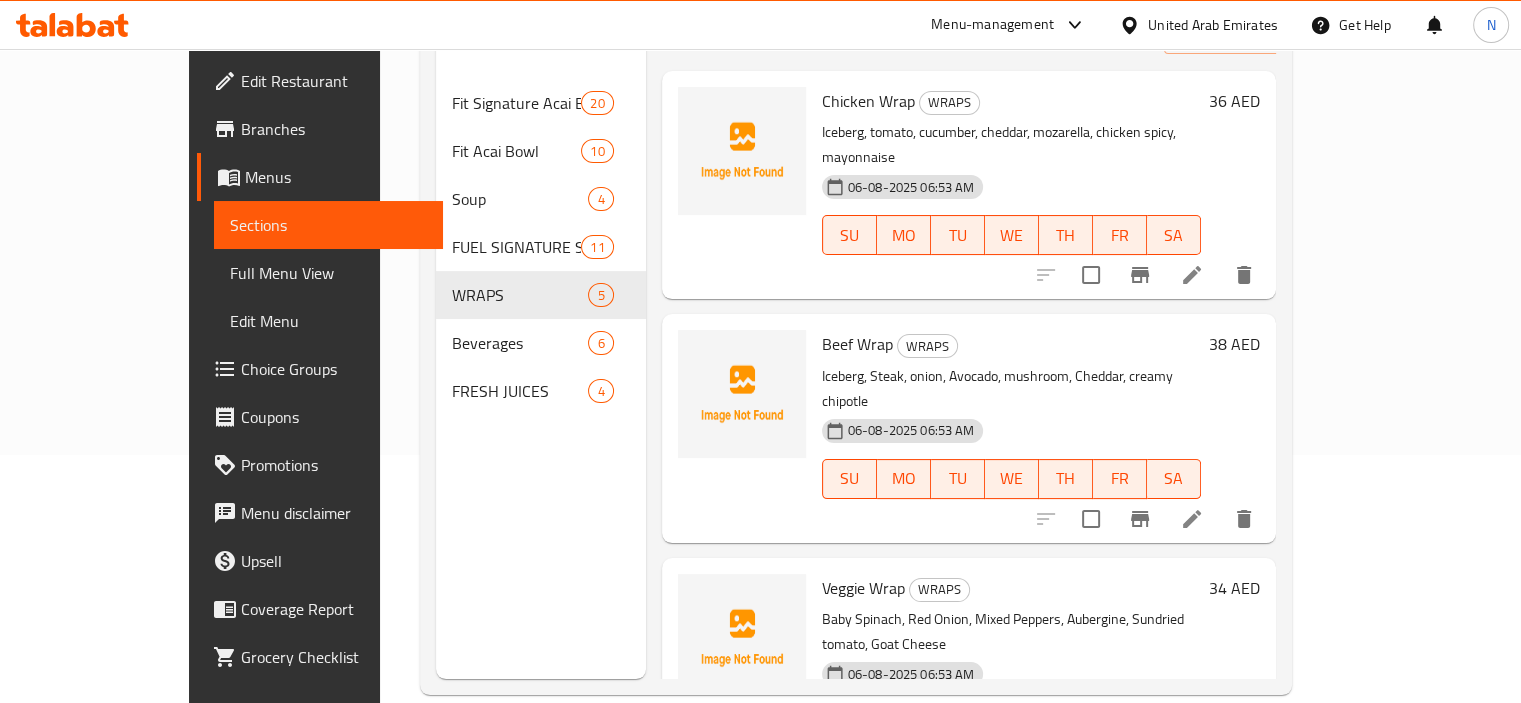scroll, scrollTop: 280, scrollLeft: 0, axis: vertical 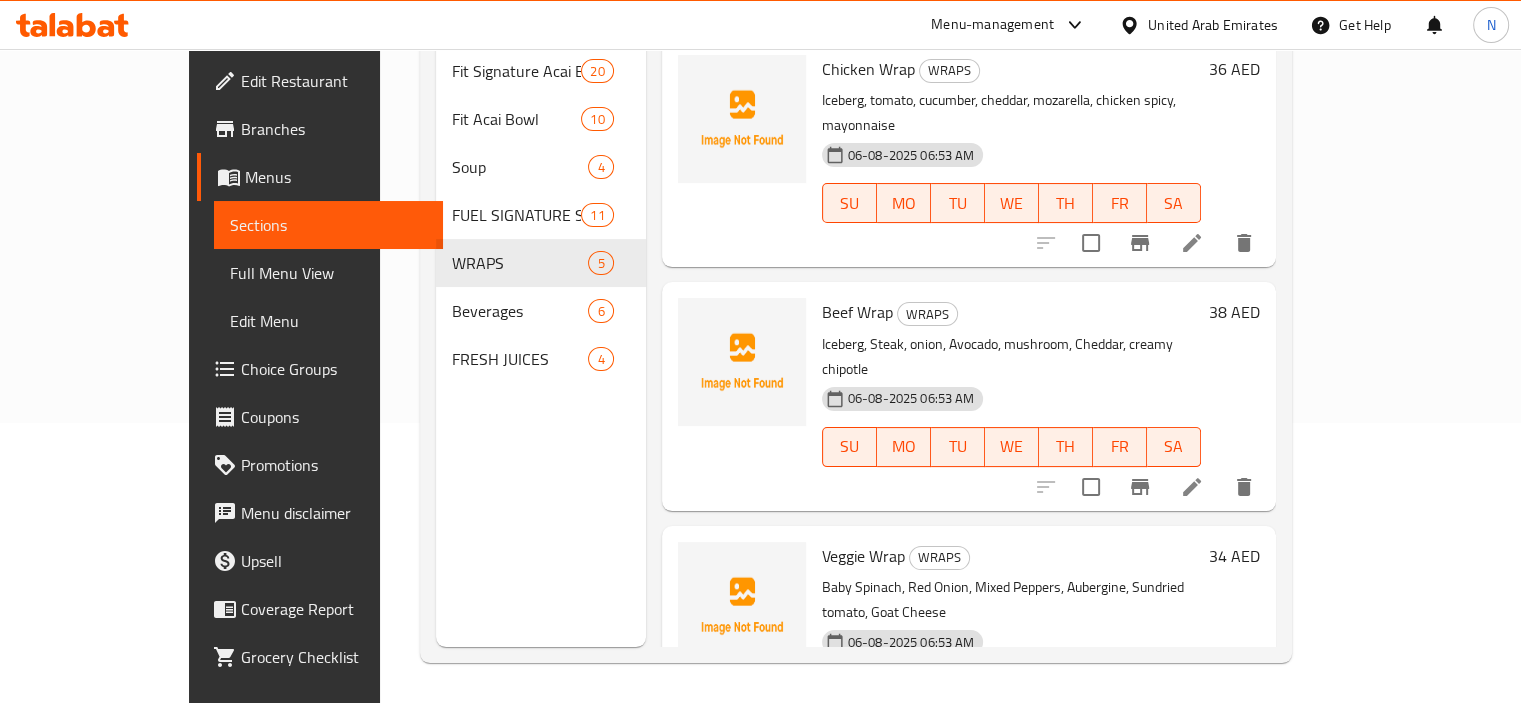 click on "Menu items Add Sort Manage items Chicken Wrap   WRAPS Iceberg, tomato, cucumber, cheddar, mozarella, chicken spicy, mayonnaise 06-08-2025 06:53 AM SU MO TU WE TH FR SA 36   AED Beef Wrap   WRAPS Iceberg, Steak, onion, Avocado, mushroom, Cheddar, creamy chipotle 06-08-2025 06:53 AM SU MO TU WE TH FR SA 38   AED Veggie Wrap   WRAPS Baby Spinach, Red Onion, Mixed Peppers, Aubergine, Sundried tomato, Goat Cheese 06-08-2025 06:53 AM SU MO TU WE TH FR SA 34   AED Asian prawns Wrap   WRAPS Tortilla Plain, asian slaw, avocado, tomato, spring onion, Kpop shrimp 06-08-2025 06:53 AM SU MO TU WE TH FR SA 38   AED Tuna Wrap   WRAPS Tortilla bread, tuna, iceberg, tomato, cucumber, cheddar, mozarella 06-08-2025 06:53 AM SU MO TU WE TH FR SA 36   AED" at bounding box center (961, 295) 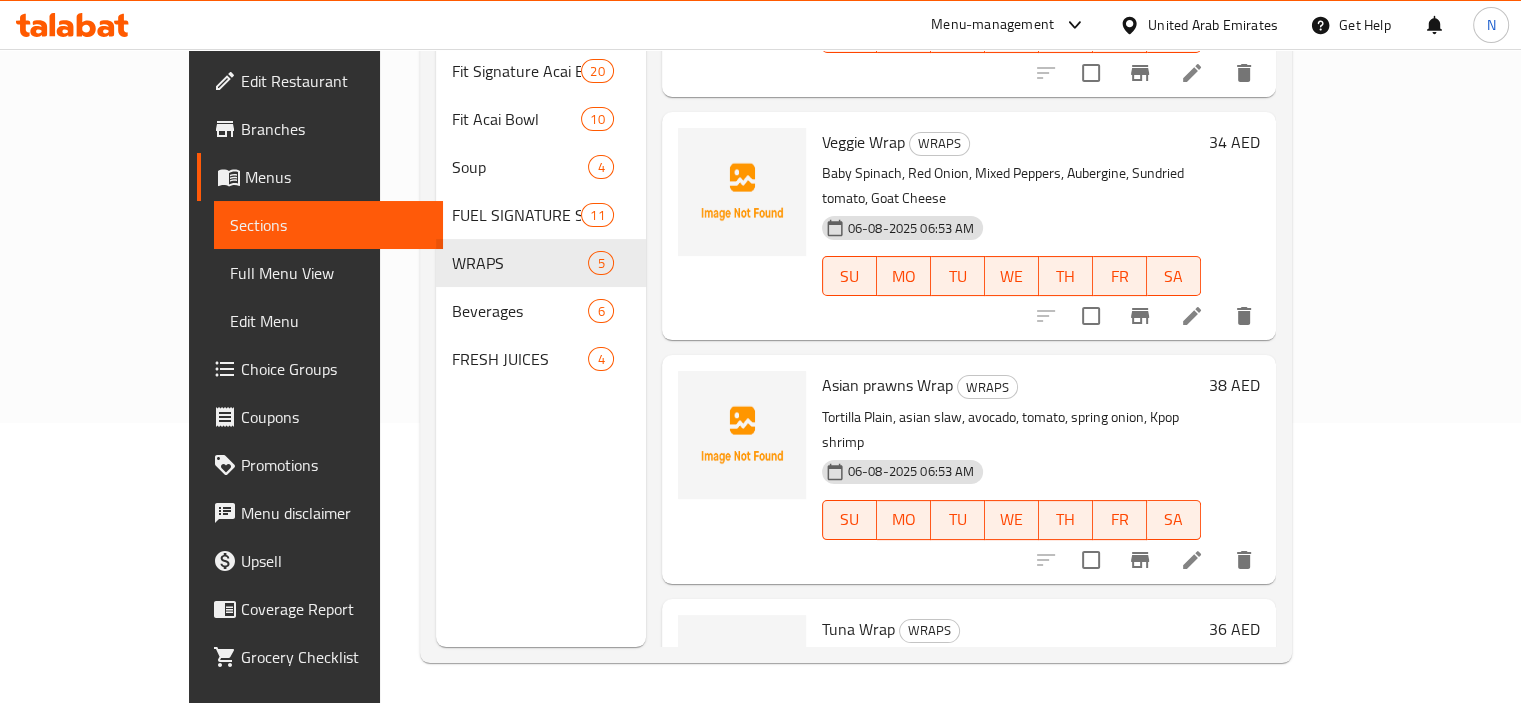 scroll, scrollTop: 439, scrollLeft: 0, axis: vertical 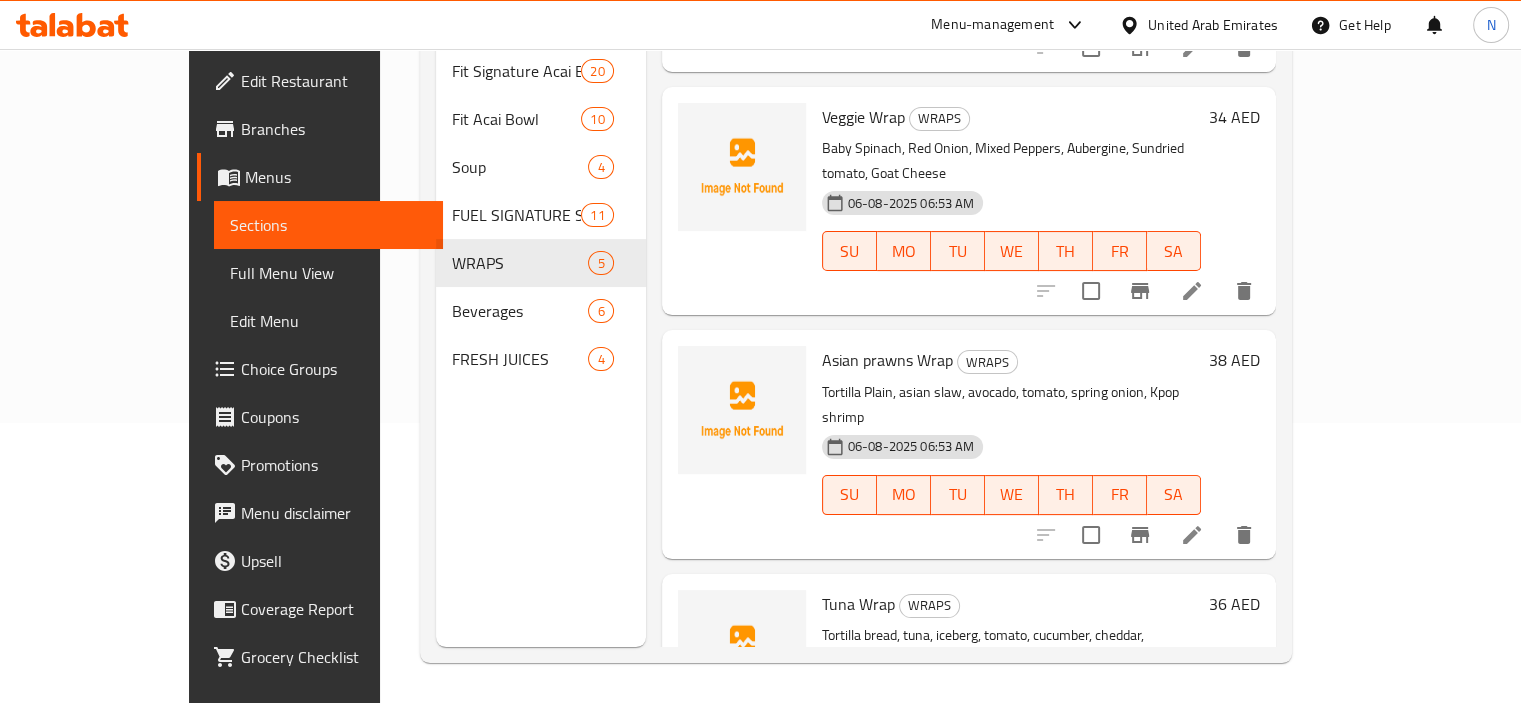 click at bounding box center [1192, 778] 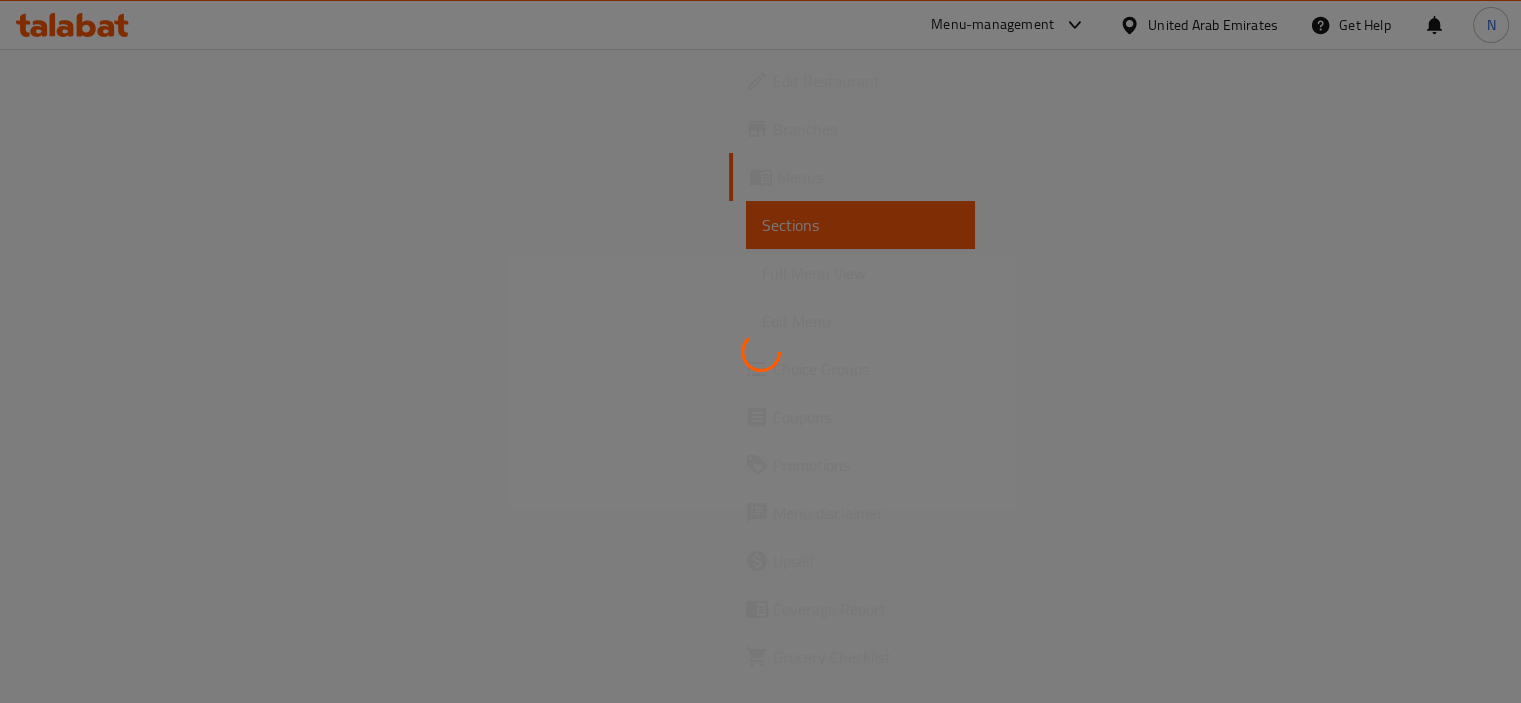 scroll, scrollTop: 0, scrollLeft: 0, axis: both 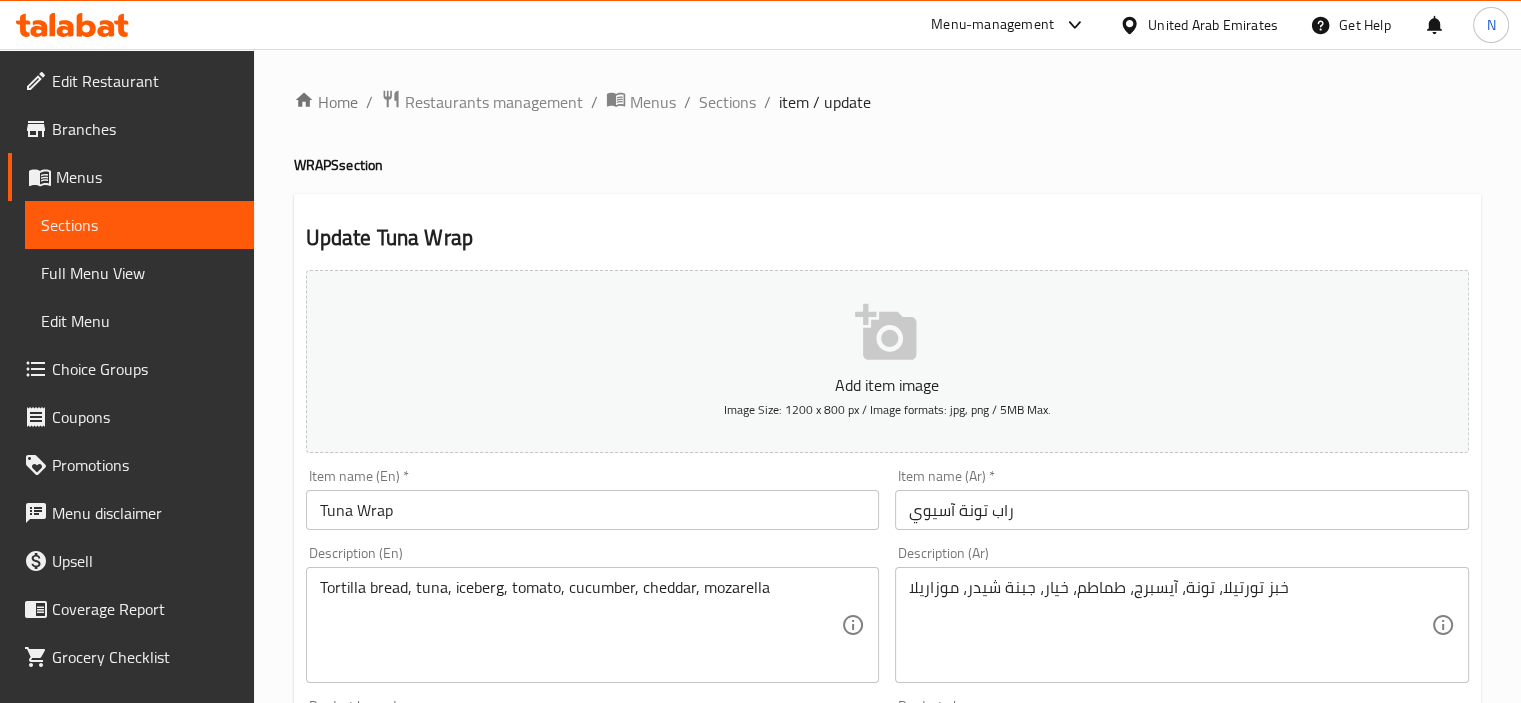 click on "راب تونة آسيوي" at bounding box center [1182, 510] 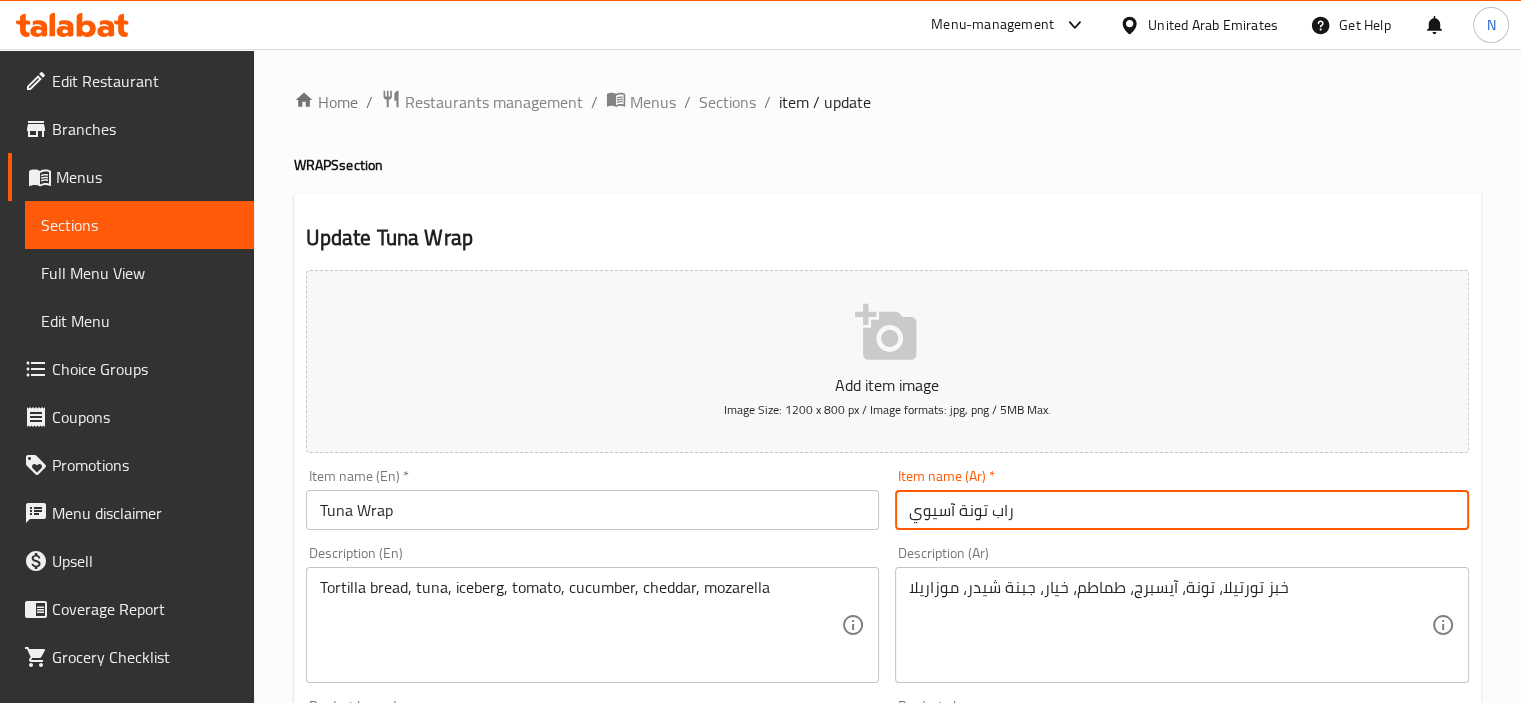 click on "راب تونة آسيوي" at bounding box center (1182, 510) 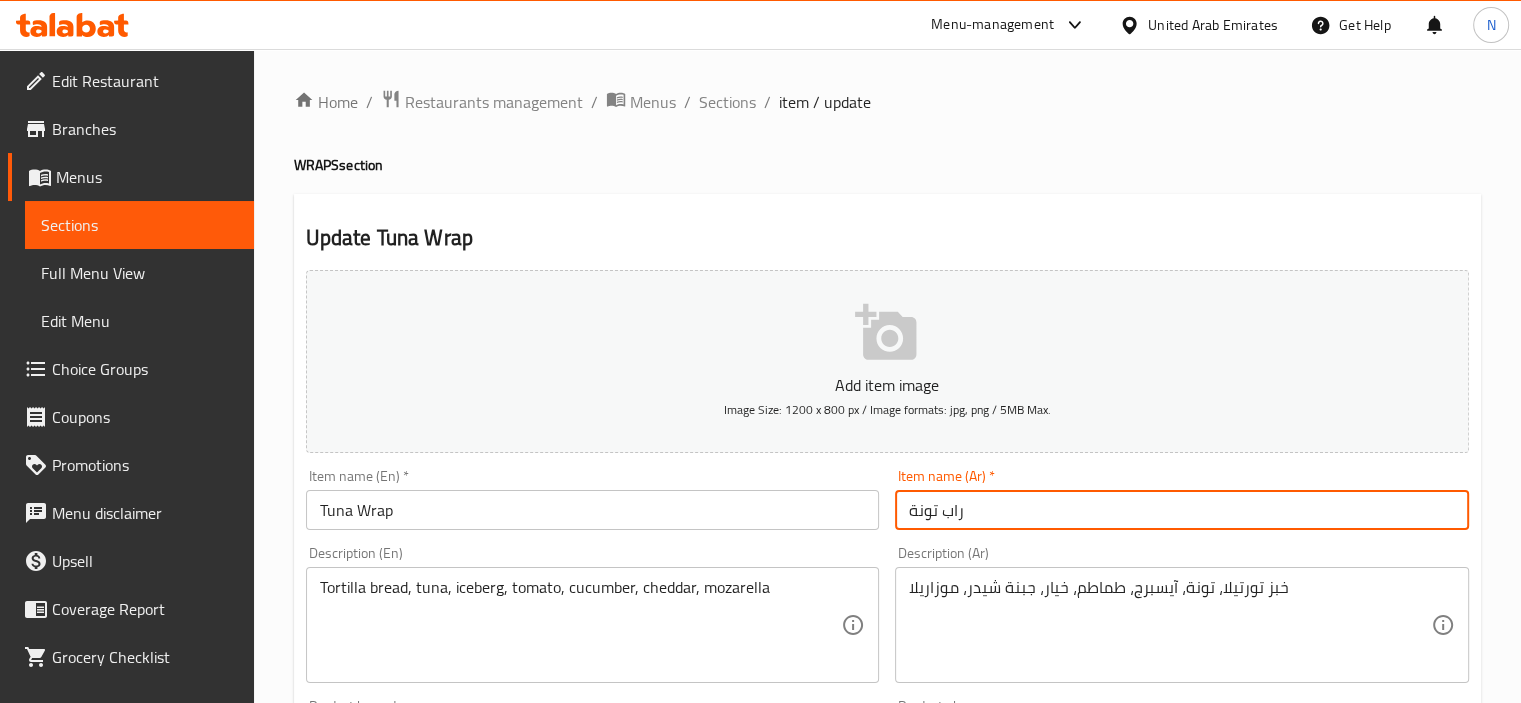 type on "راب تونة" 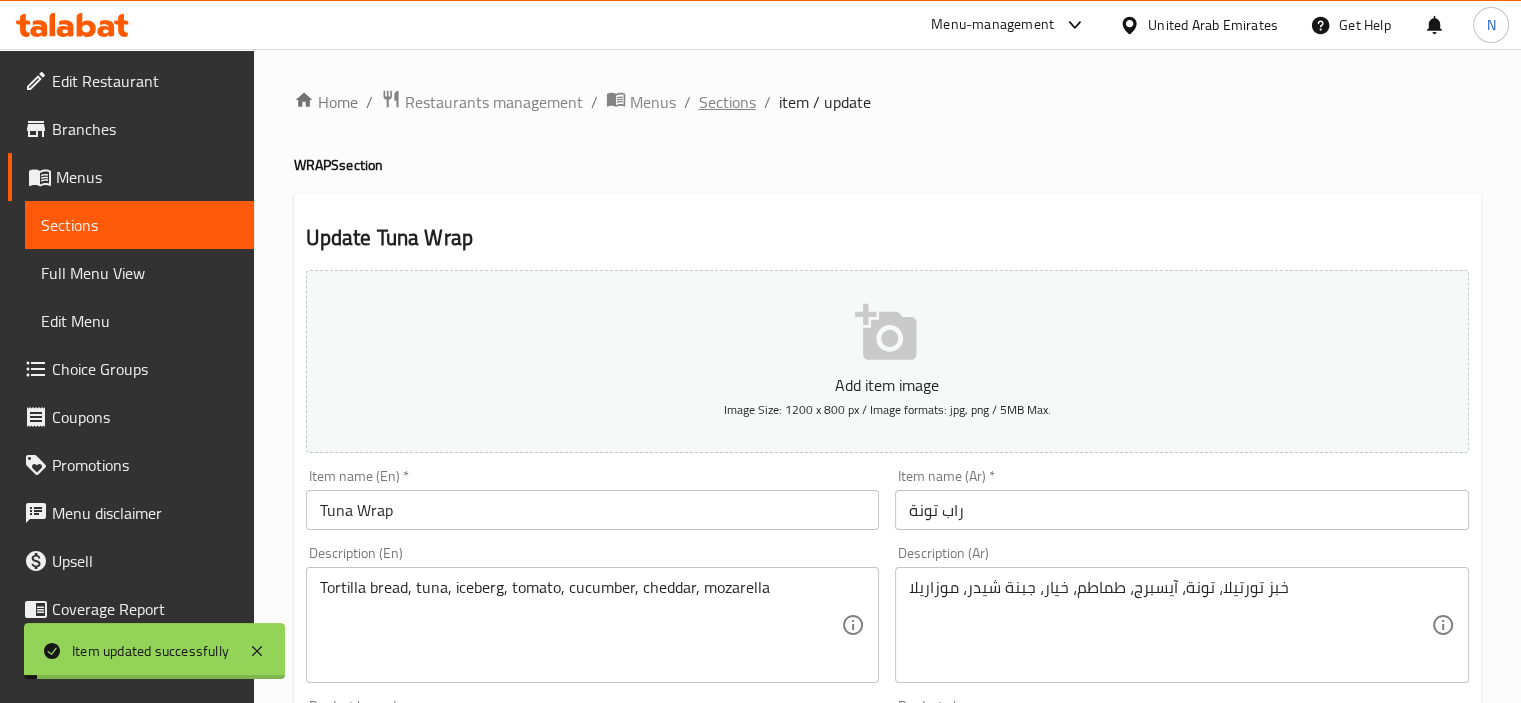 click on "Sections" at bounding box center (727, 102) 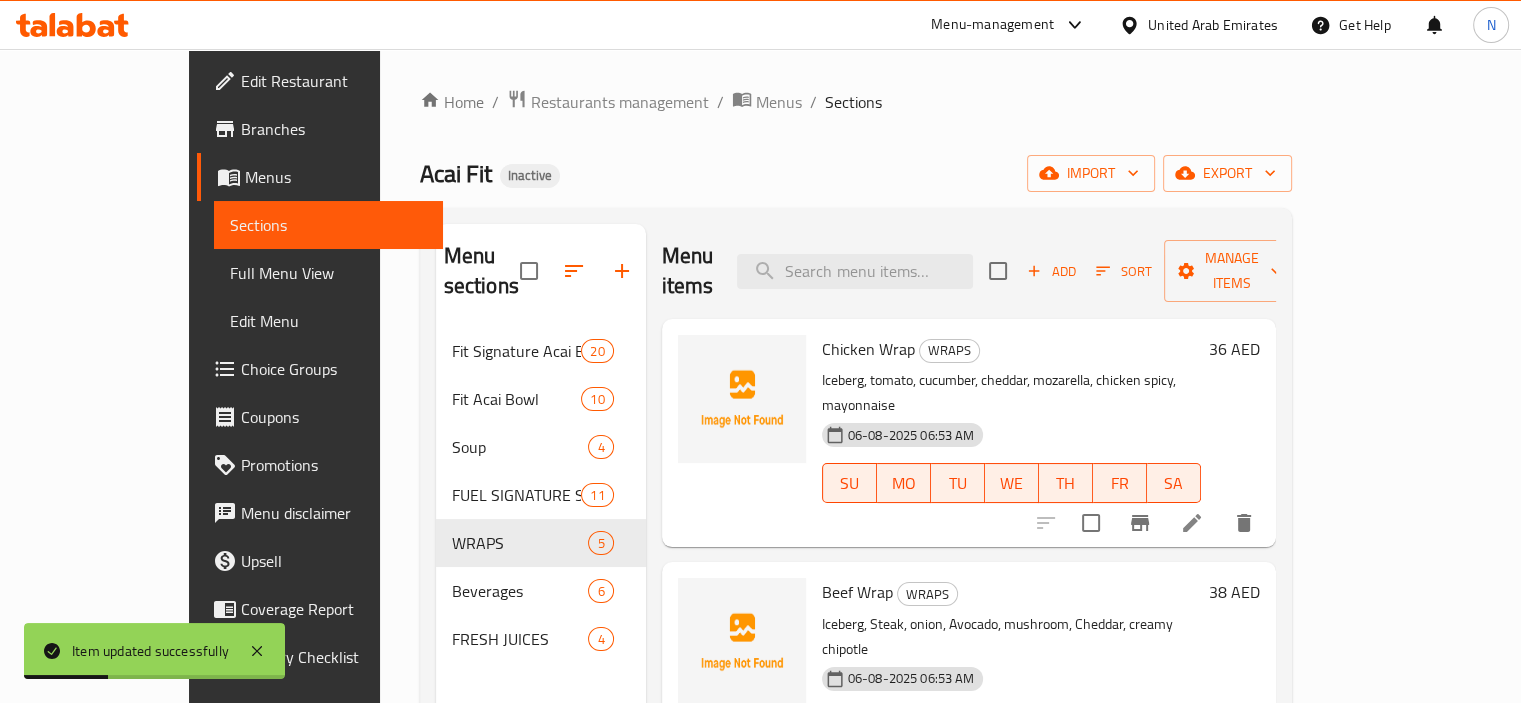 click on "Full Menu View" at bounding box center [328, 273] 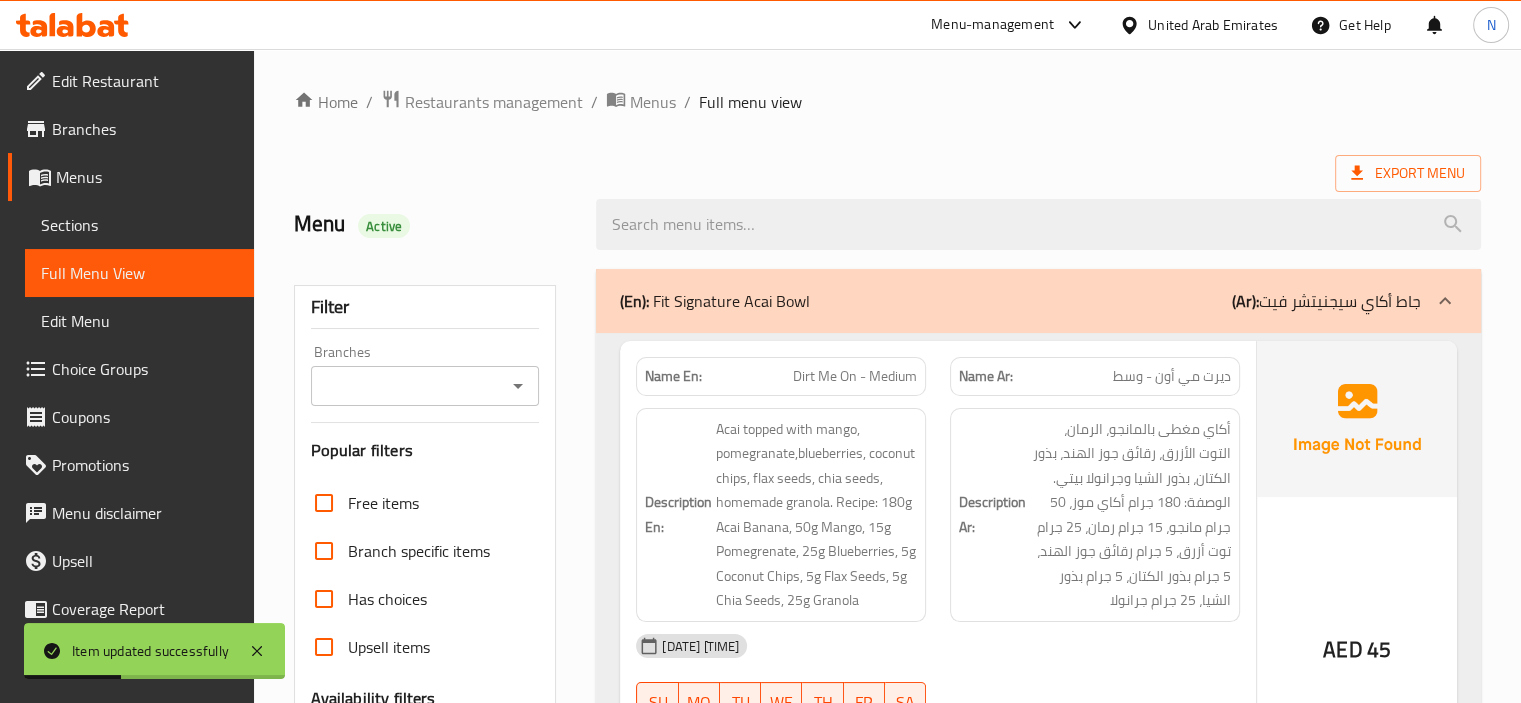 click on "(En):   Fit Signature Acai Bowl (Ar): جاط أكاي سيجنيتشر فيت" at bounding box center [1020, 301] 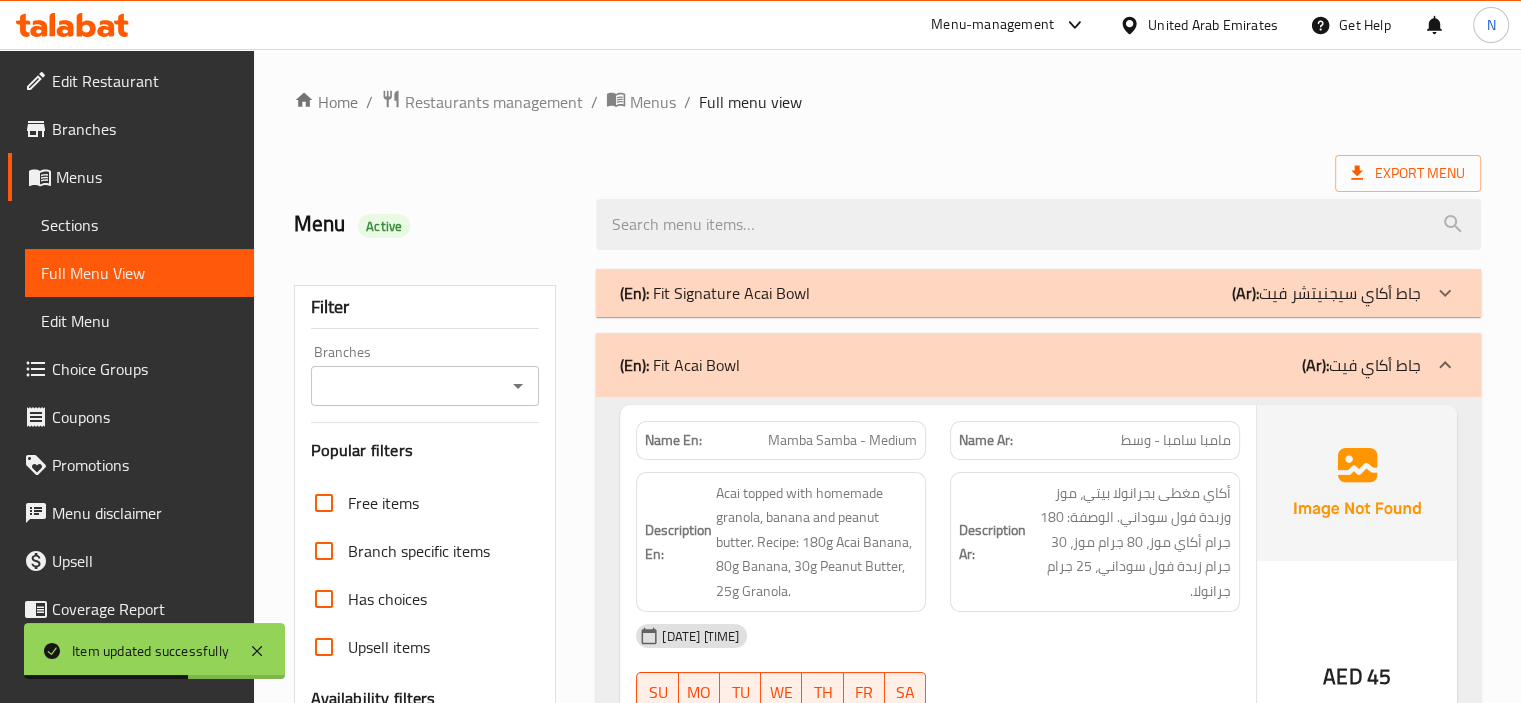 click on "(En):   Fit Acai Bowl (Ar): جاط أكاي فيت" at bounding box center (1038, 365) 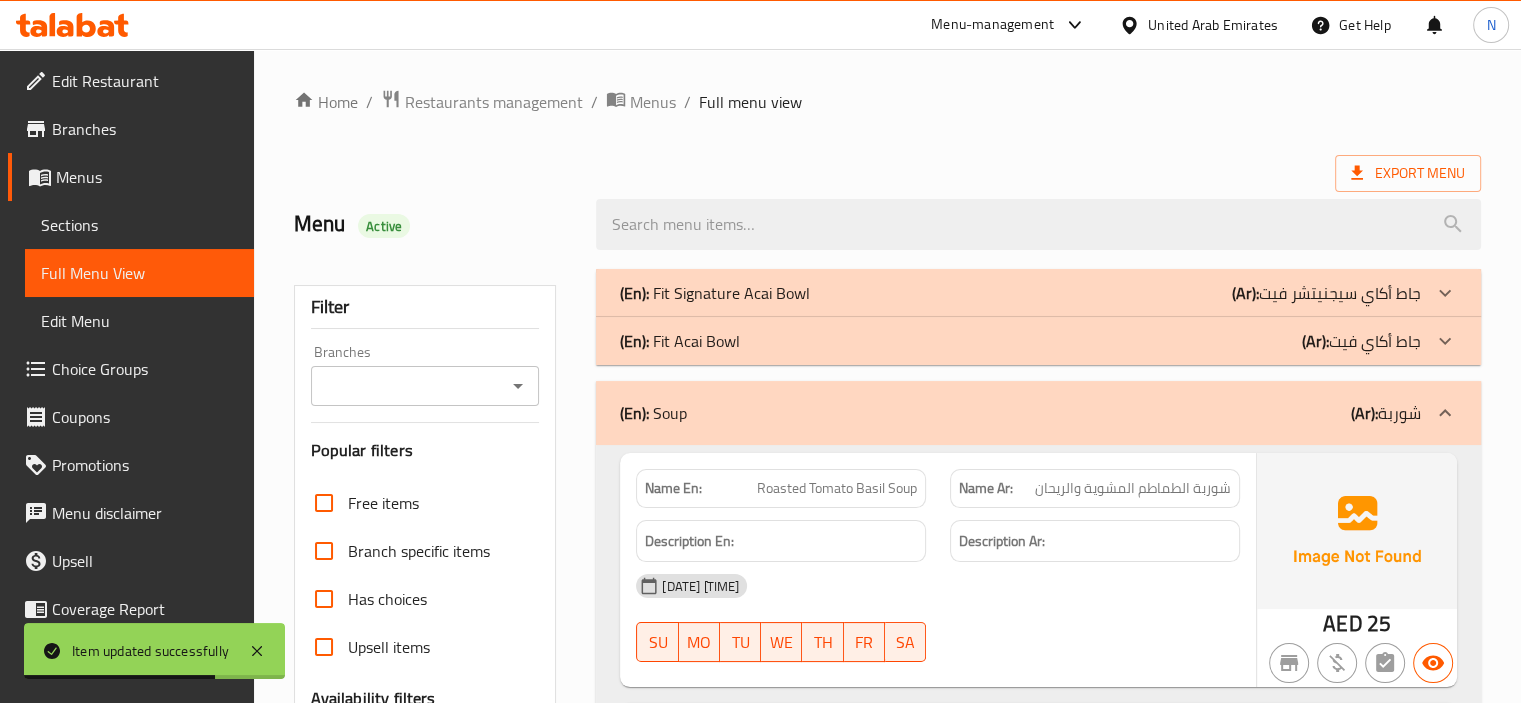 click on "(En):   Soup (Ar): شوربة" at bounding box center [1020, 413] 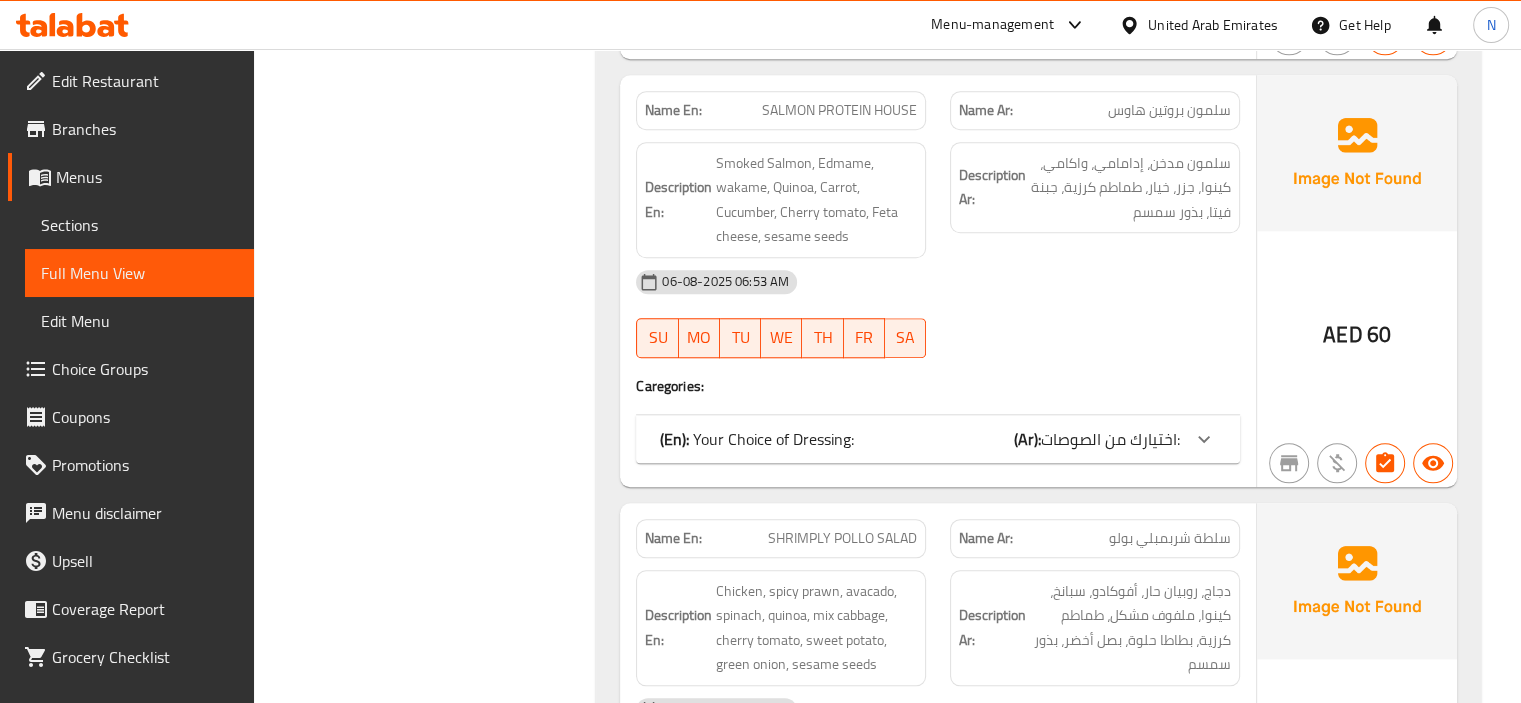 scroll, scrollTop: 1800, scrollLeft: 0, axis: vertical 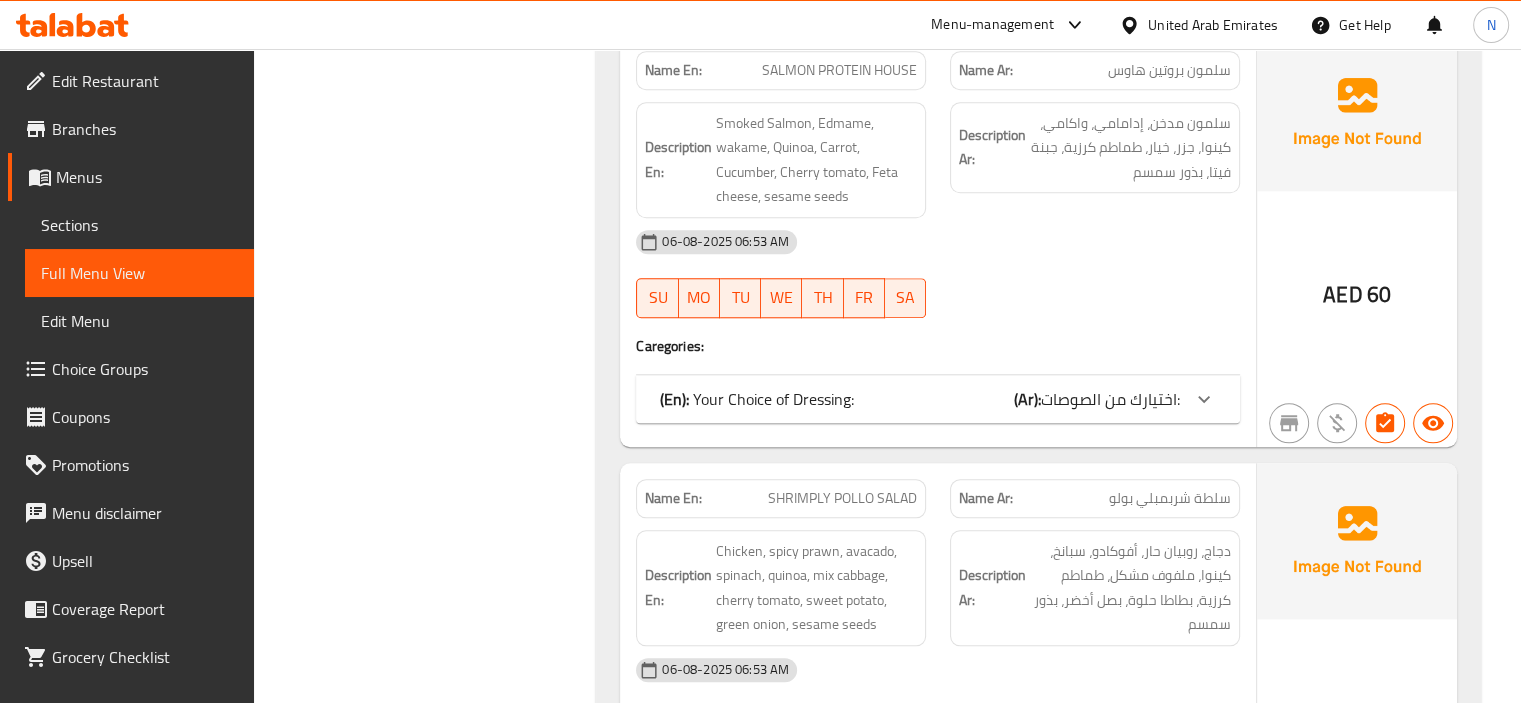 click on "SHRIMPLY POLLO SALAD" at bounding box center (842, 498) 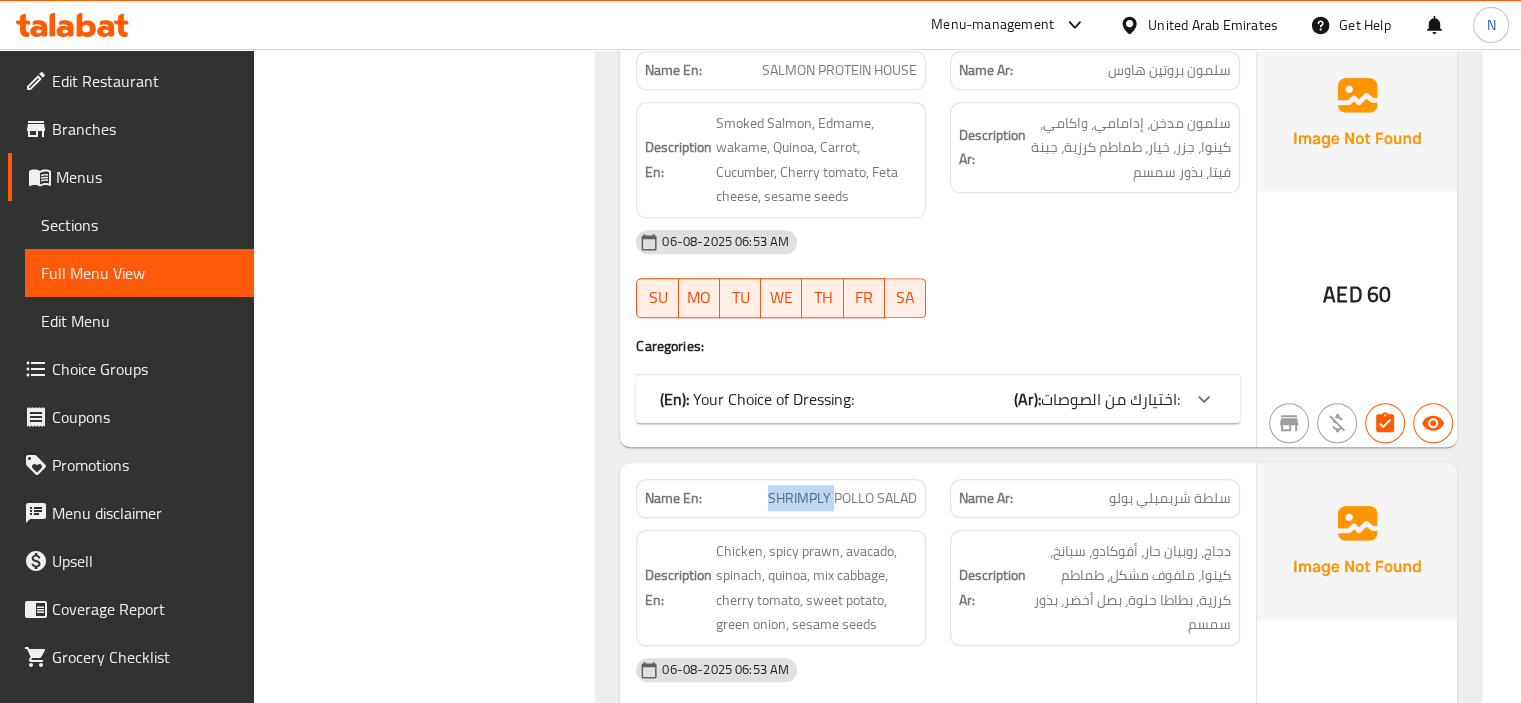 click on "SHRIMPLY POLLO SALAD" at bounding box center [842, 498] 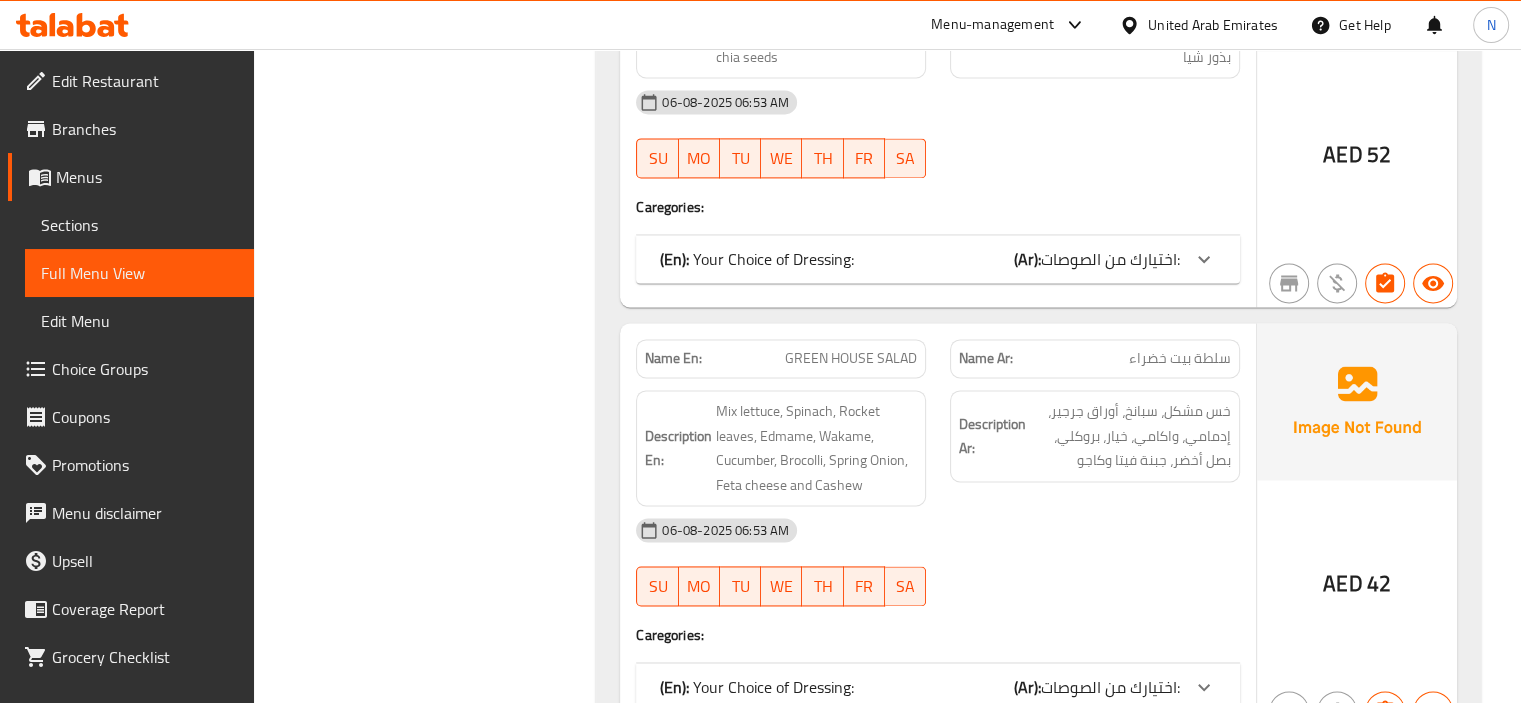 scroll, scrollTop: 2800, scrollLeft: 0, axis: vertical 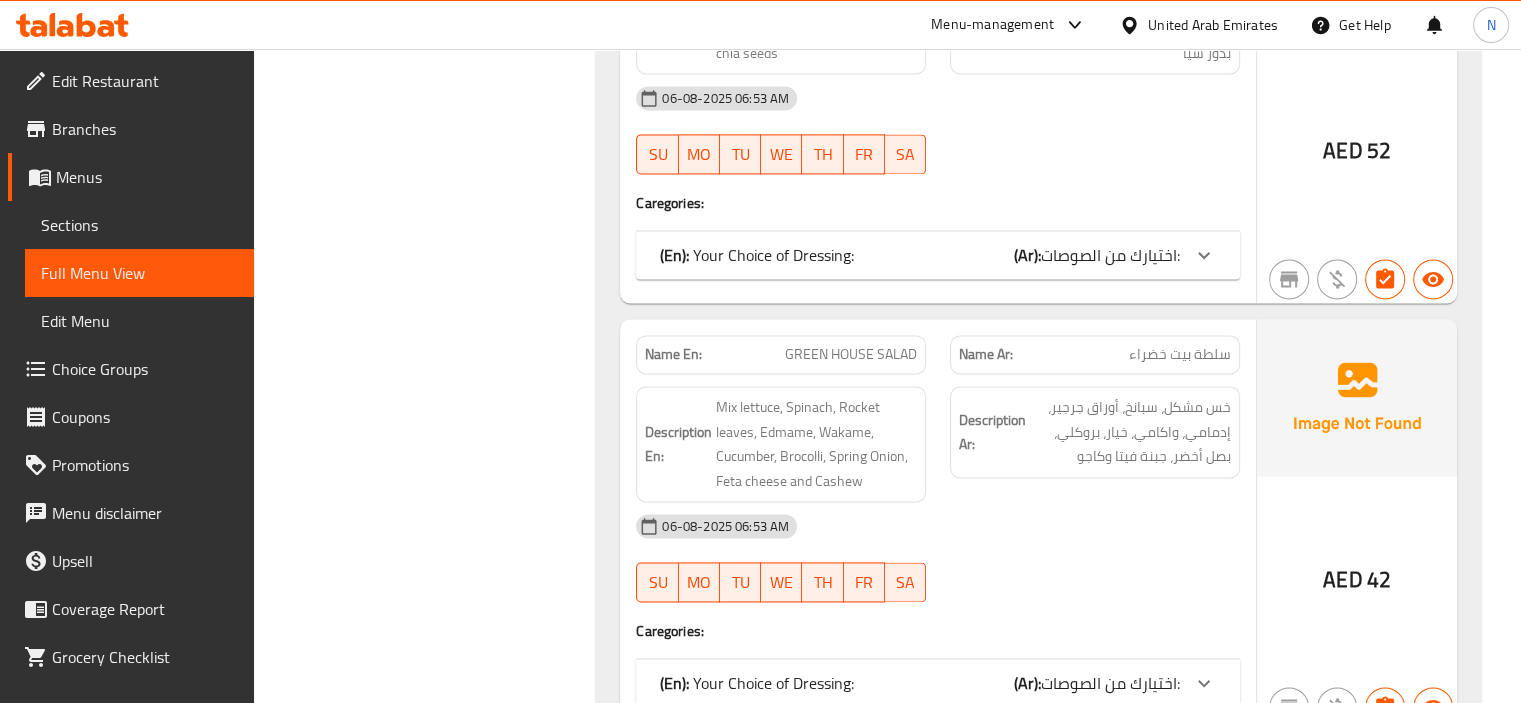 click on "GREEN HOUSE SALAD" at bounding box center [851, 354] 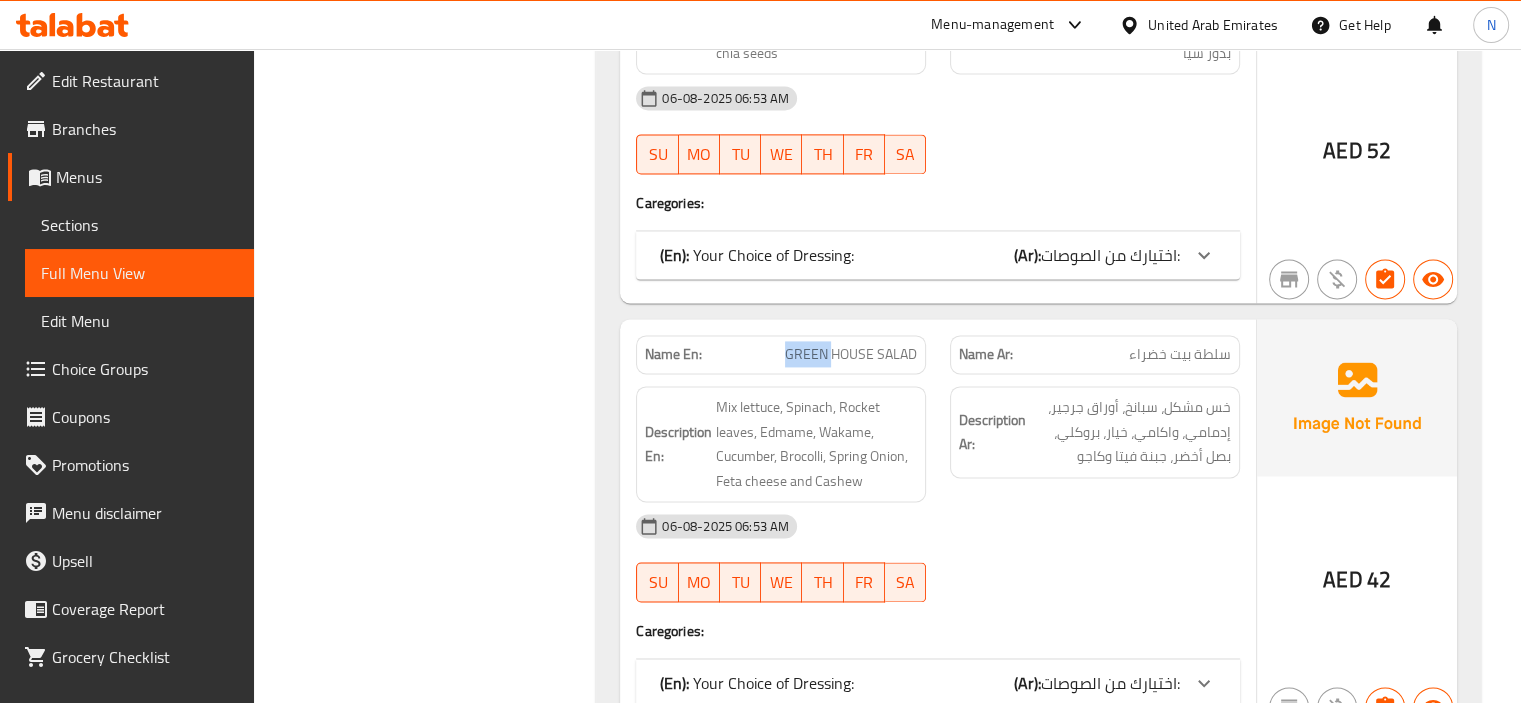 click on "GREEN HOUSE SALAD" at bounding box center [851, 354] 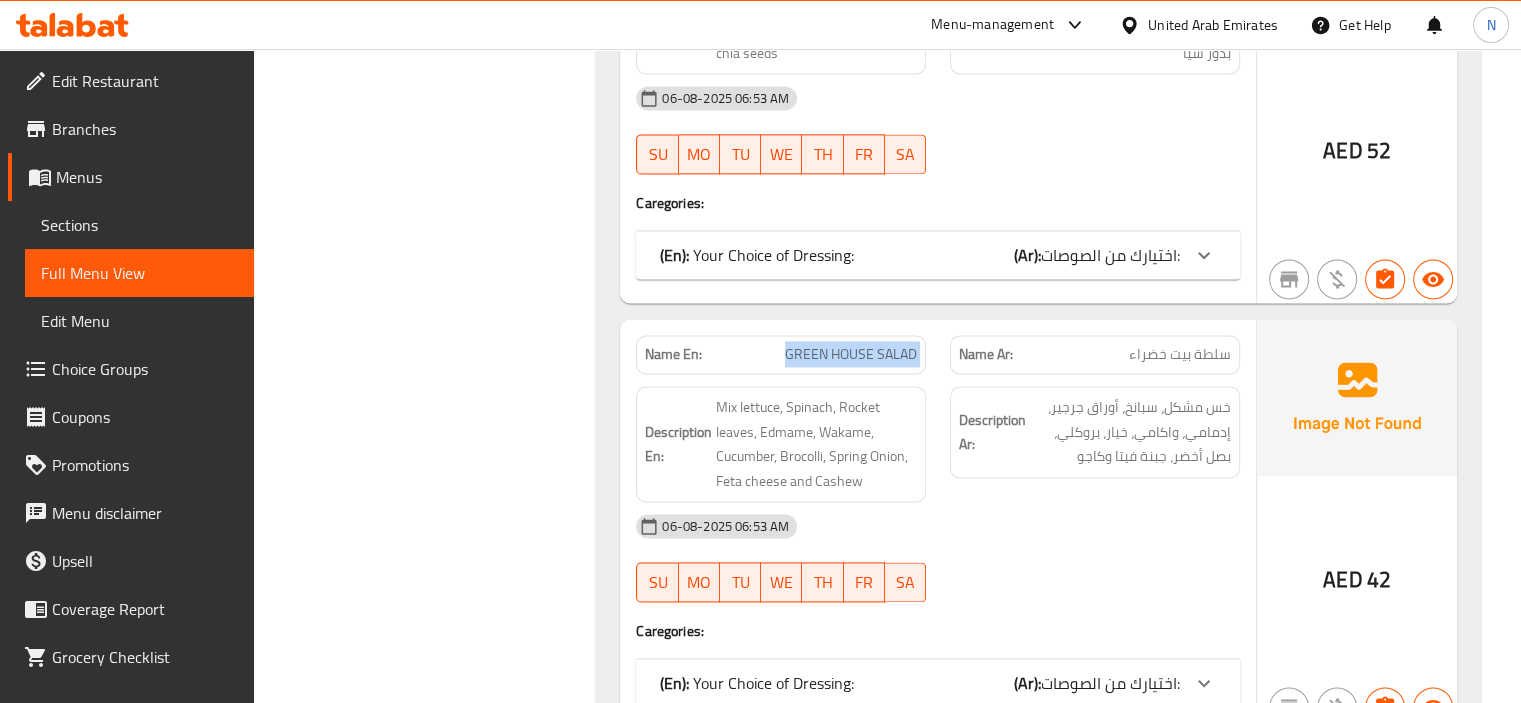 click on "GREEN HOUSE SALAD" at bounding box center [851, 354] 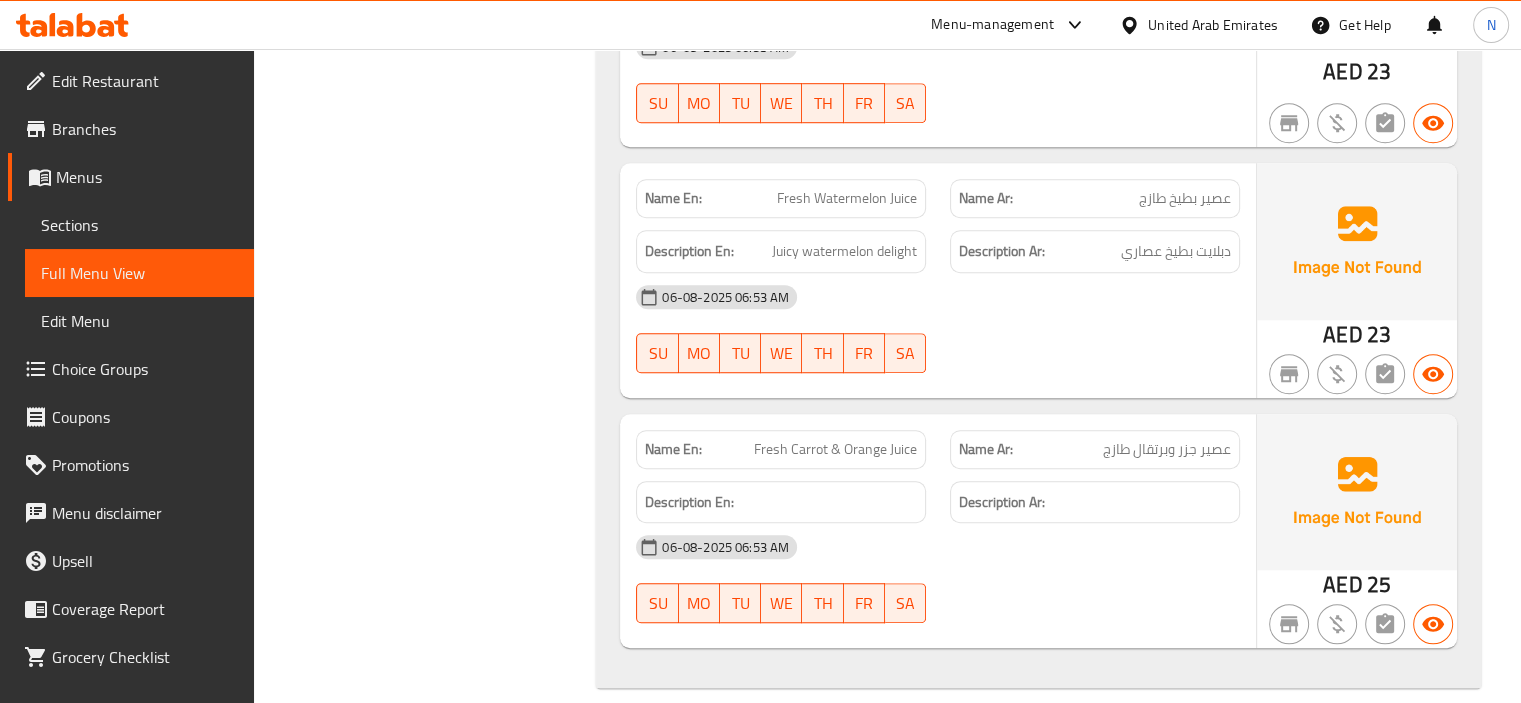 scroll, scrollTop: 8963, scrollLeft: 0, axis: vertical 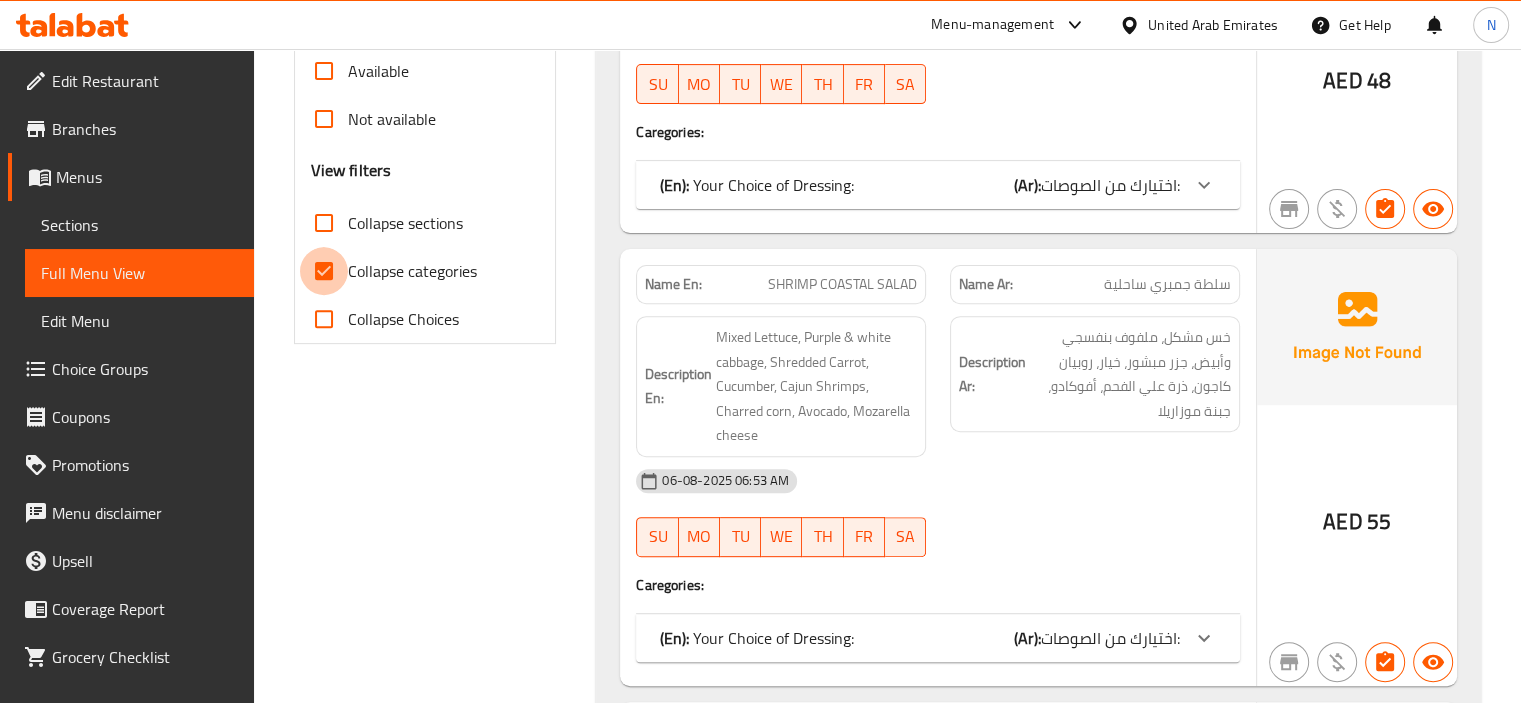 click on "Collapse categories" at bounding box center (324, 271) 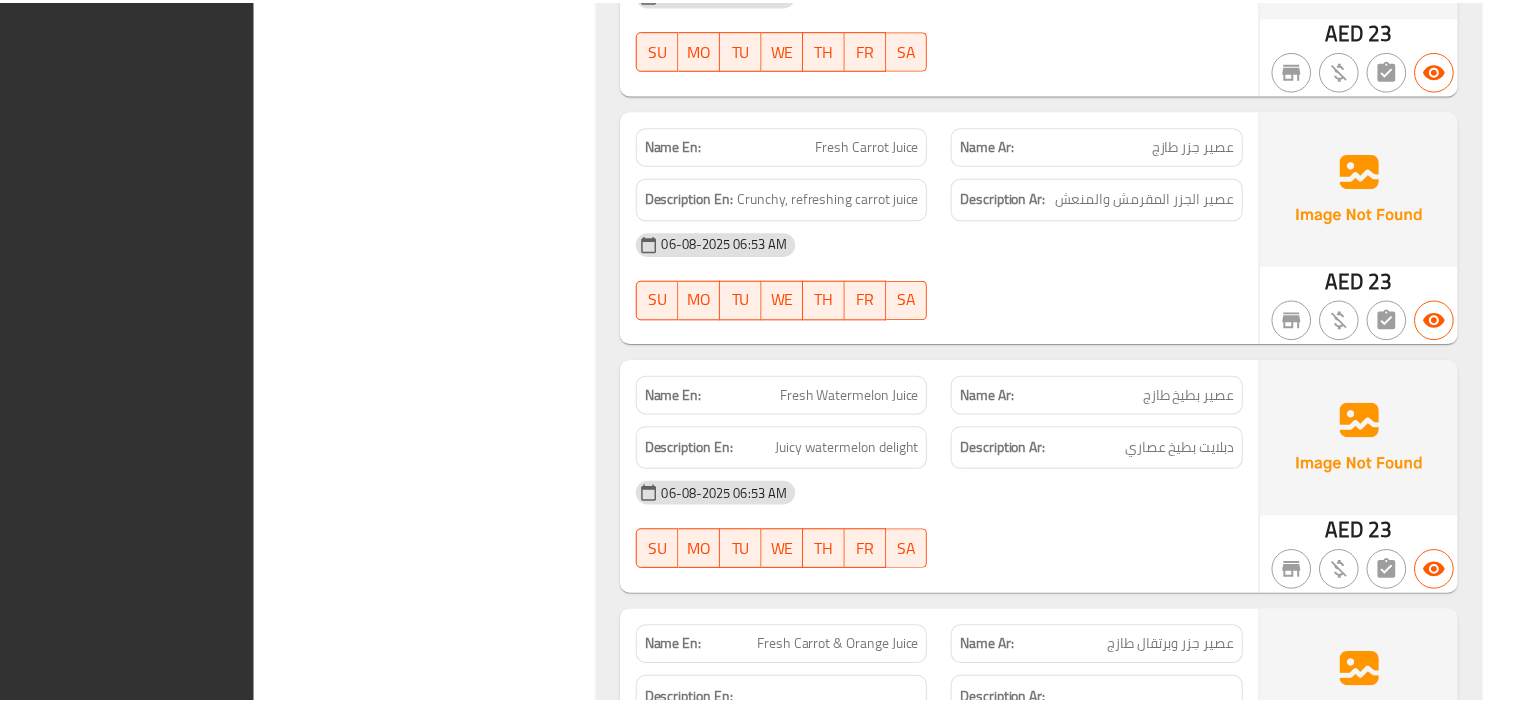 scroll, scrollTop: 16229, scrollLeft: 0, axis: vertical 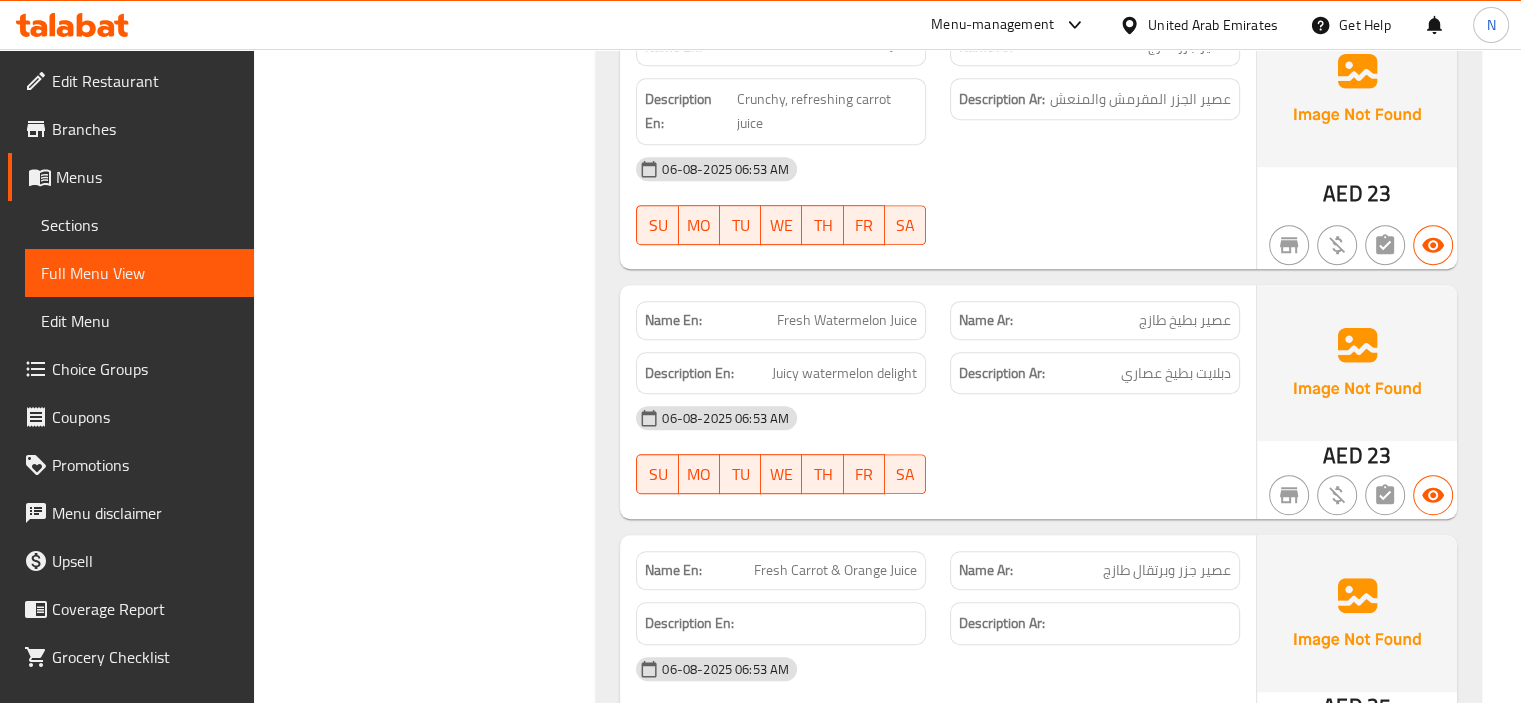 click on "06-08-2025 06:53 AM" at bounding box center [938, -14403] 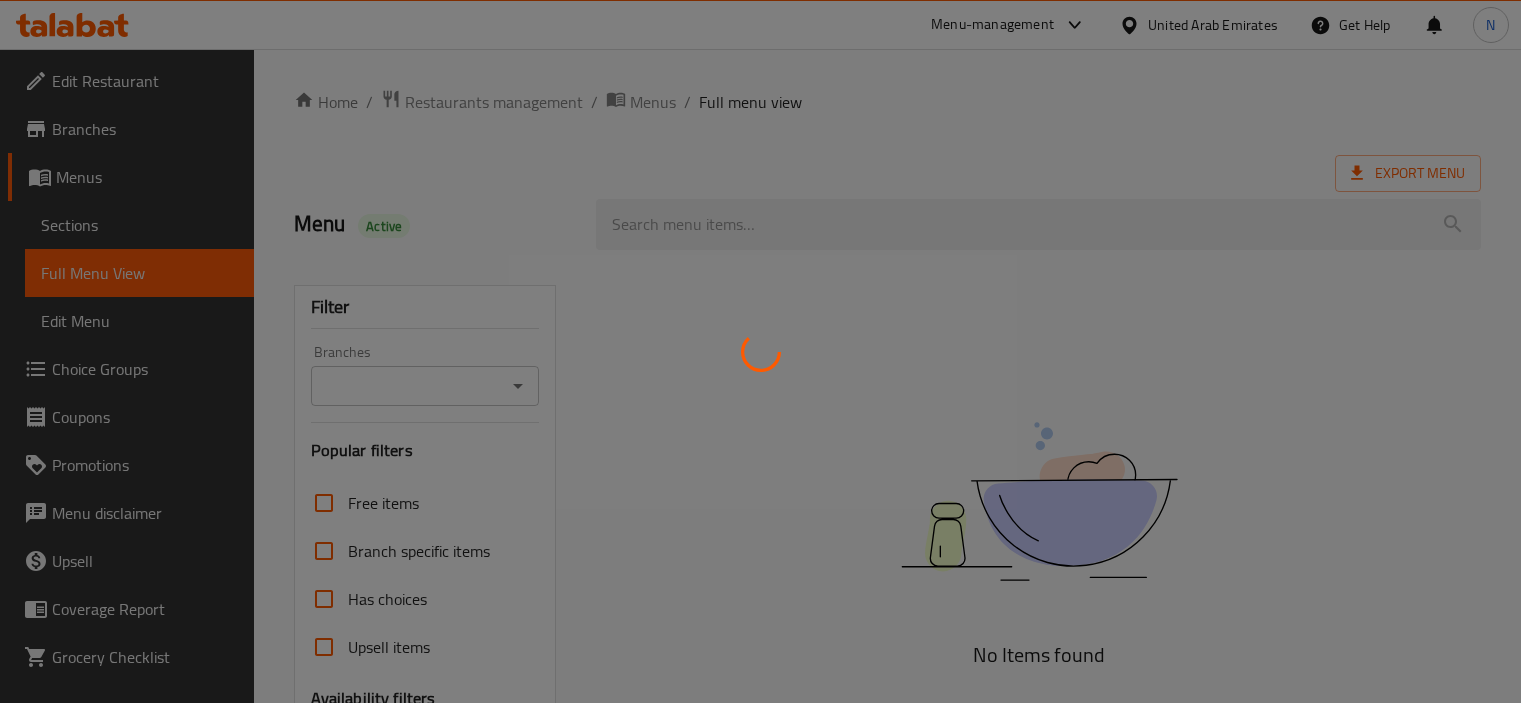 scroll, scrollTop: 0, scrollLeft: 0, axis: both 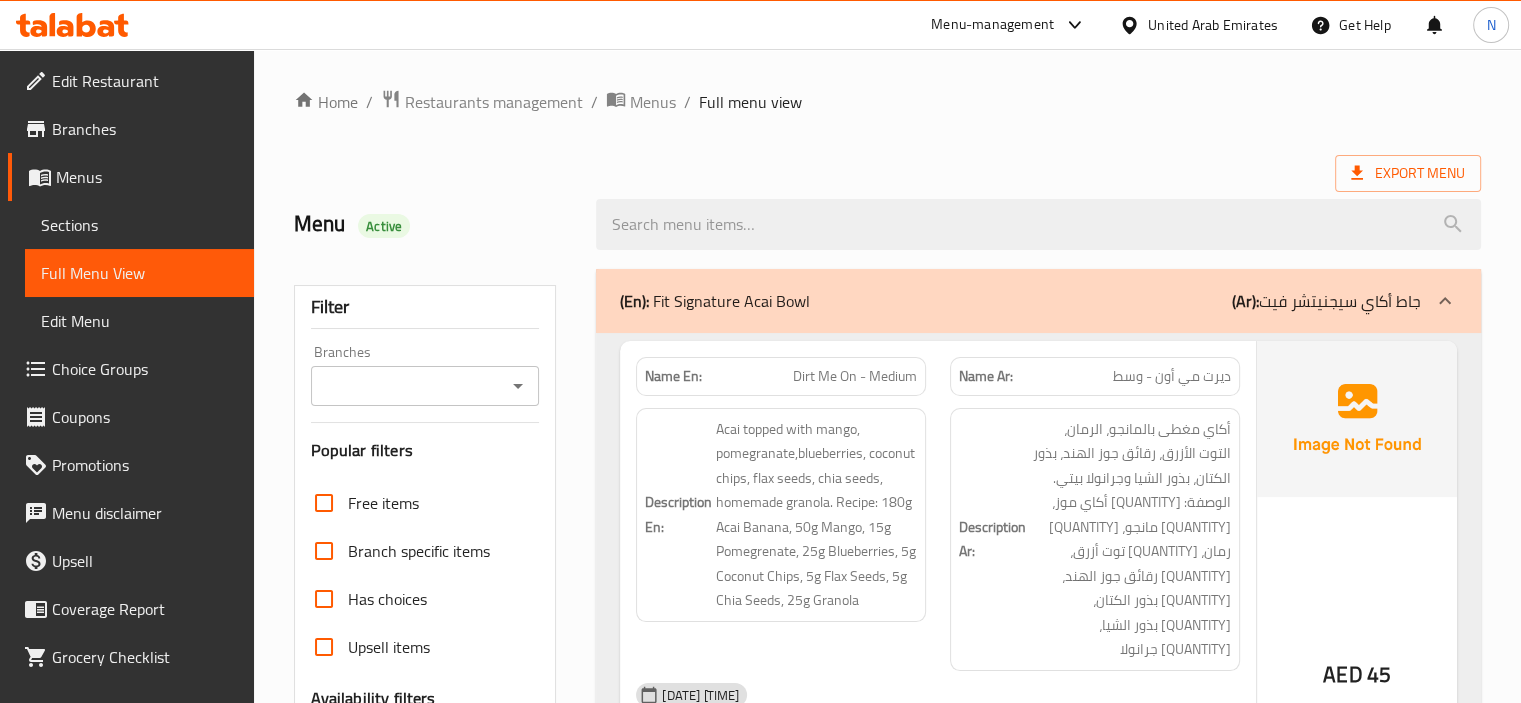 click on "Sections" at bounding box center [139, 225] 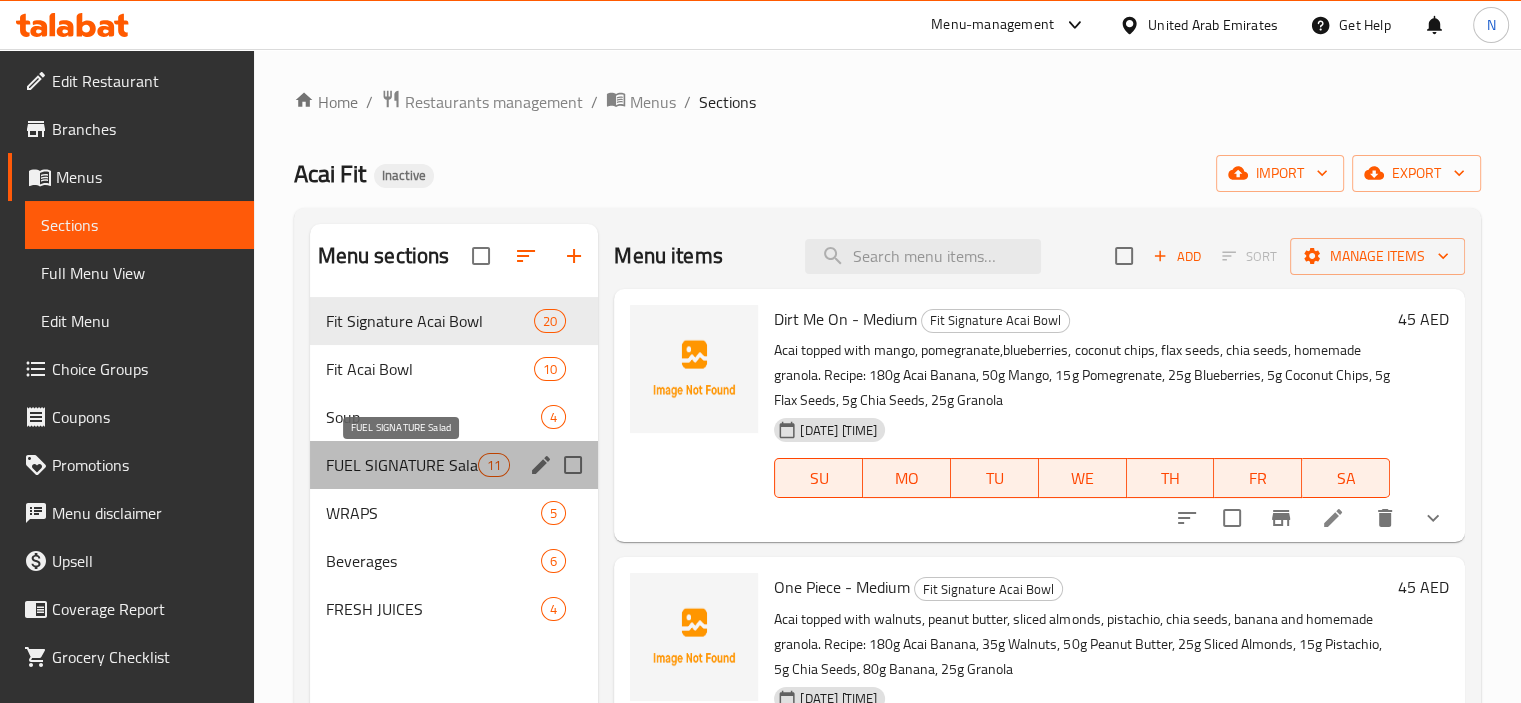 click on "FUEL SIGNATURE Salad" at bounding box center [402, 465] 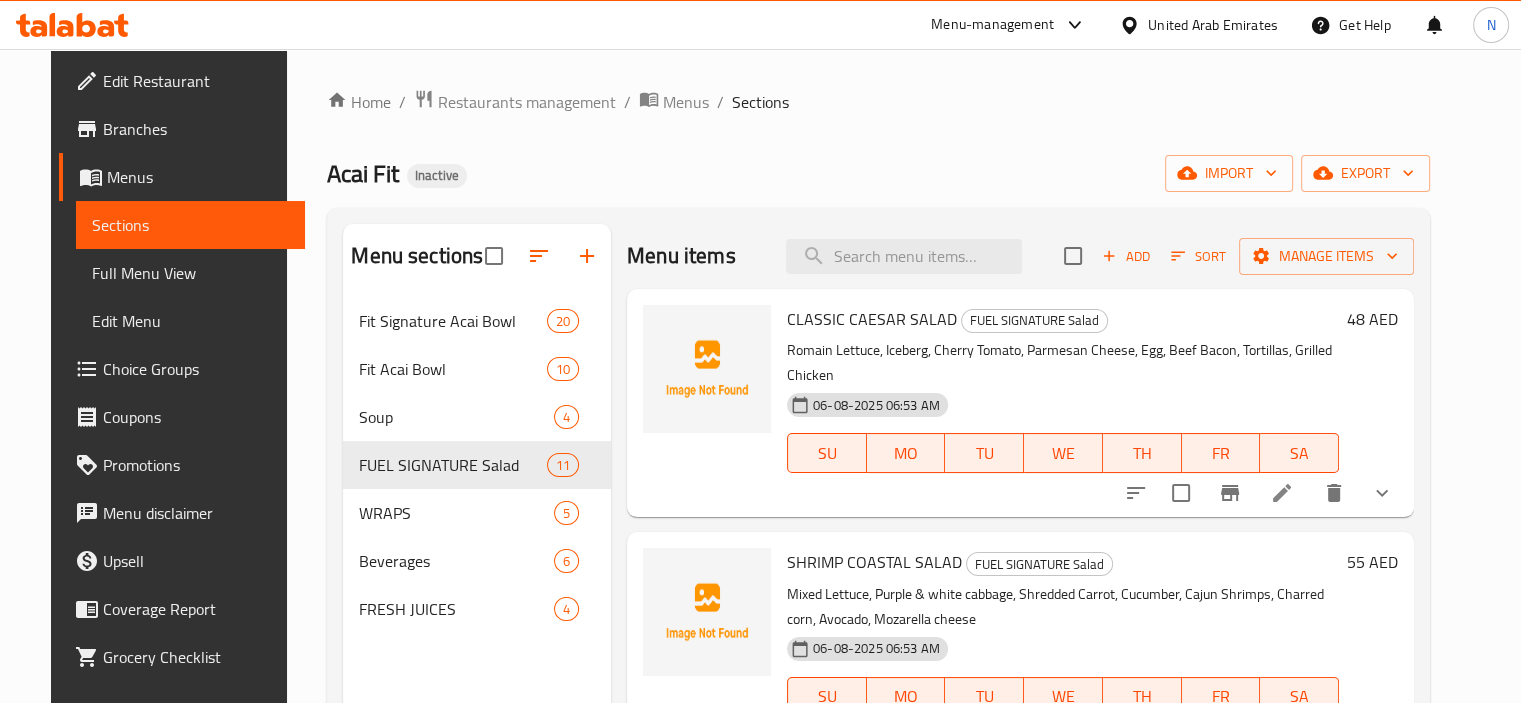 scroll, scrollTop: 692, scrollLeft: 0, axis: vertical 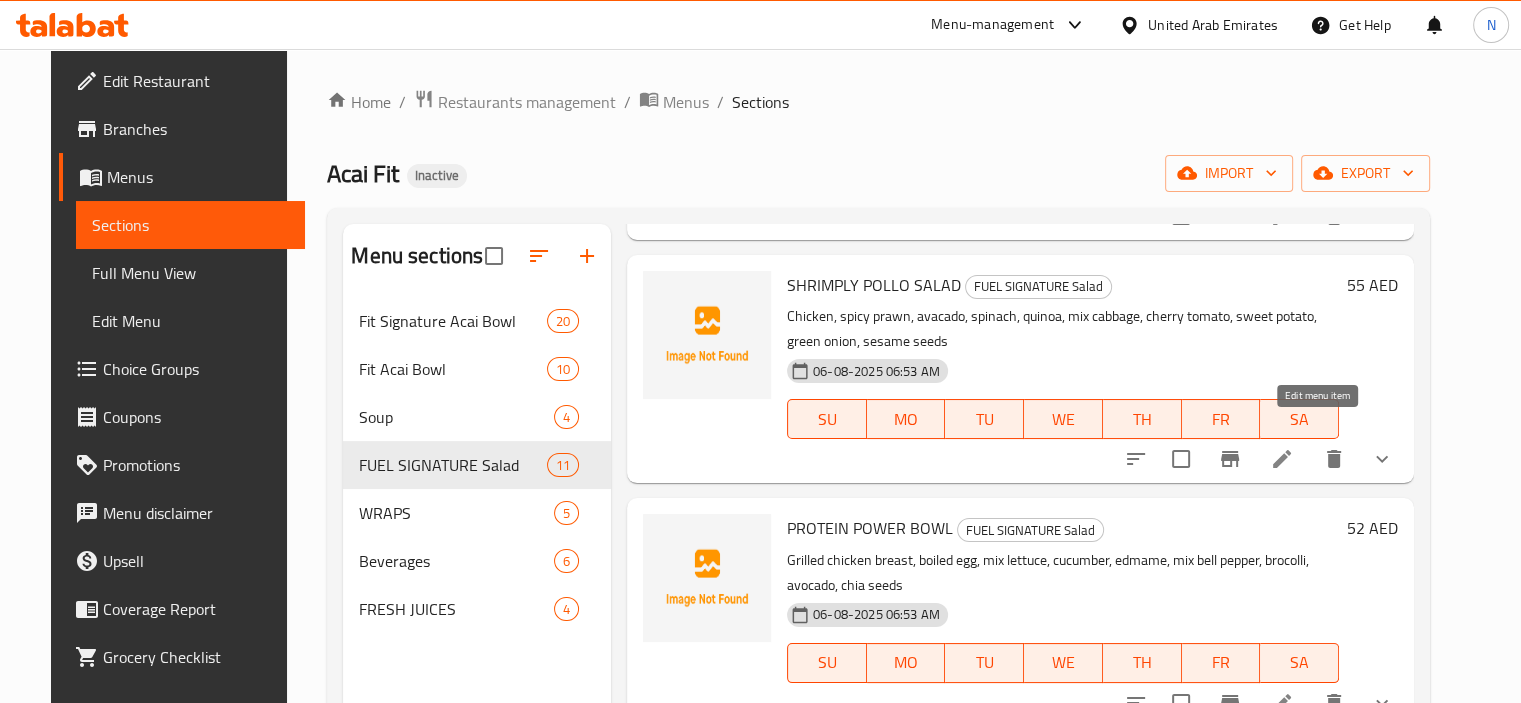 click 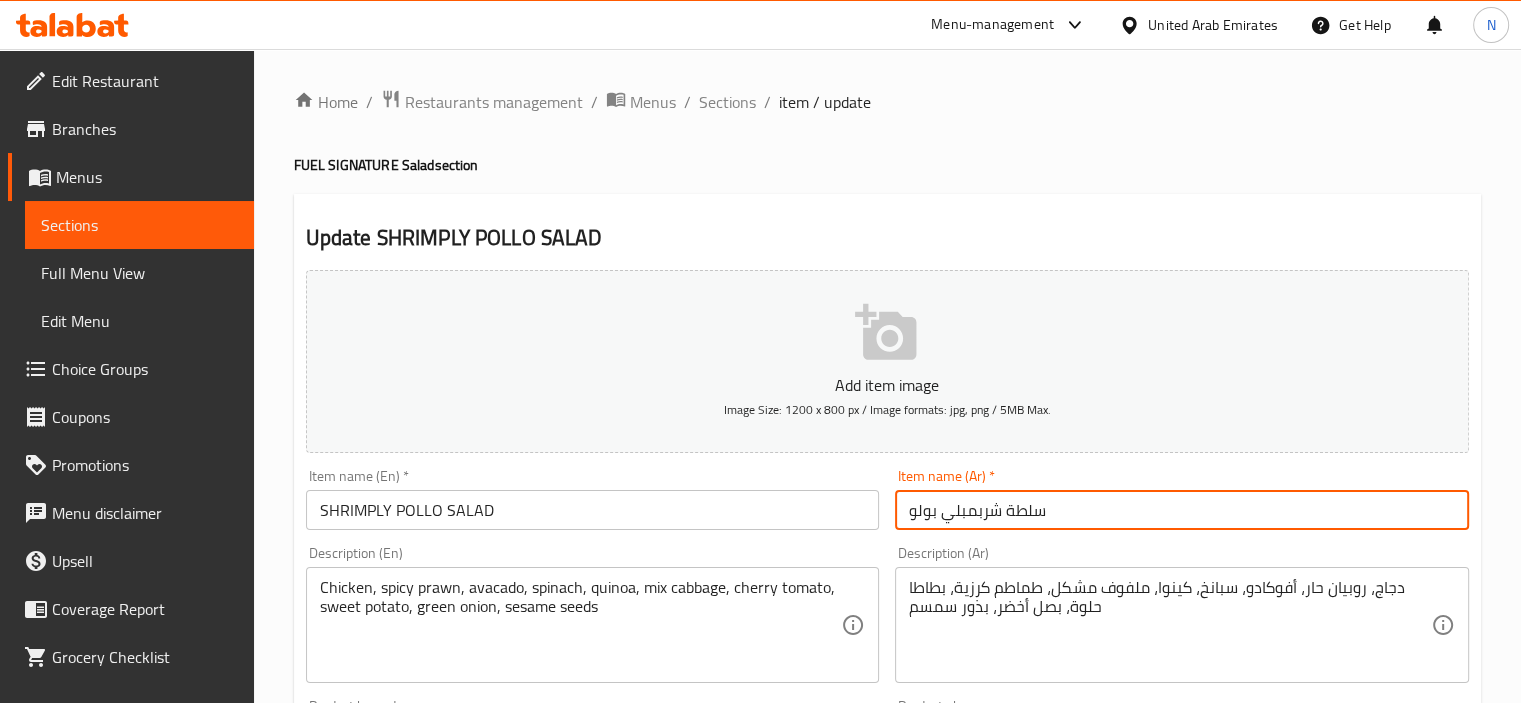 click on "سلطة شربمبلي بولو" at bounding box center (1182, 510) 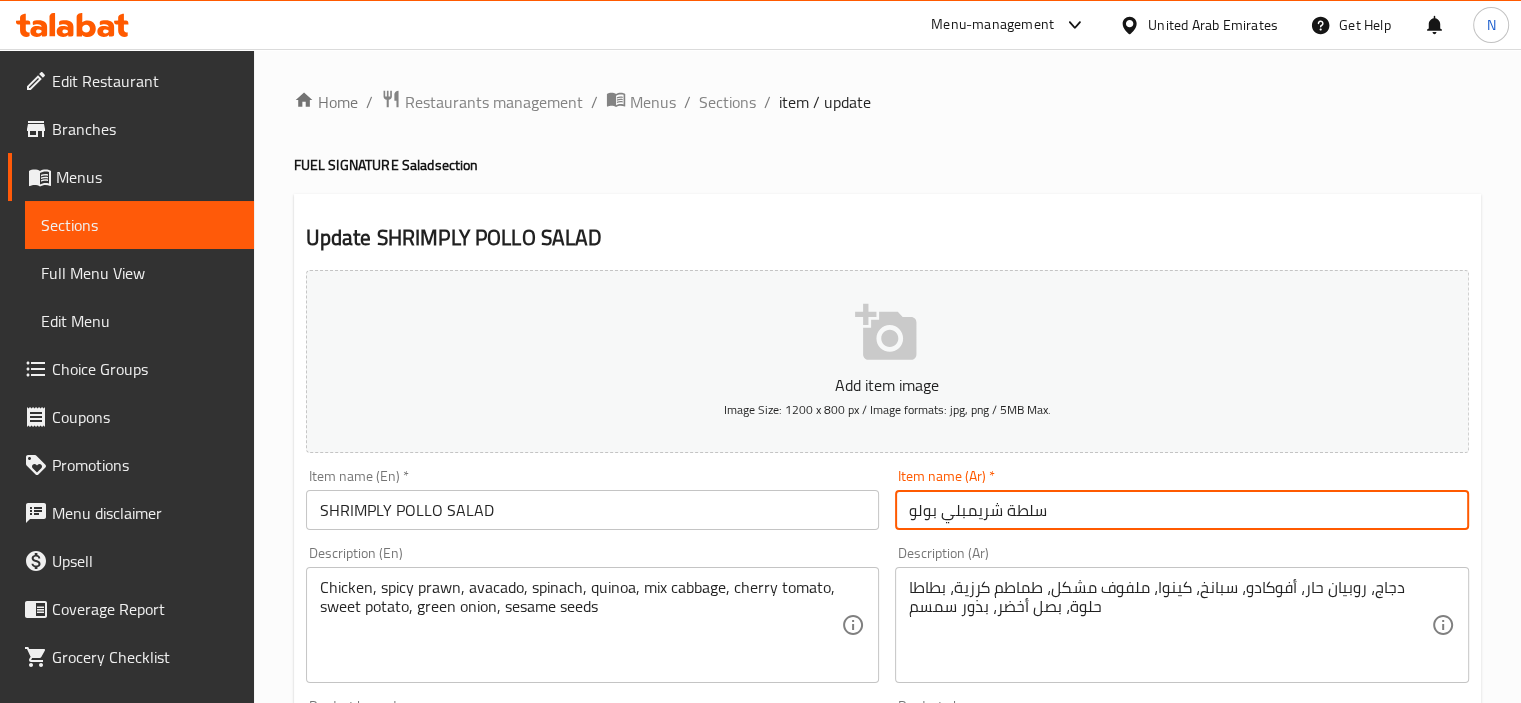 type on "سلطة شريمبلي بولو" 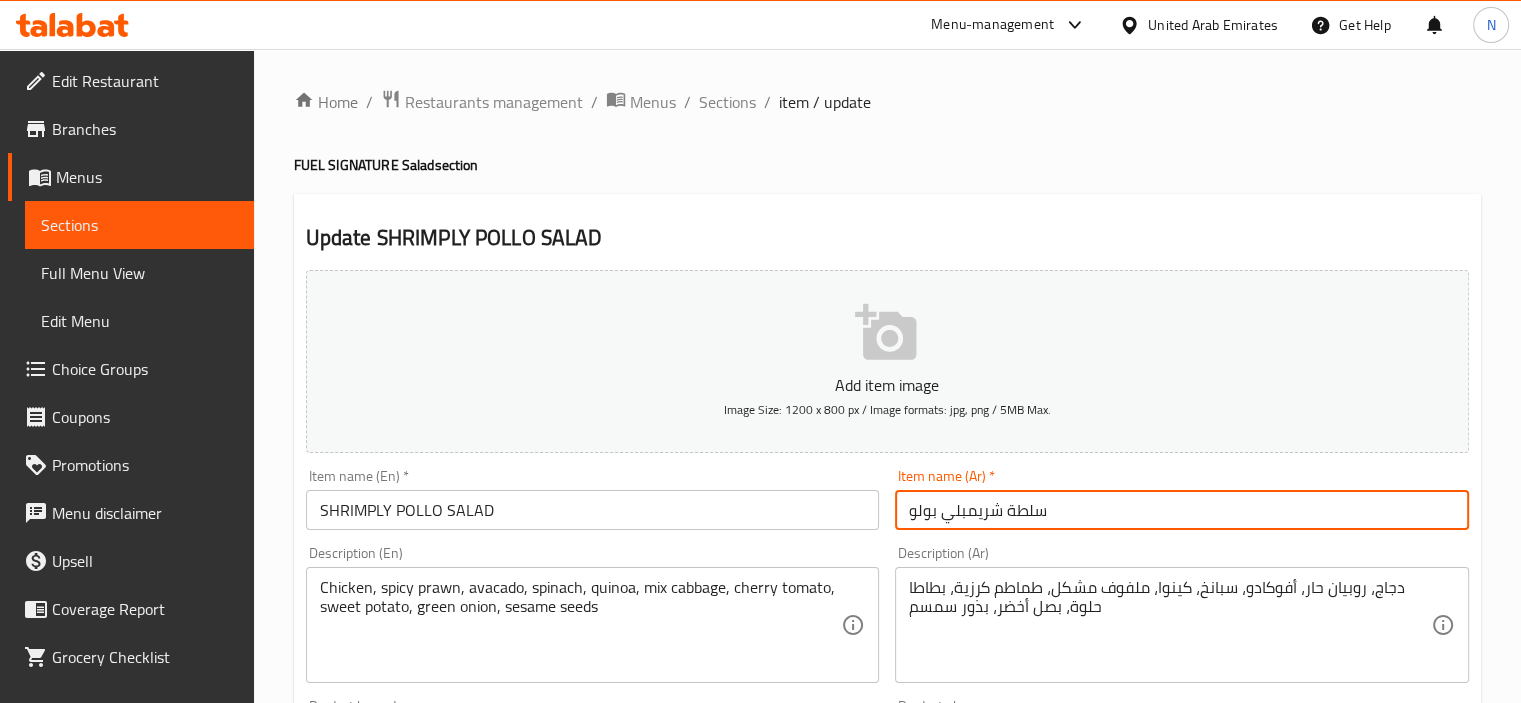 click on "Update" at bounding box center [445, 1359] 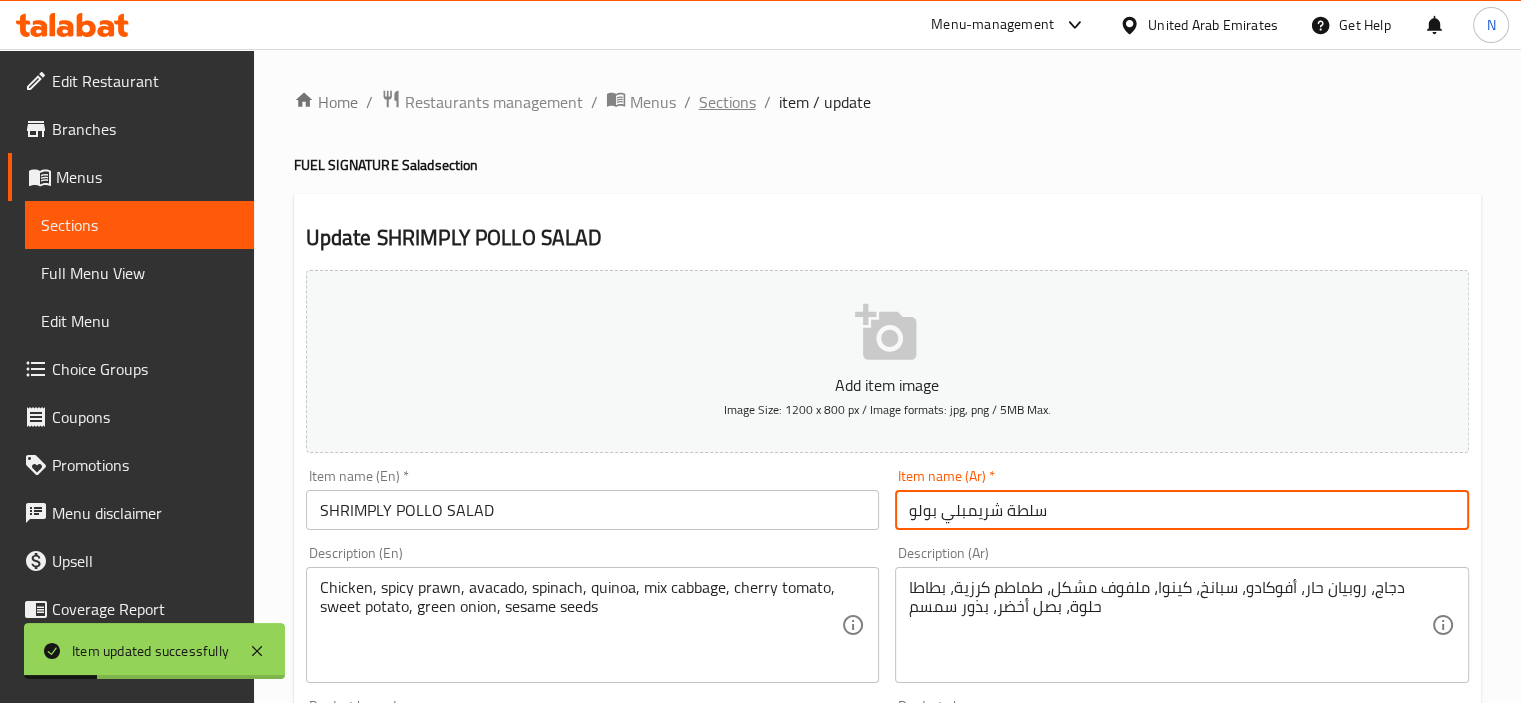click on "Sections" at bounding box center (727, 102) 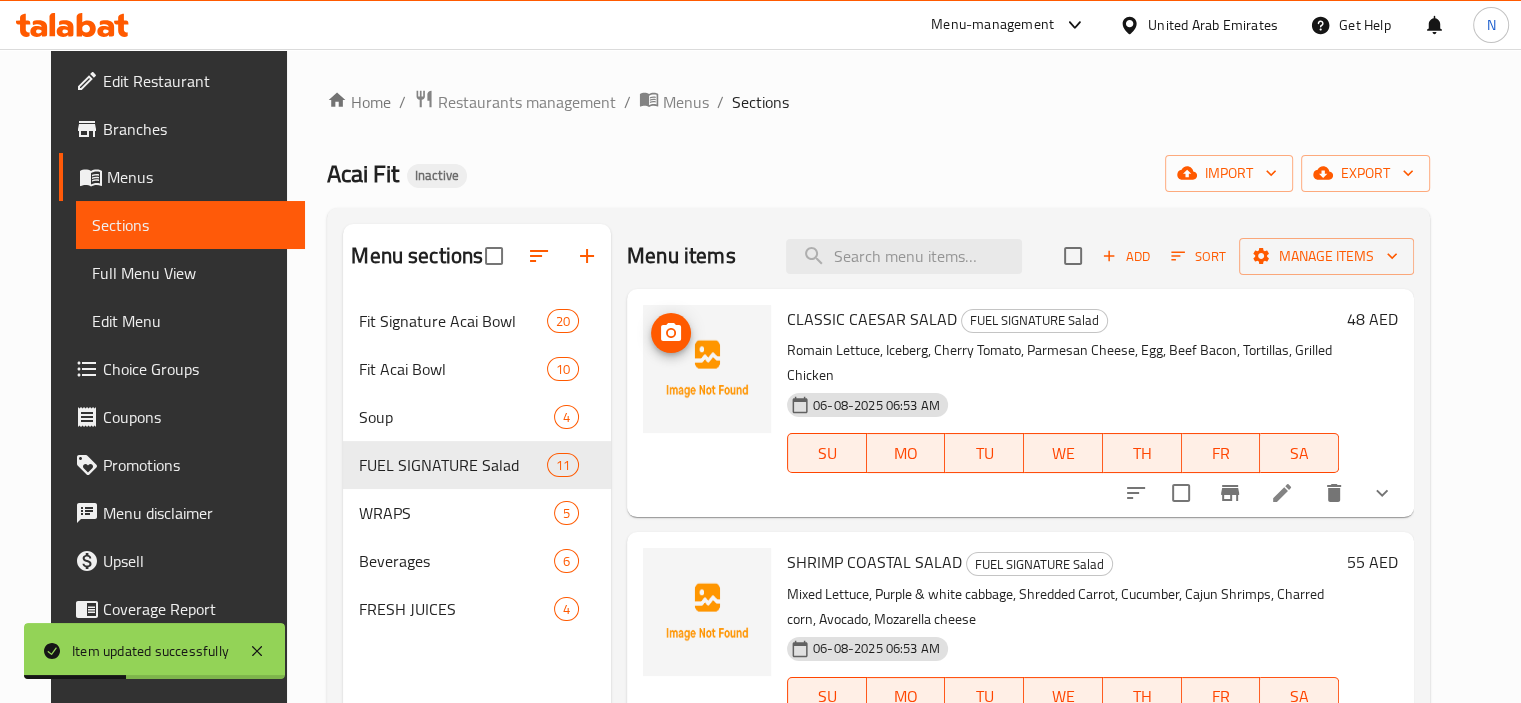 scroll, scrollTop: 1179, scrollLeft: 0, axis: vertical 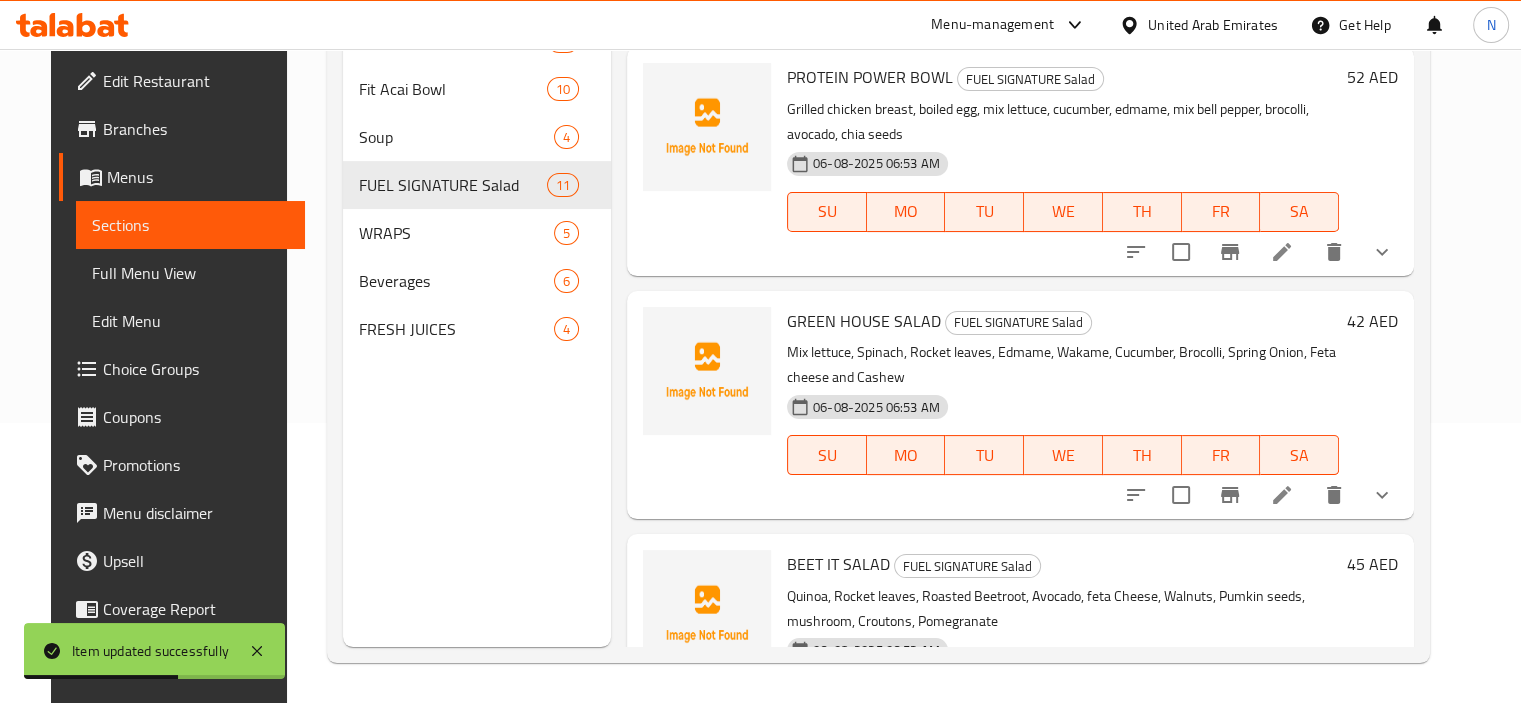 click at bounding box center (1282, 495) 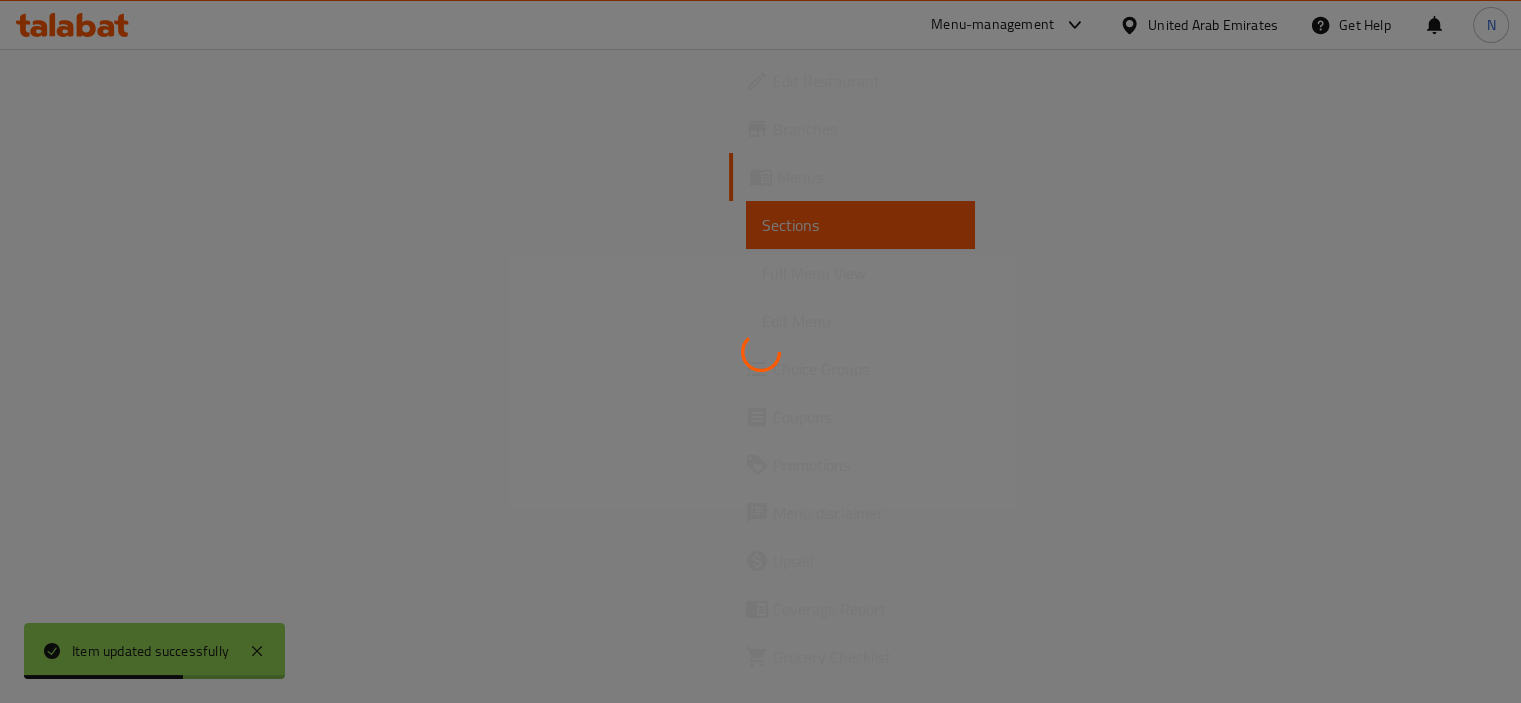 scroll, scrollTop: 0, scrollLeft: 0, axis: both 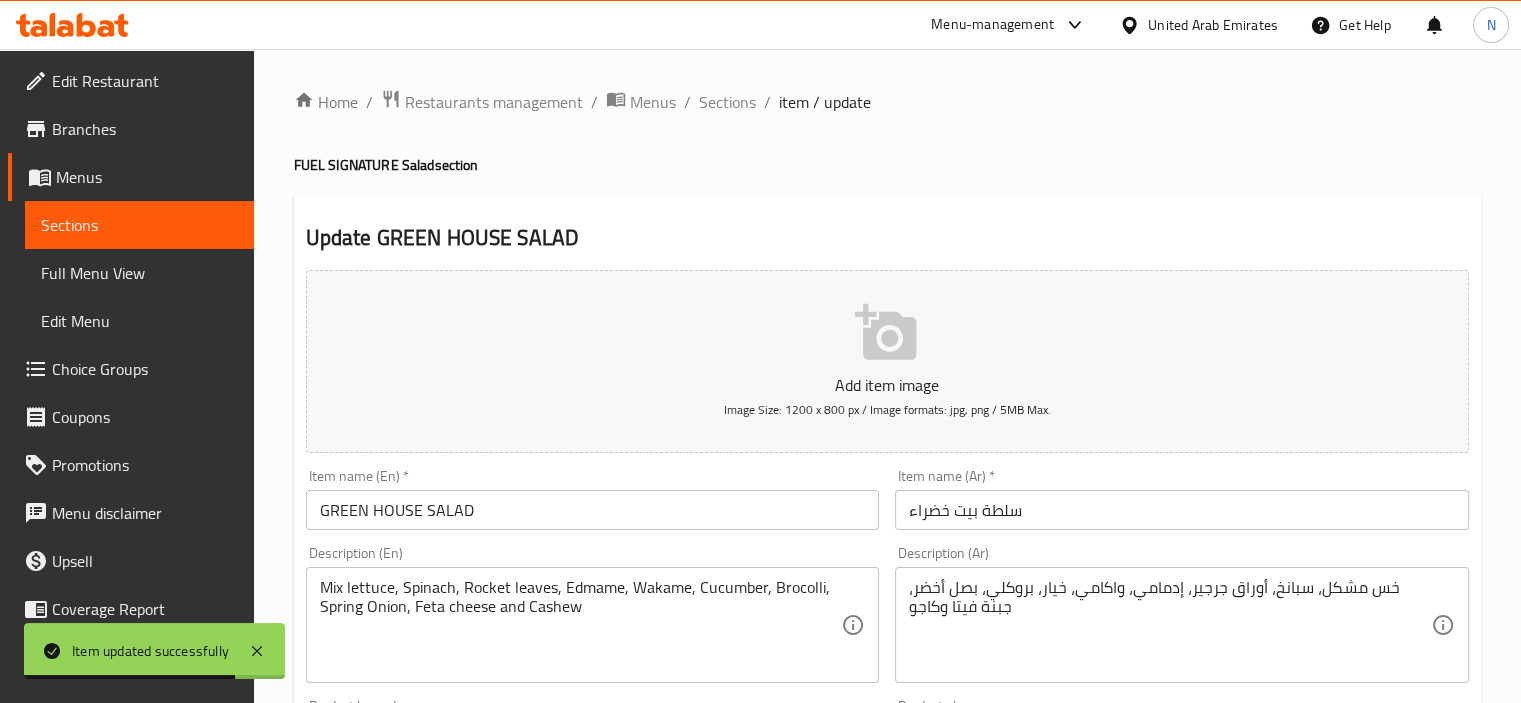 click on "سلطة بيت خضراء" at bounding box center (1182, 510) 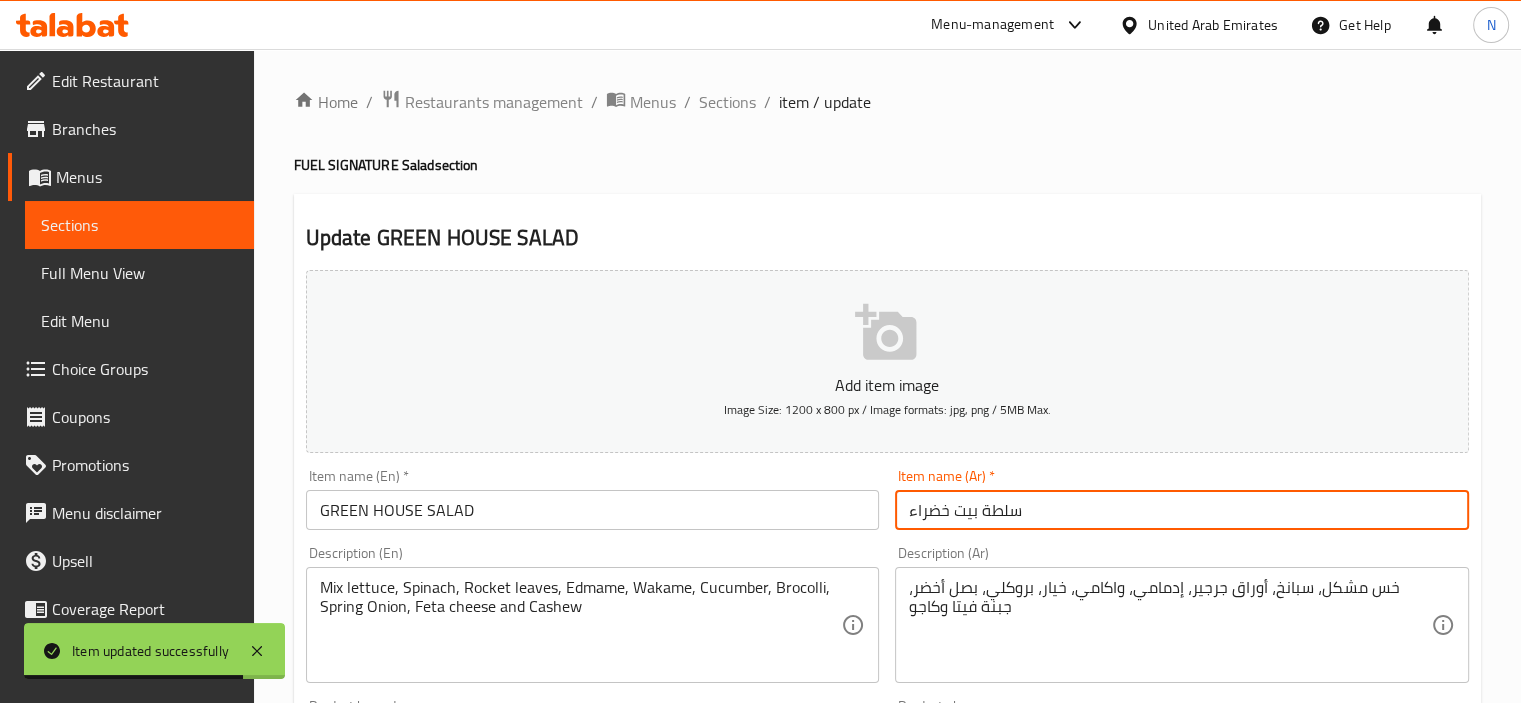 click on "سلطة بيت خضراء" at bounding box center [1182, 510] 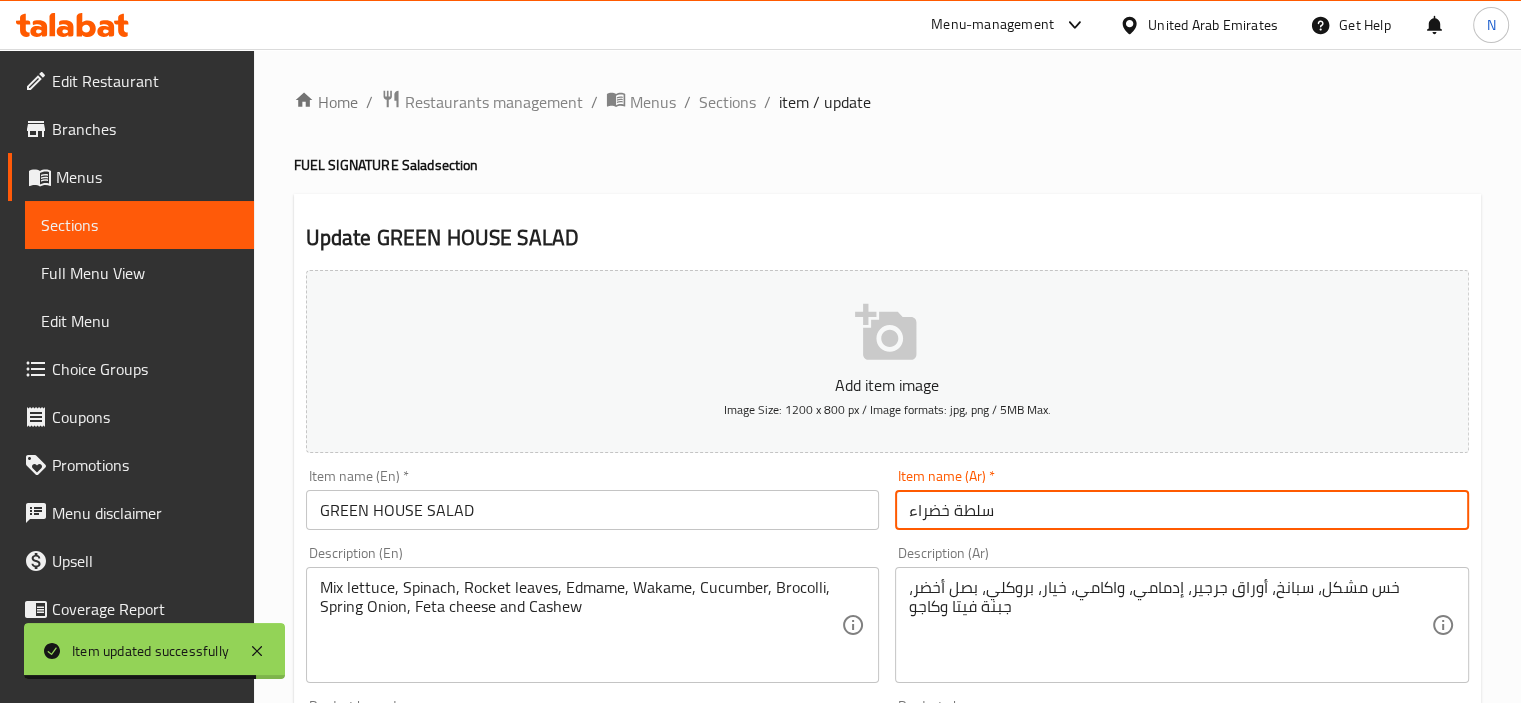 click on "سلطة خضراء" at bounding box center (1182, 510) 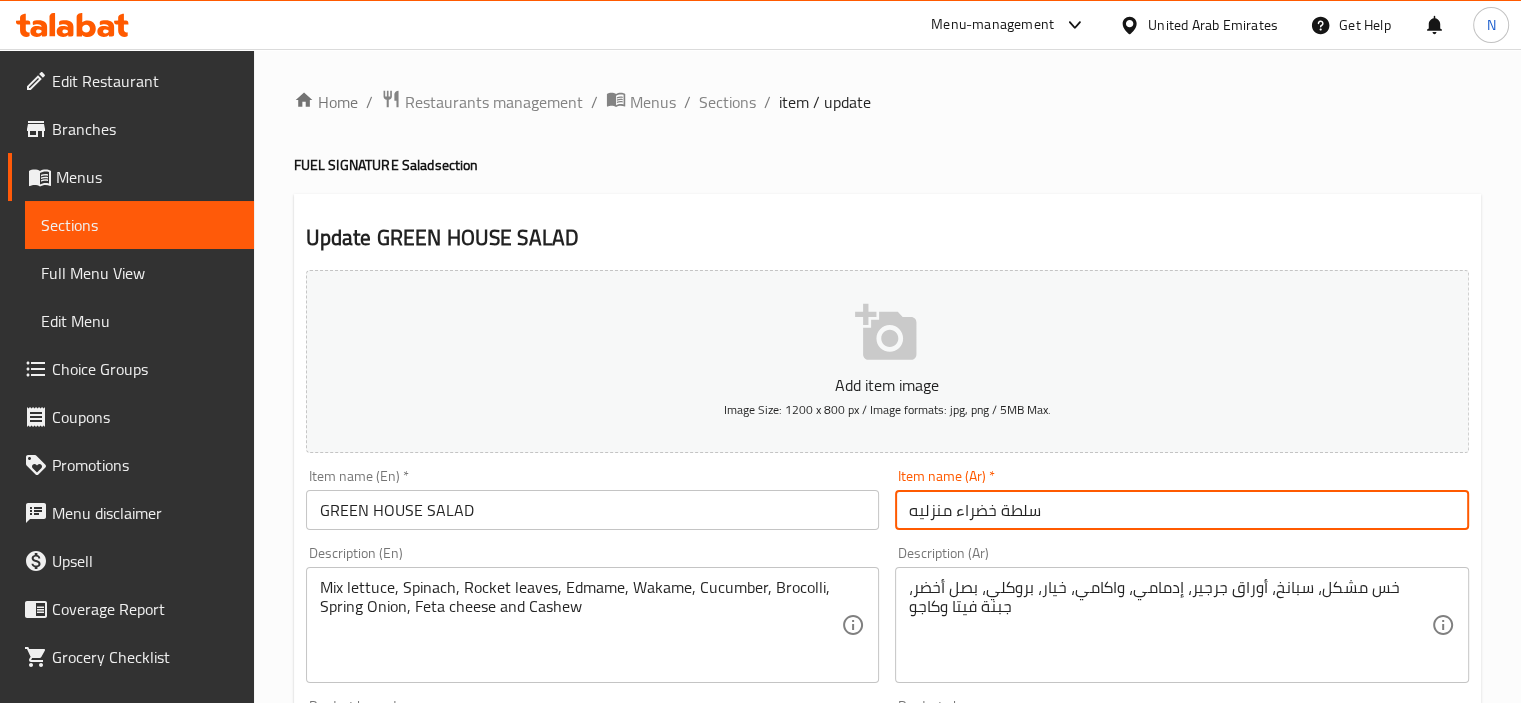 type on "سلطة خضراء منزليه" 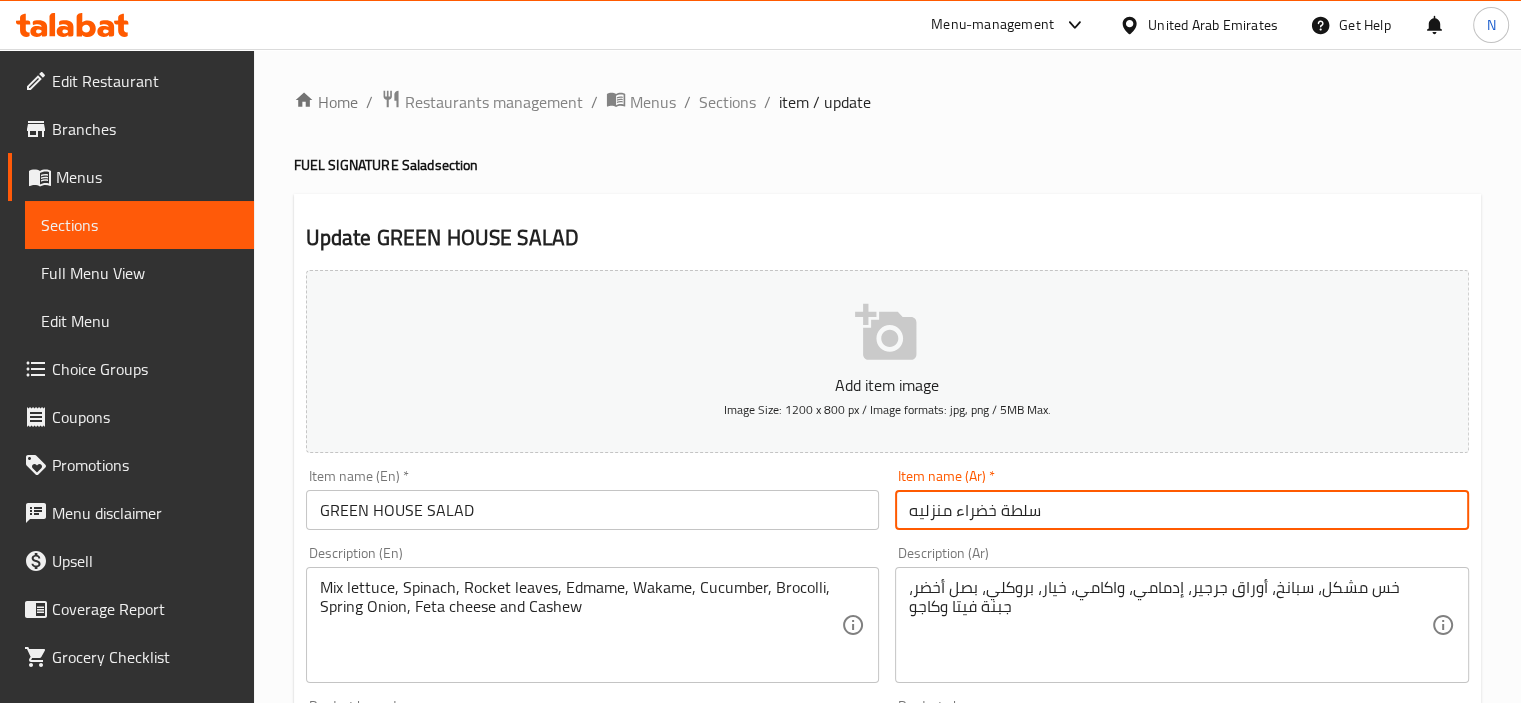 click on "Update" at bounding box center [445, 1359] 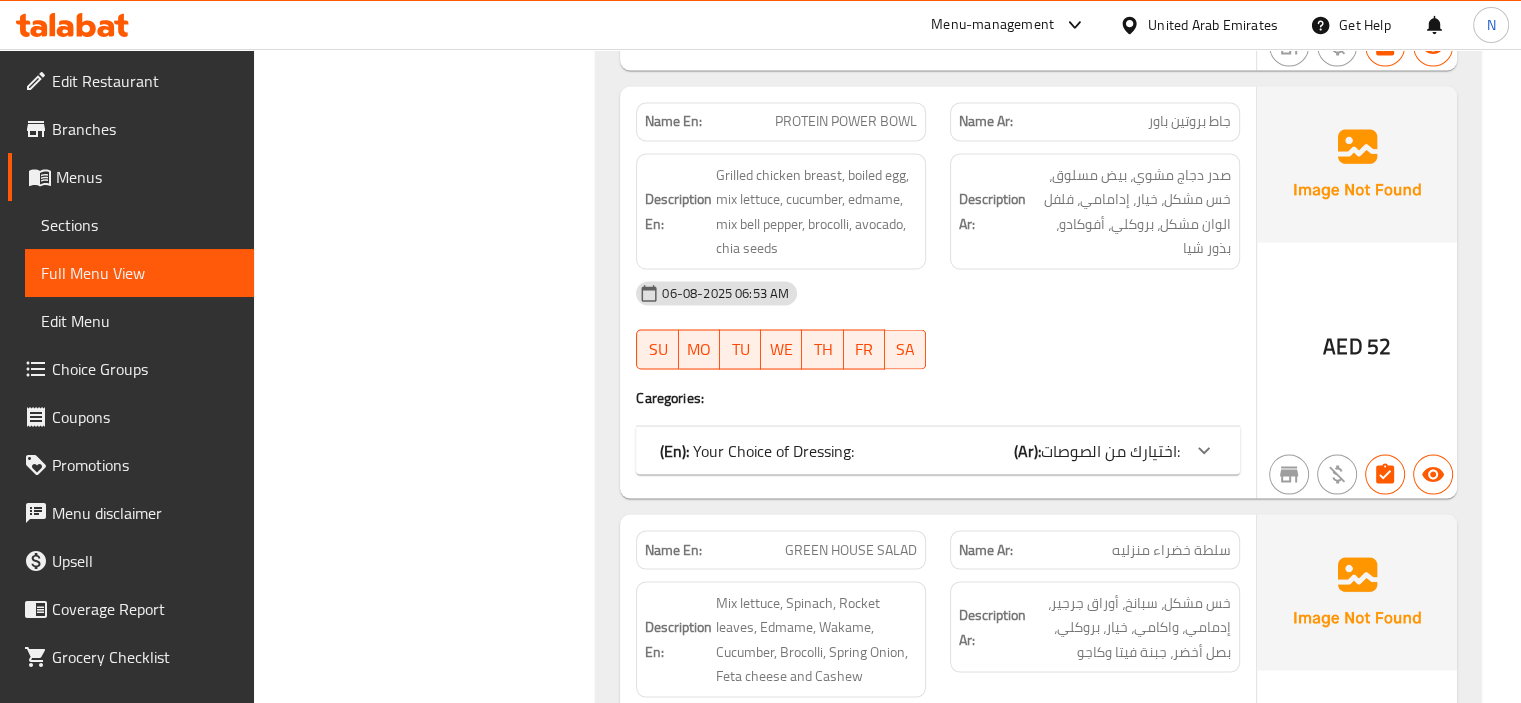 scroll, scrollTop: 18852, scrollLeft: 0, axis: vertical 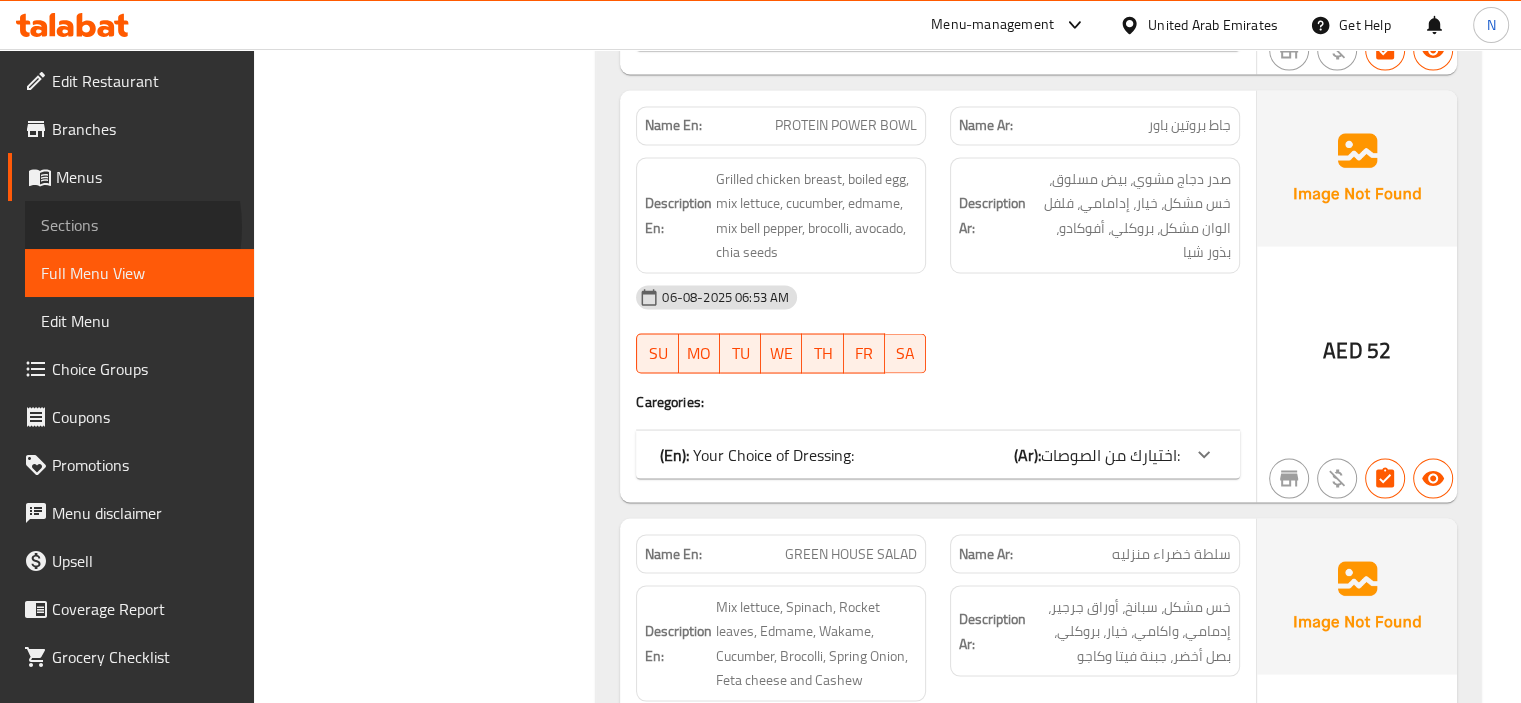 click on "Sections" at bounding box center (139, 225) 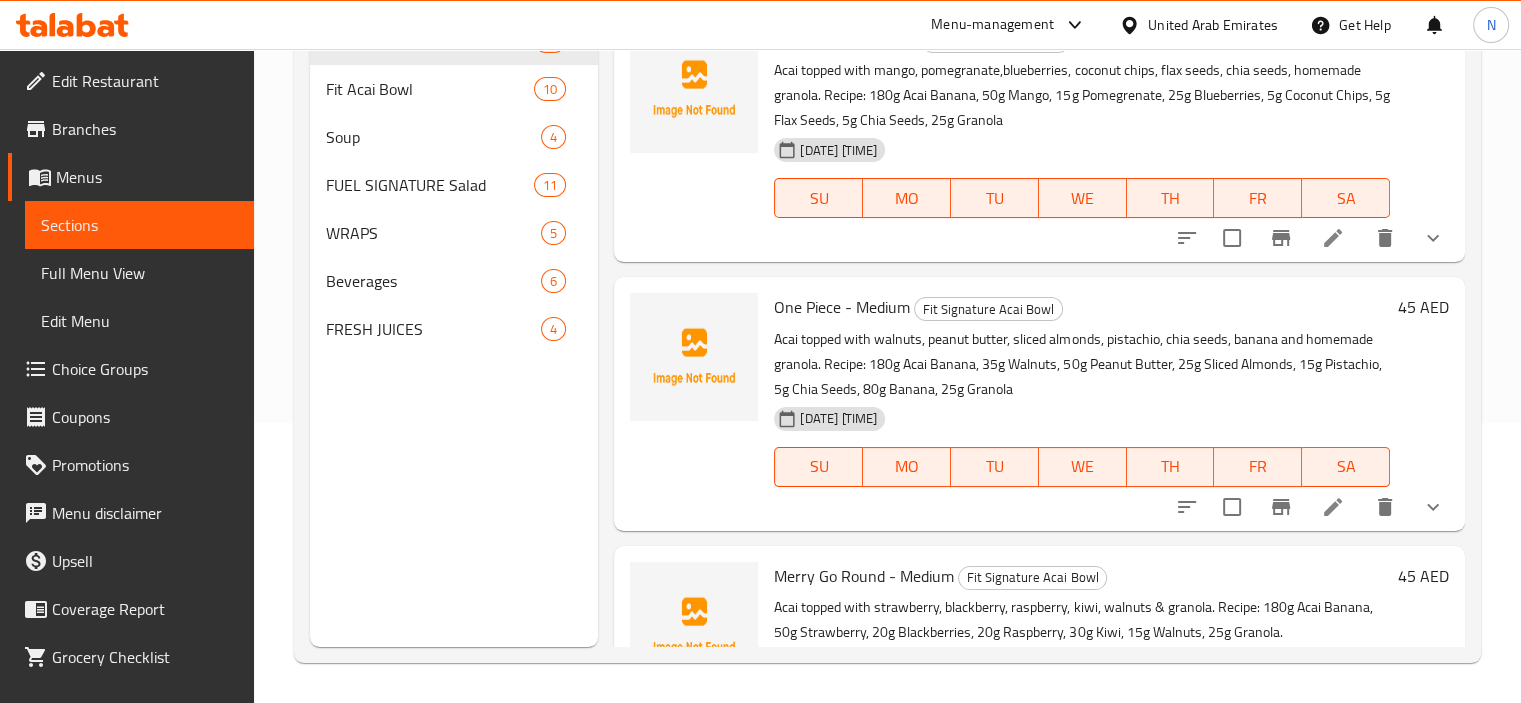 scroll, scrollTop: 280, scrollLeft: 0, axis: vertical 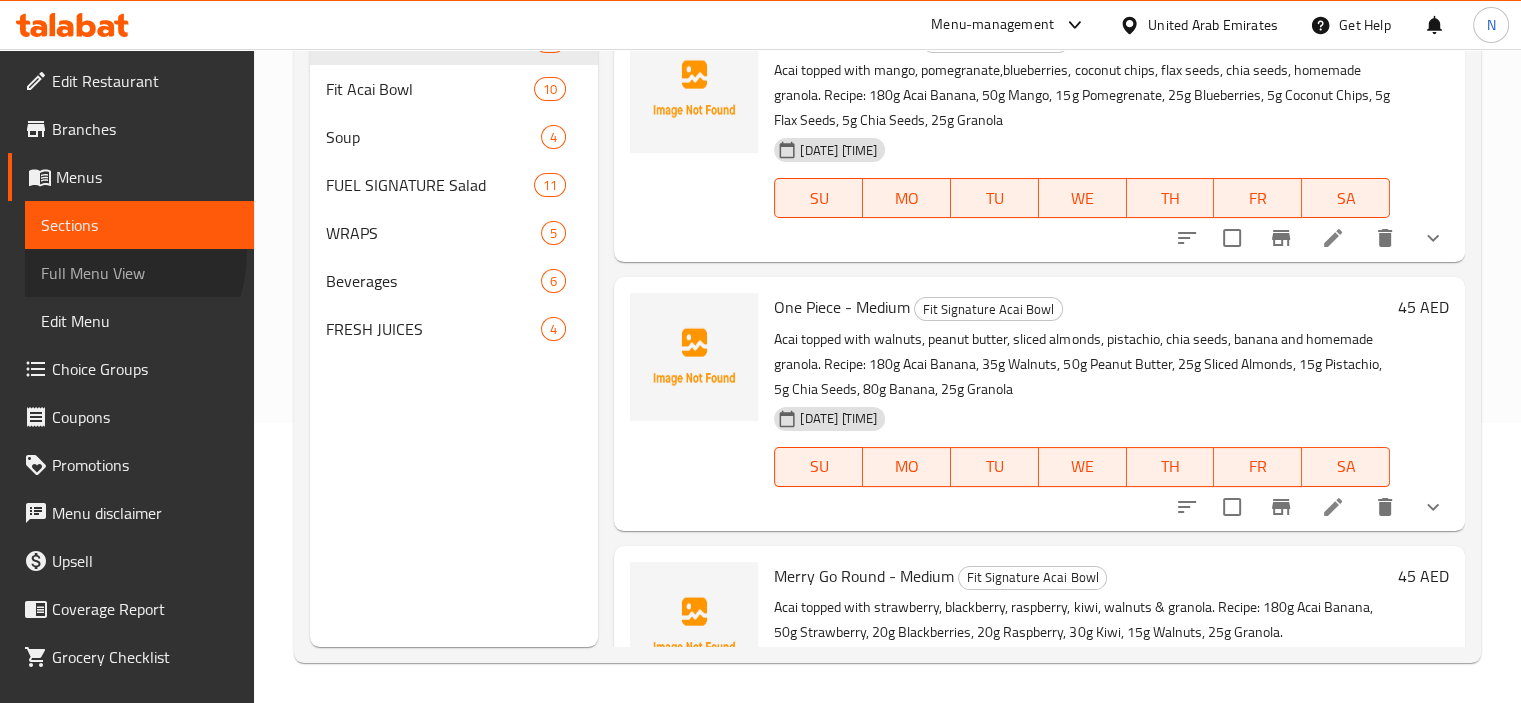 click on "Full Menu View" at bounding box center [139, 273] 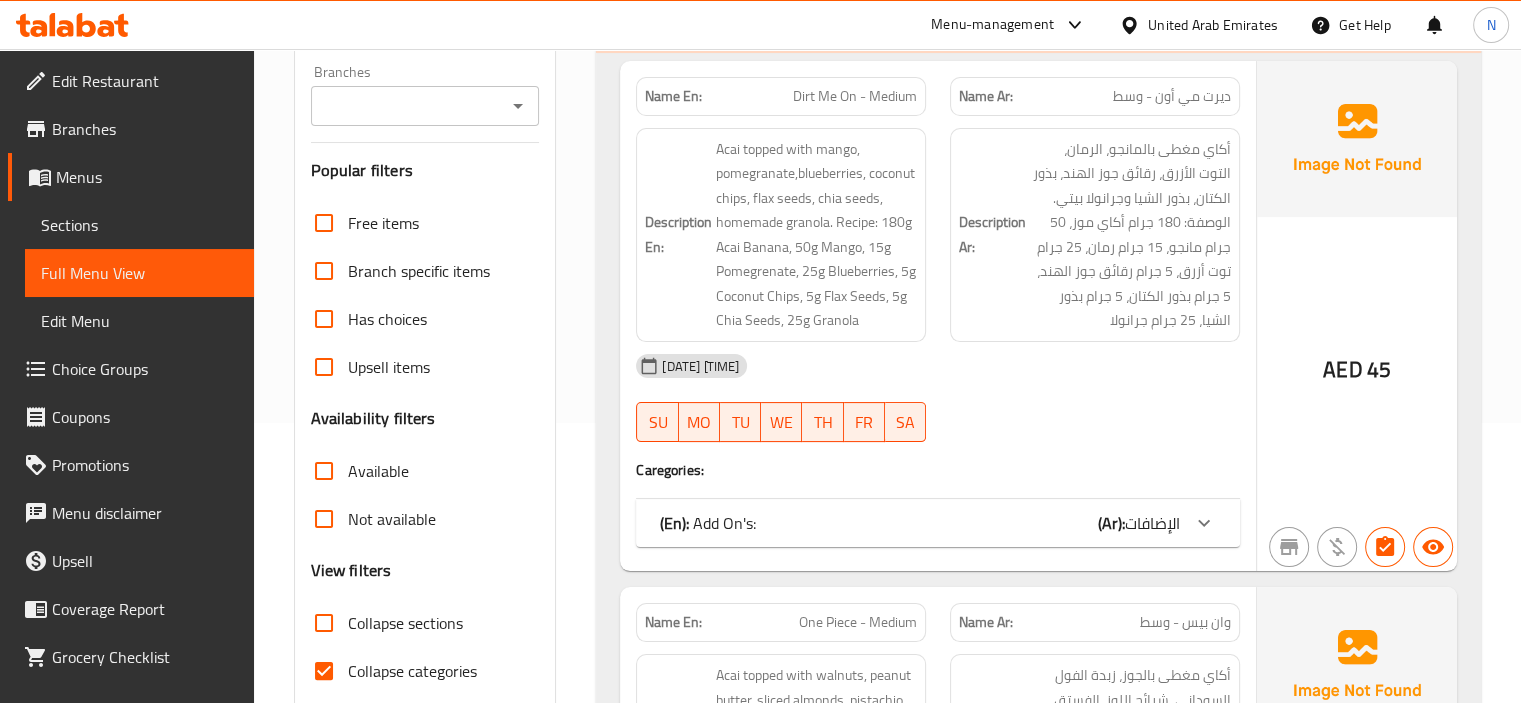 click on "Collapse sections" at bounding box center (324, 623) 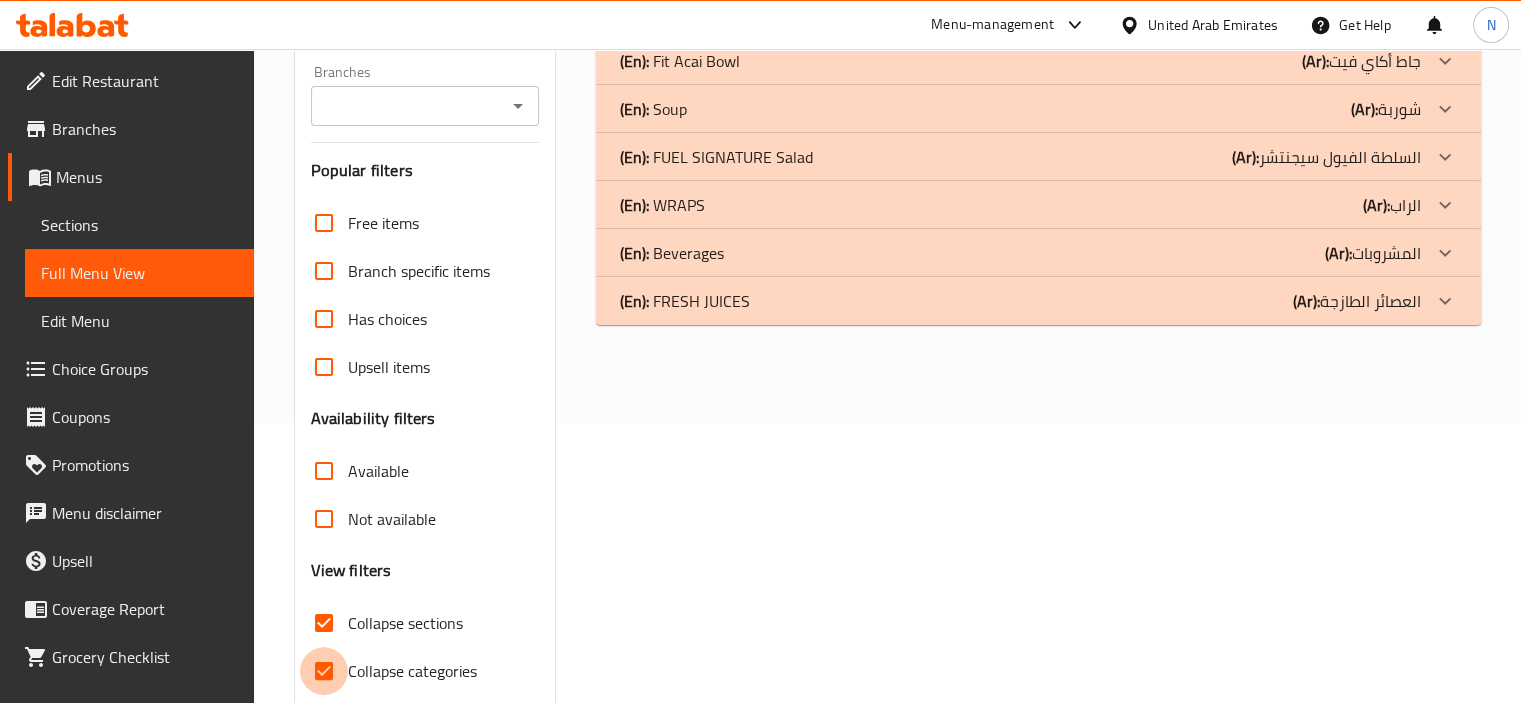 click on "Collapse categories" at bounding box center [324, 671] 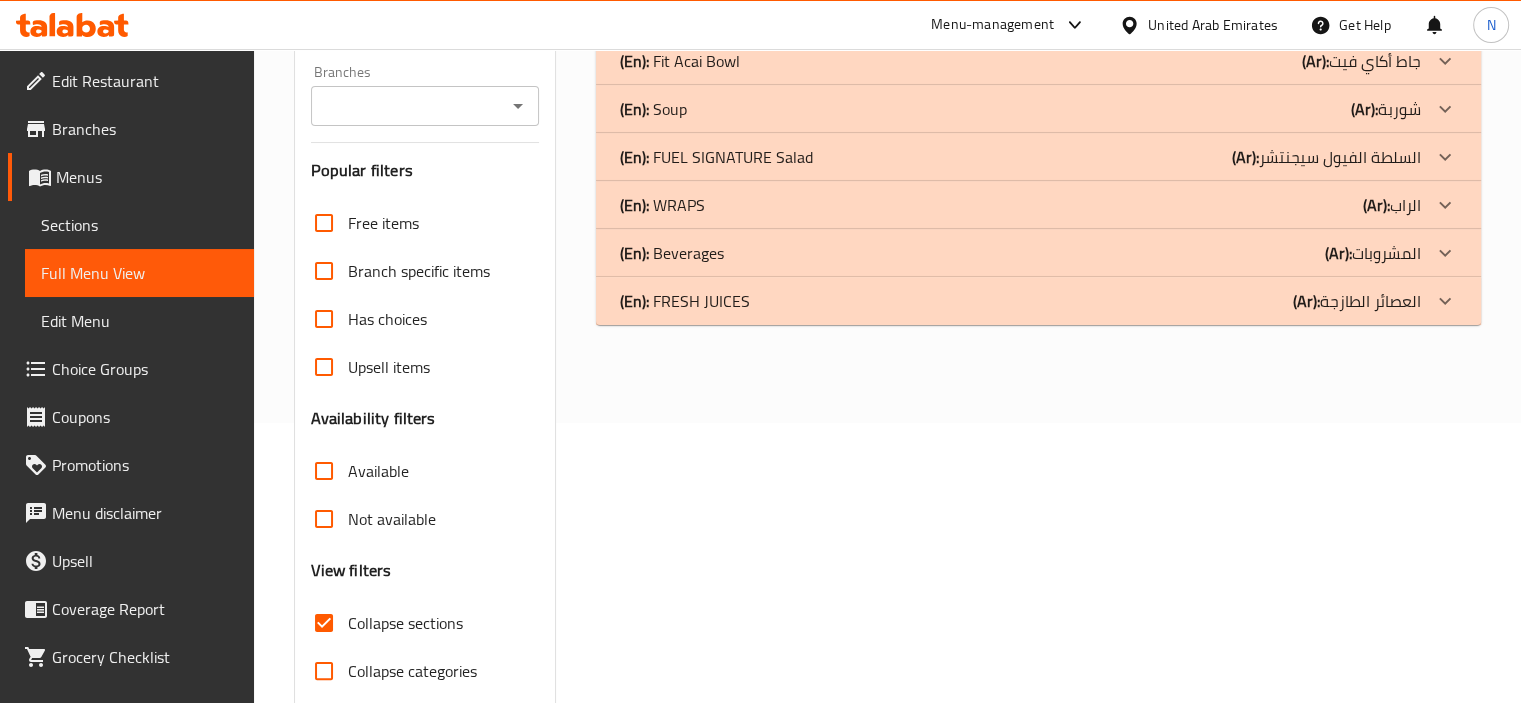 click on "(En):   FRESH JUICES" at bounding box center (715, 13) 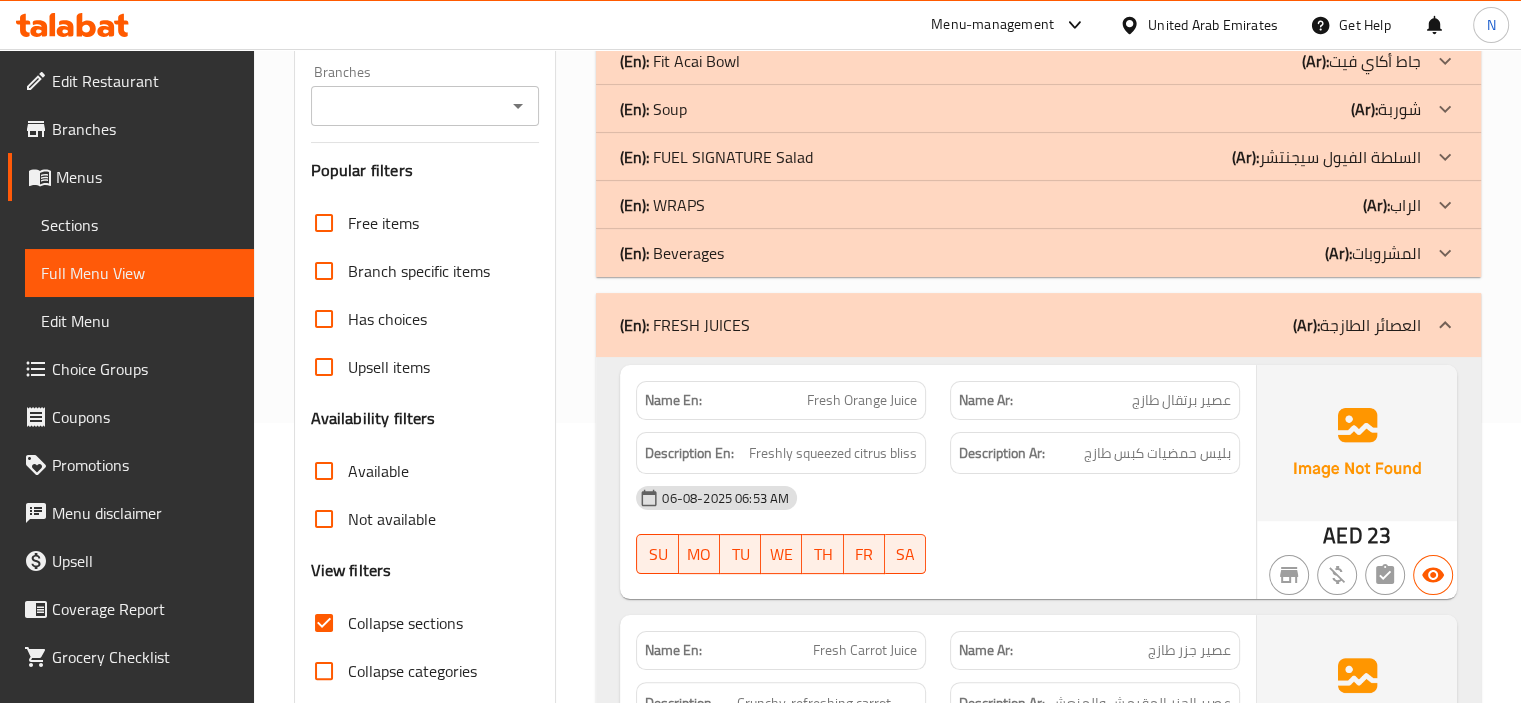 click on "(En):   Beverages" at bounding box center [715, 13] 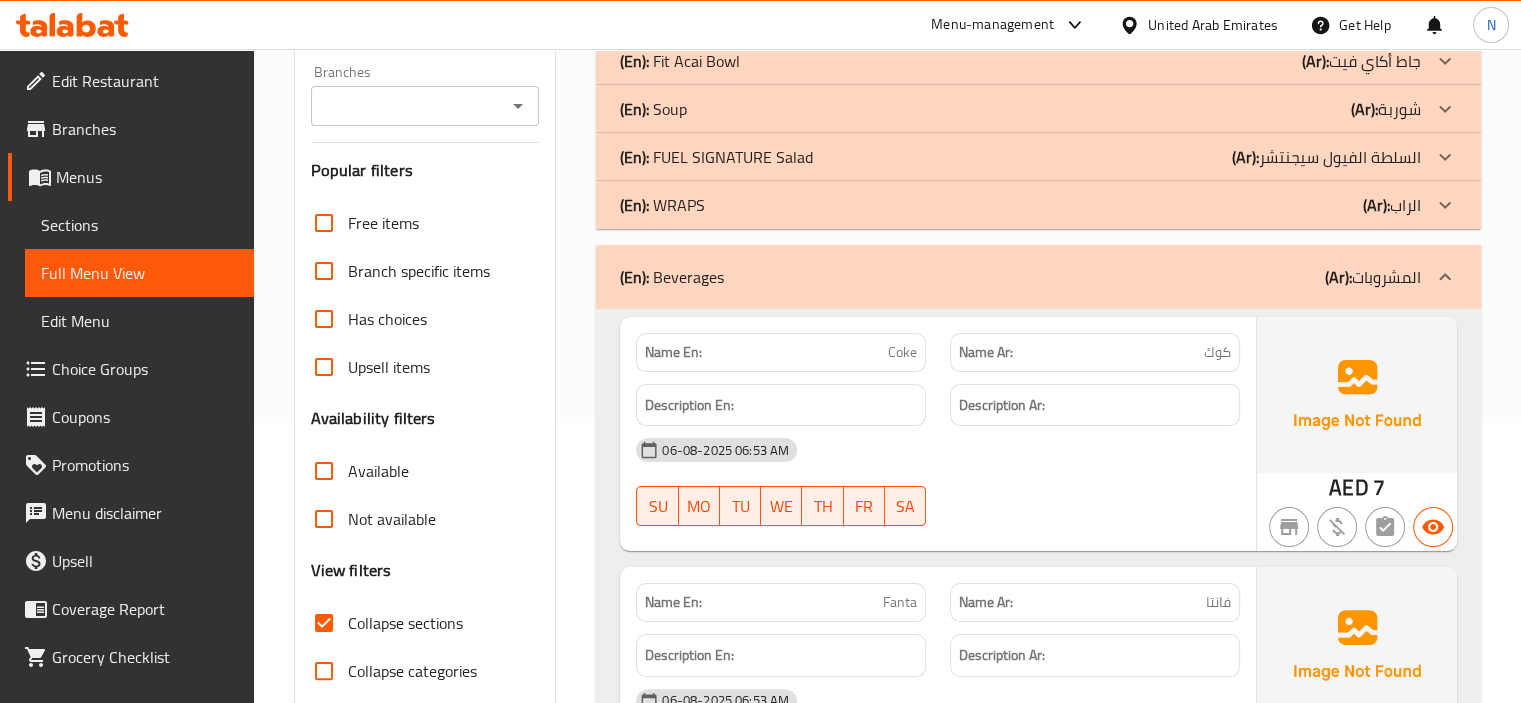 click on "(En):   WRAPS (Ar): الراب" at bounding box center (1020, 13) 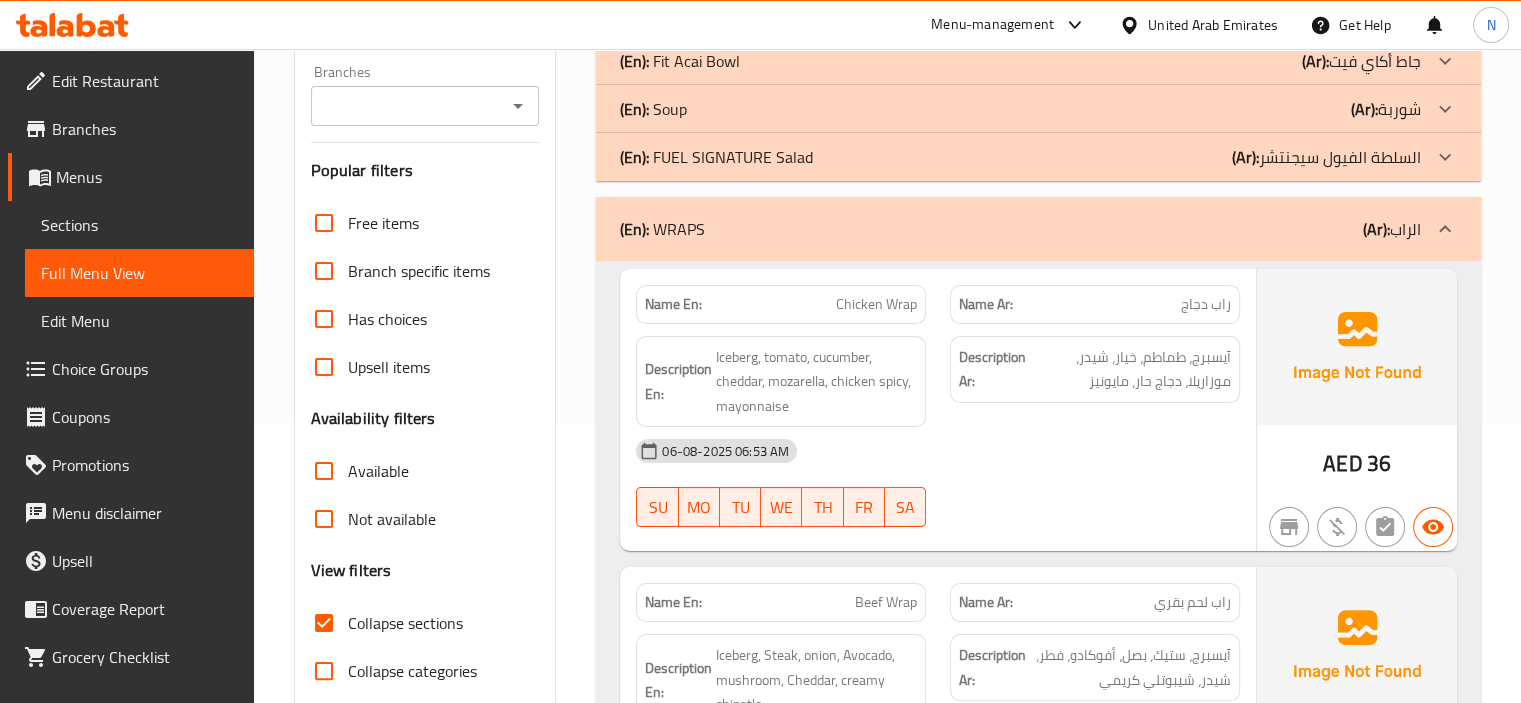 click on "(En):   FUEL SIGNATURE Salad" at bounding box center (715, 13) 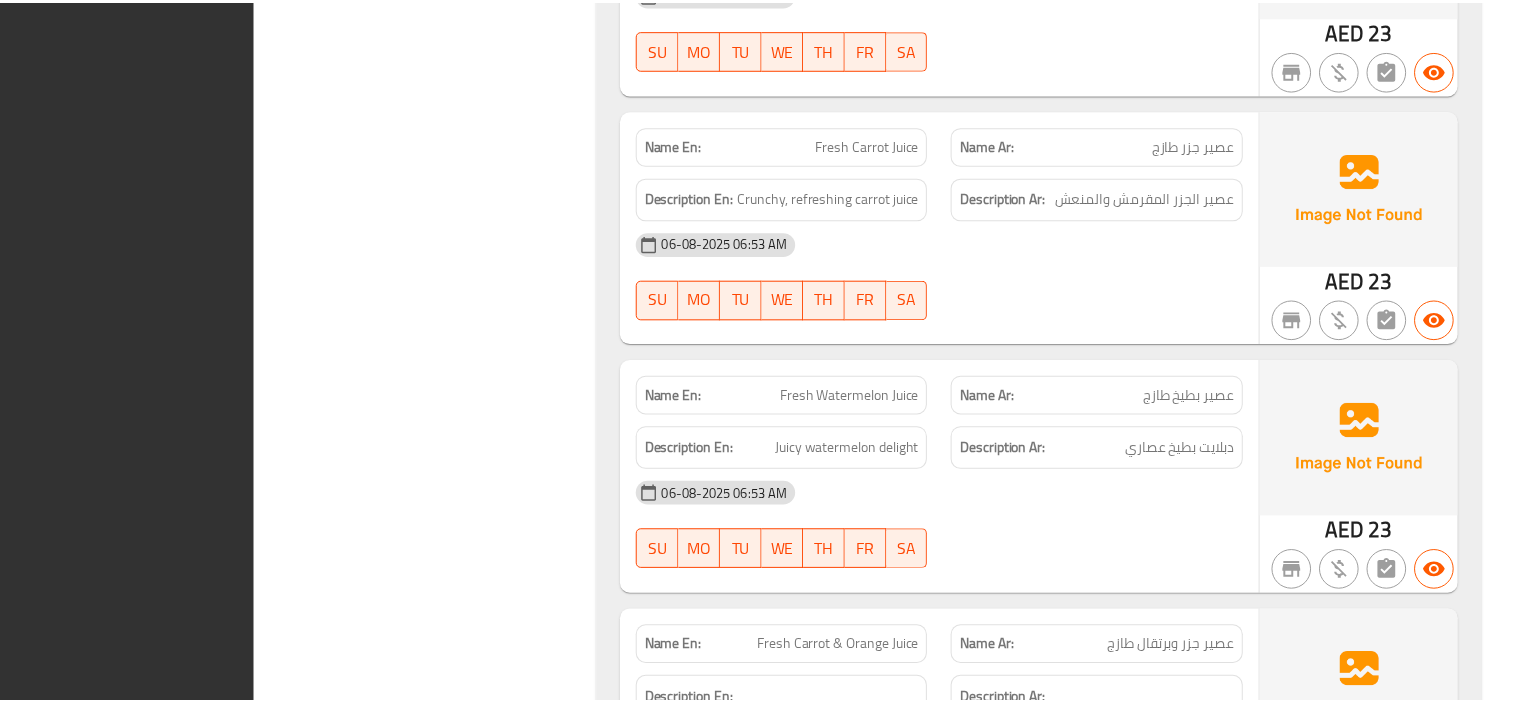 scroll, scrollTop: 16229, scrollLeft: 0, axis: vertical 